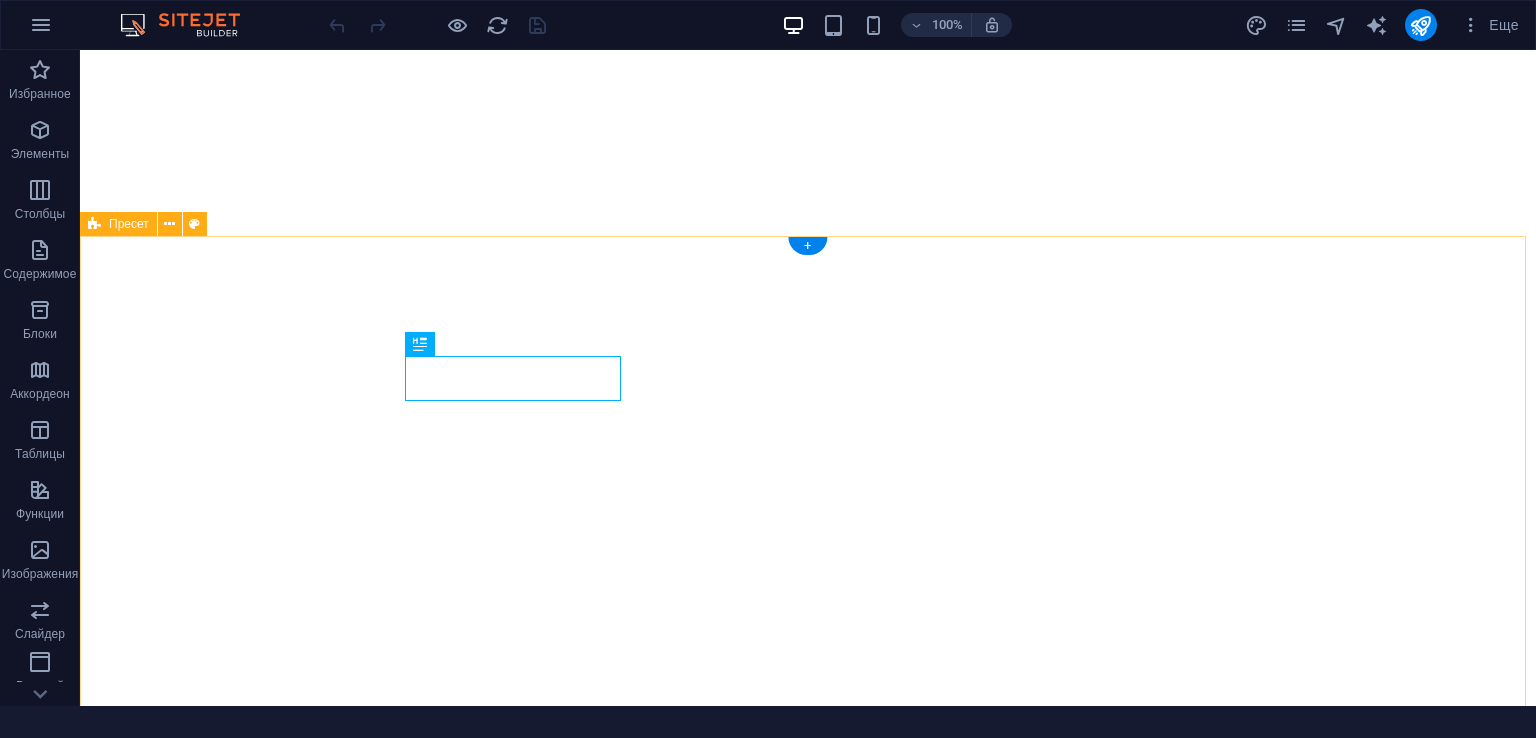 scroll, scrollTop: 0, scrollLeft: 0, axis: both 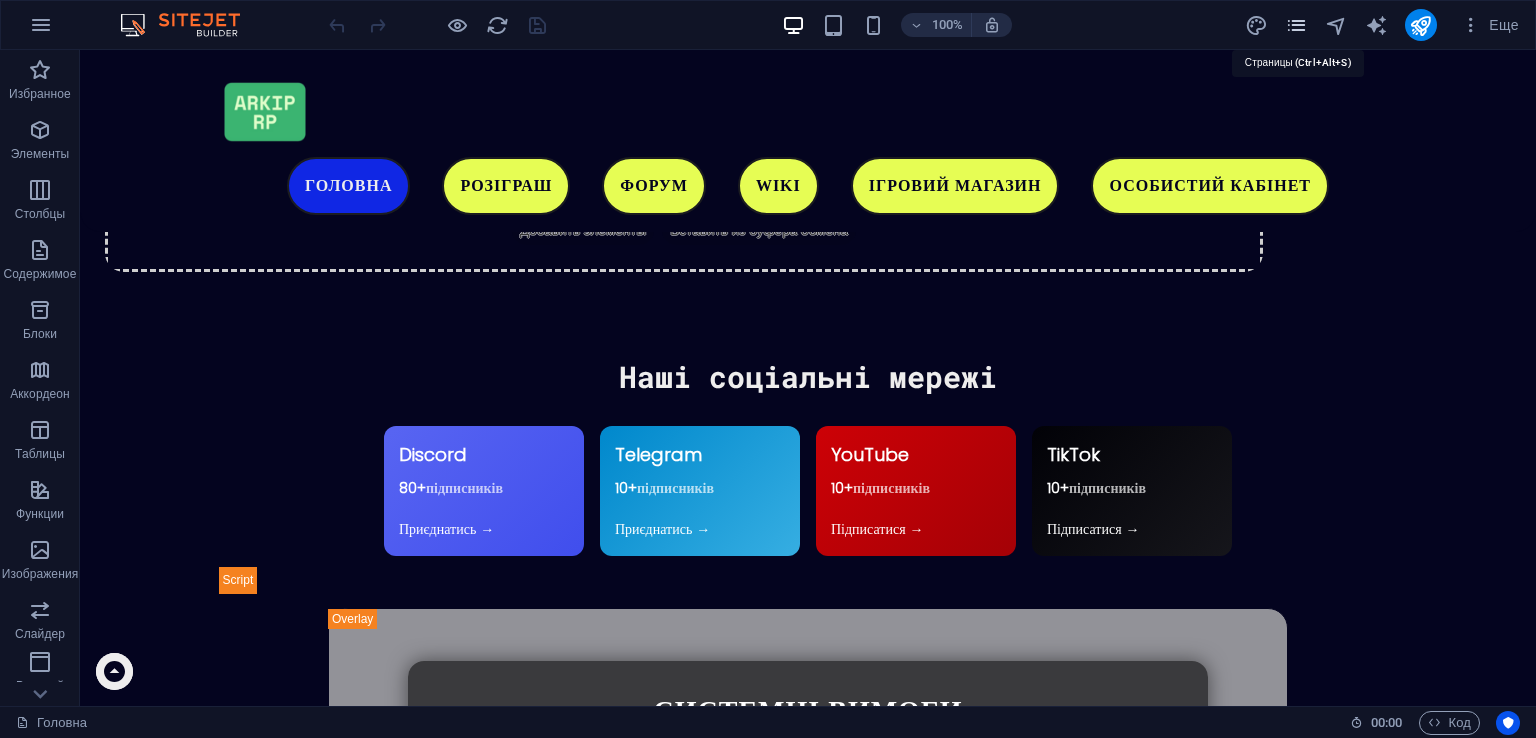 click at bounding box center (1296, 25) 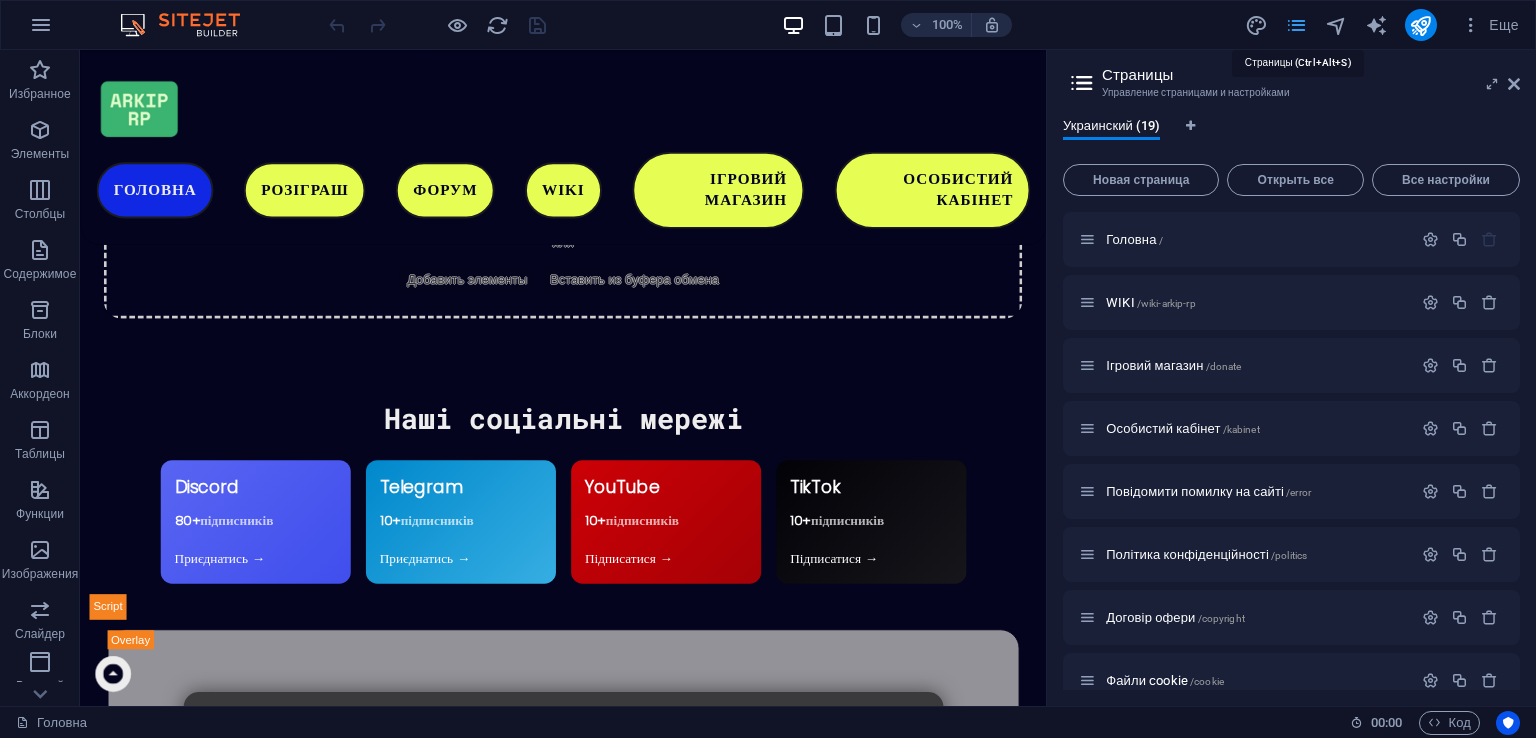 scroll, scrollTop: 5280, scrollLeft: 0, axis: vertical 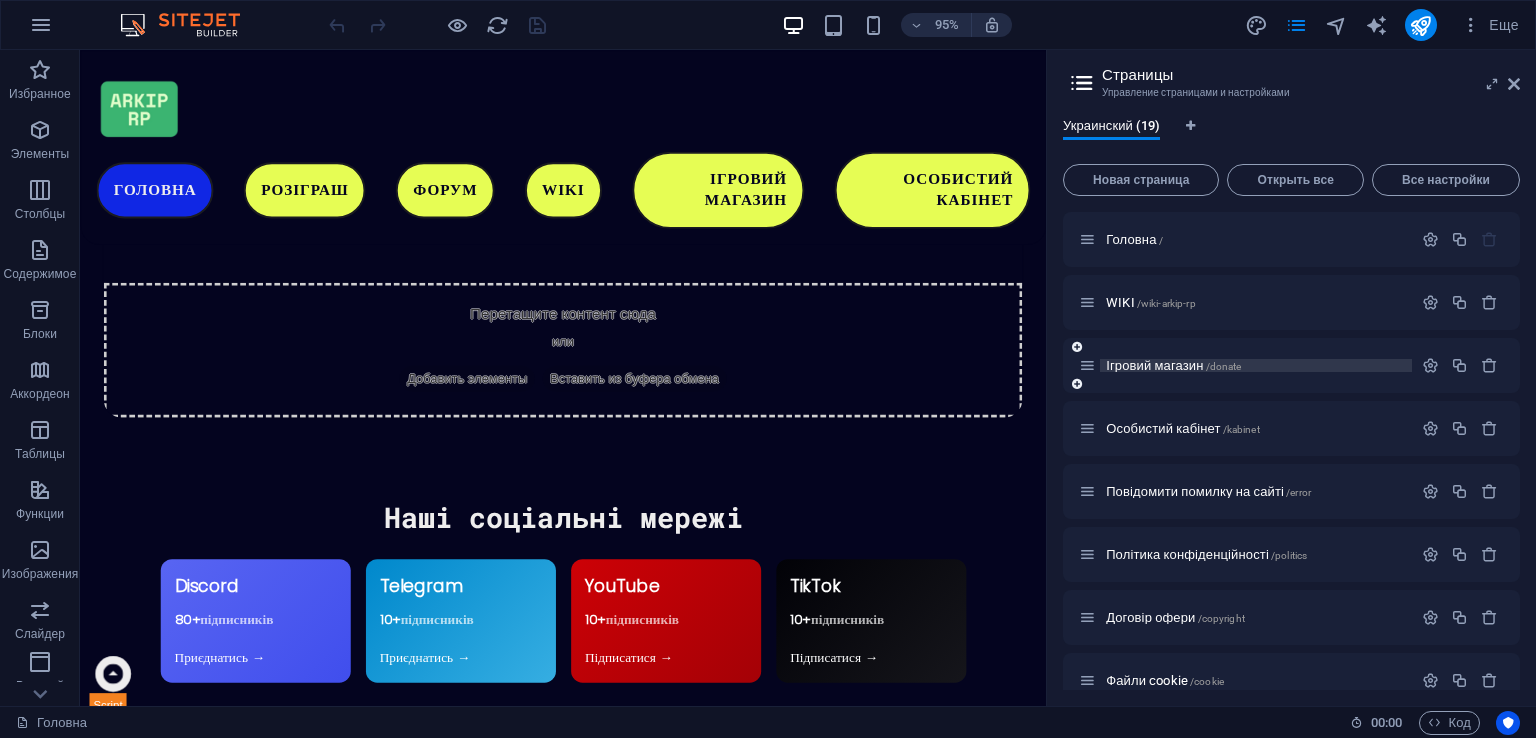 click on "Ігровий магазин /donate" at bounding box center (1173, 365) 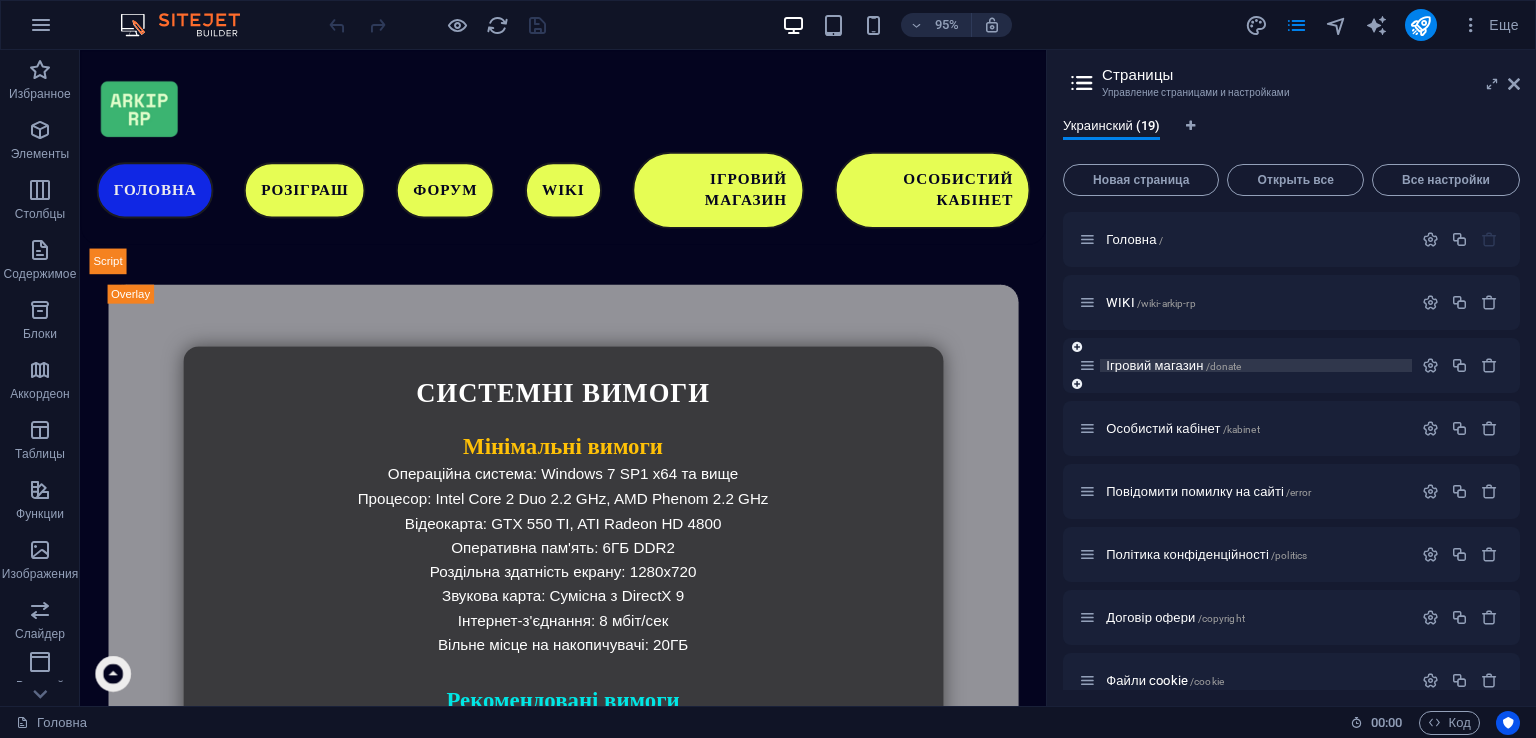 scroll, scrollTop: 0, scrollLeft: 0, axis: both 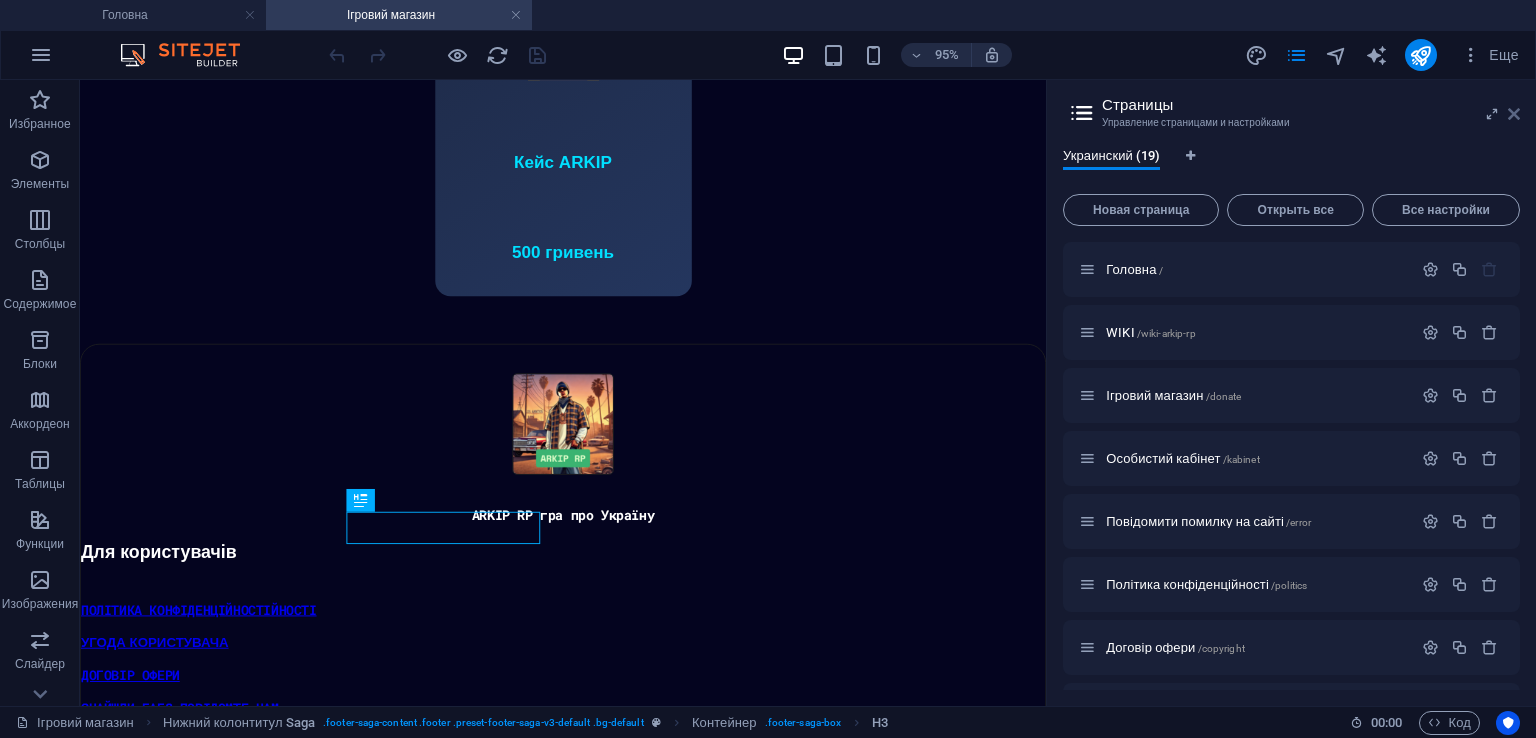click at bounding box center [1514, 114] 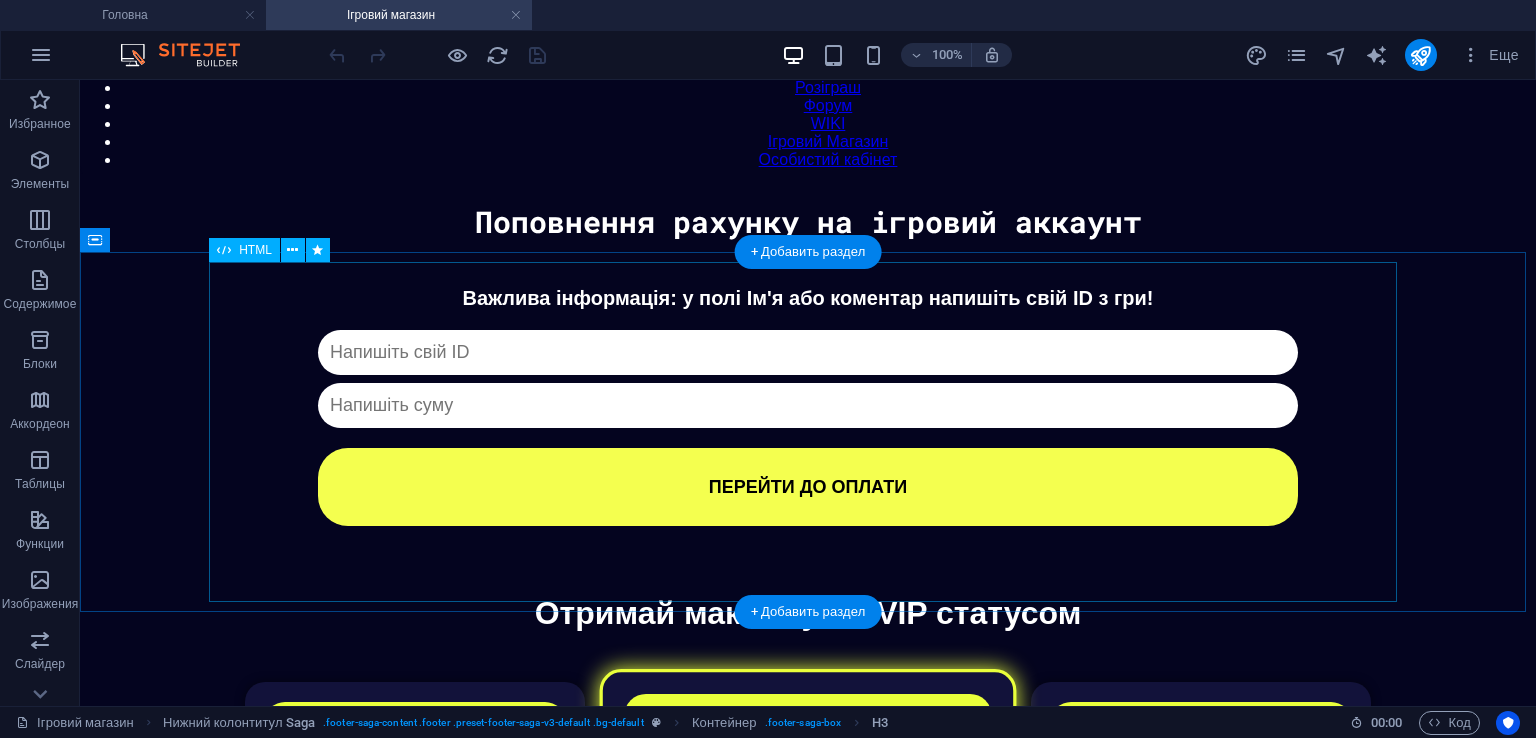 scroll, scrollTop: 0, scrollLeft: 0, axis: both 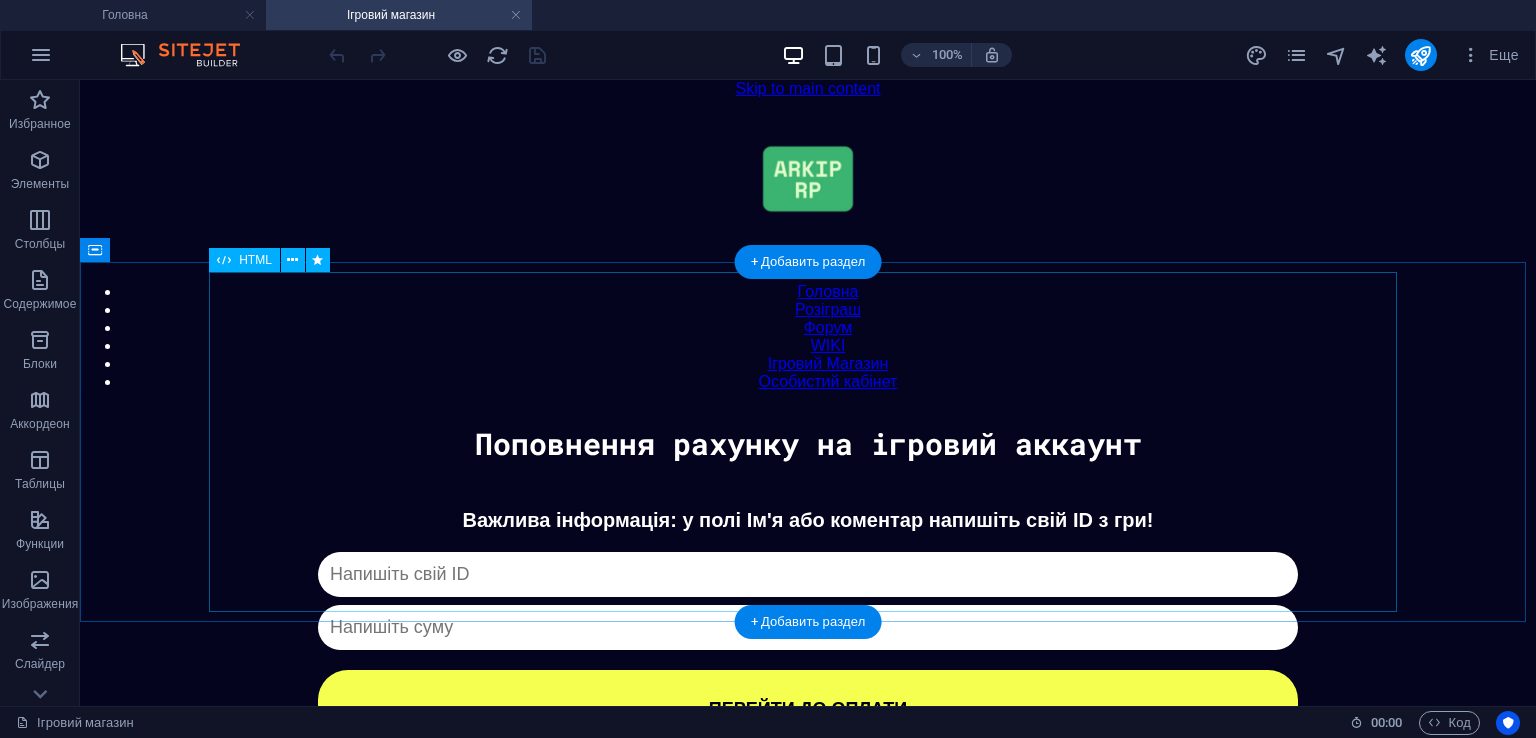 click on "Донат
Важлива інформація: у полі Ім'я або коментар напишіть свій ID з гри!
Капча не пройдена
ПЕРЕЙТИ ДО ОПЛАТИ
✖
Оберіть спосіб оплати
Monobank
Steam (Обмін)
PayPal  В розробці
Crypto  В розробці" at bounding box center (808, 628) 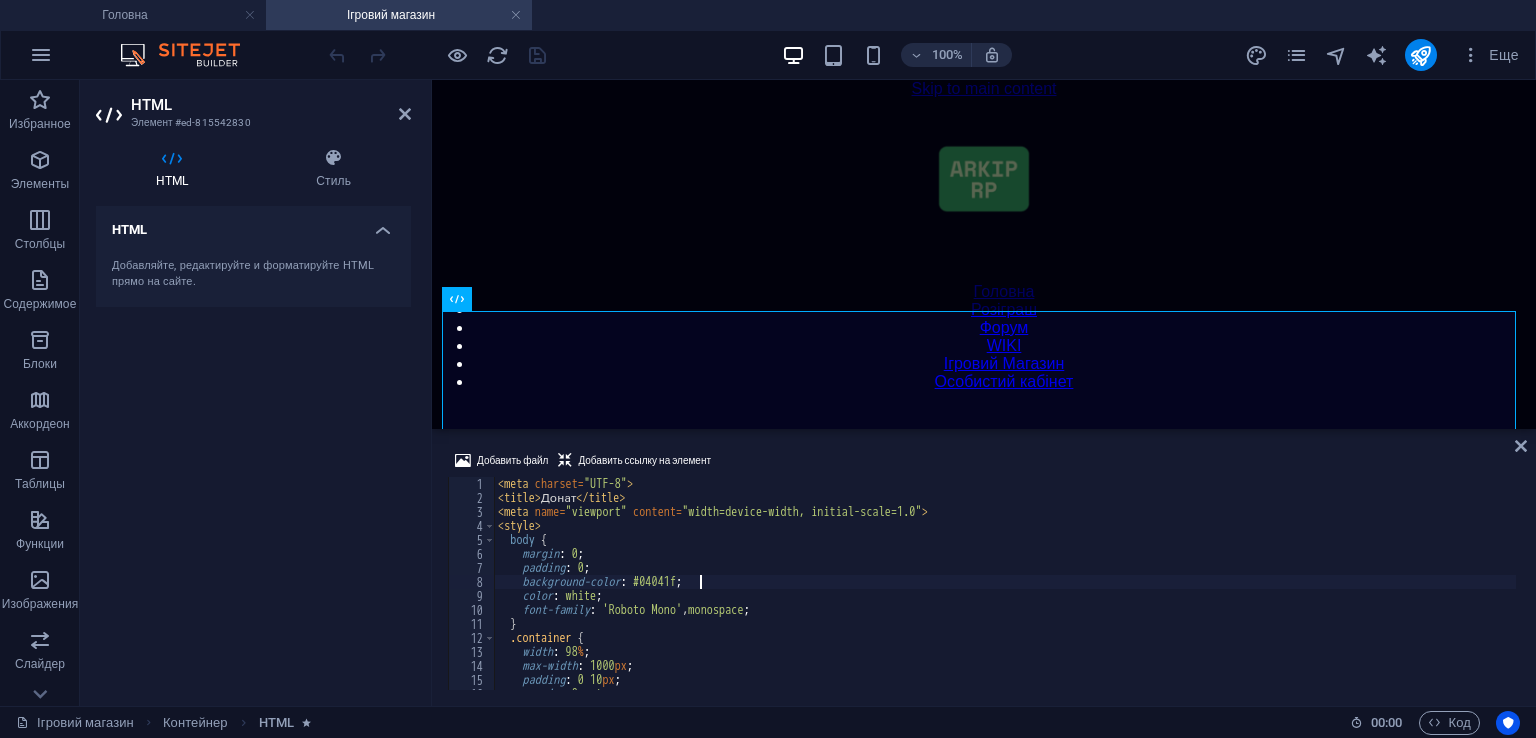 click on "< meta   charset = "UTF-8" > < title > Донат </ title > < meta   name = "viewport"   content = "width=device-width, initial-scale=1.0" > < style >    body   {      margin :   0 ;      padding :   0 ;      background-color :   #04041f ;      color :   white ;      font-family :   ' Roboto Mono ' ,  monospace ;    }    .container   {      width :   98 % ;      max-width :   1000 px ;      padding :   0   10 px ;      margin :   0   auto ;      box-sizing :   border-box ;" at bounding box center (1005, 597) 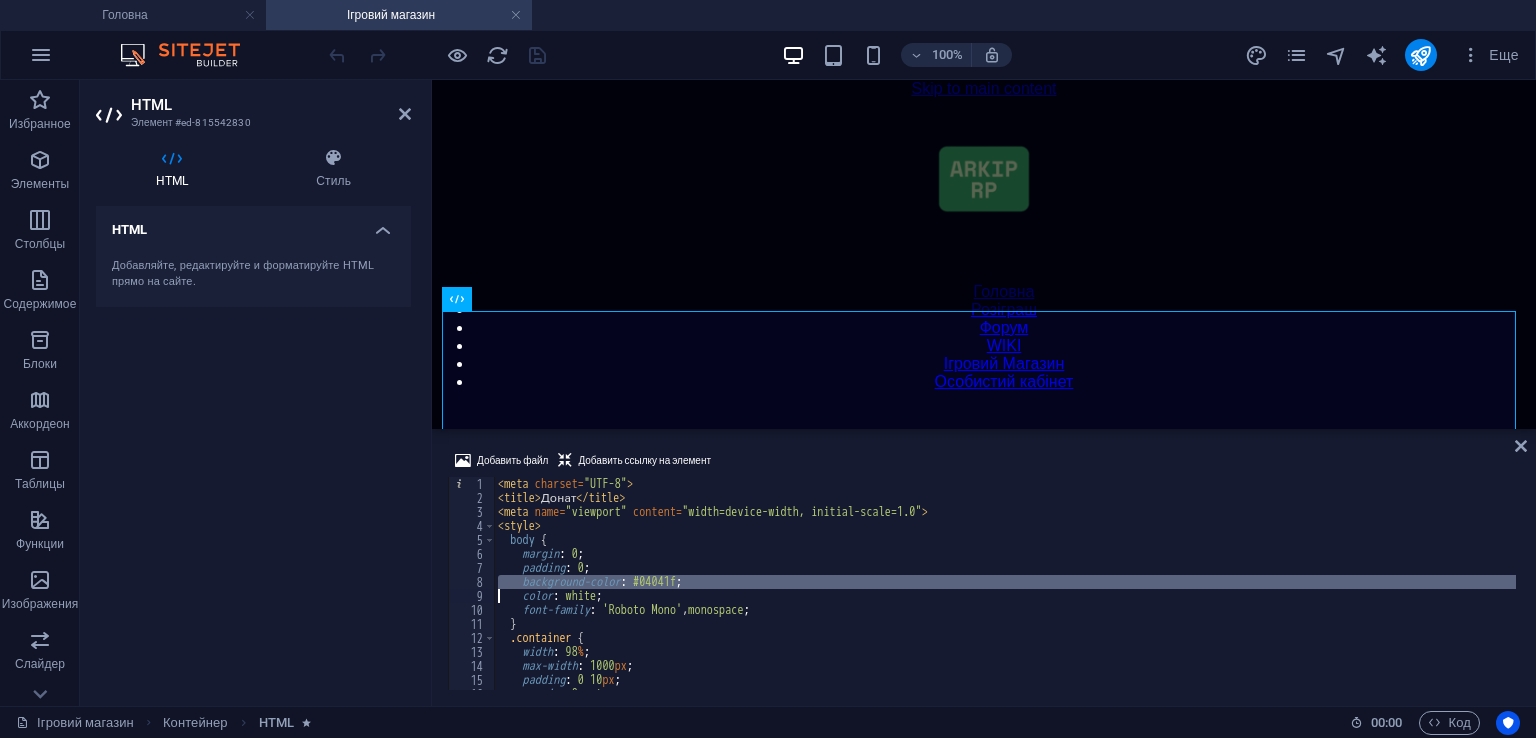 click on "< meta   charset = "UTF-8" > < title > Донат </ title > < meta   name = "viewport"   content = "width=device-width, initial-scale=1.0" > < style >    body   {      margin :   0 ;      padding :   0 ;      background-color :   #04041f ;      color :   white ;      font-family :   ' Roboto Mono ' ,  monospace ;    }    .container   {      width :   98 % ;      max-width :   1000 px ;      padding :   0   10 px ;      margin :   0   auto ;      box-sizing :   border-box ;" at bounding box center [1005, 597] 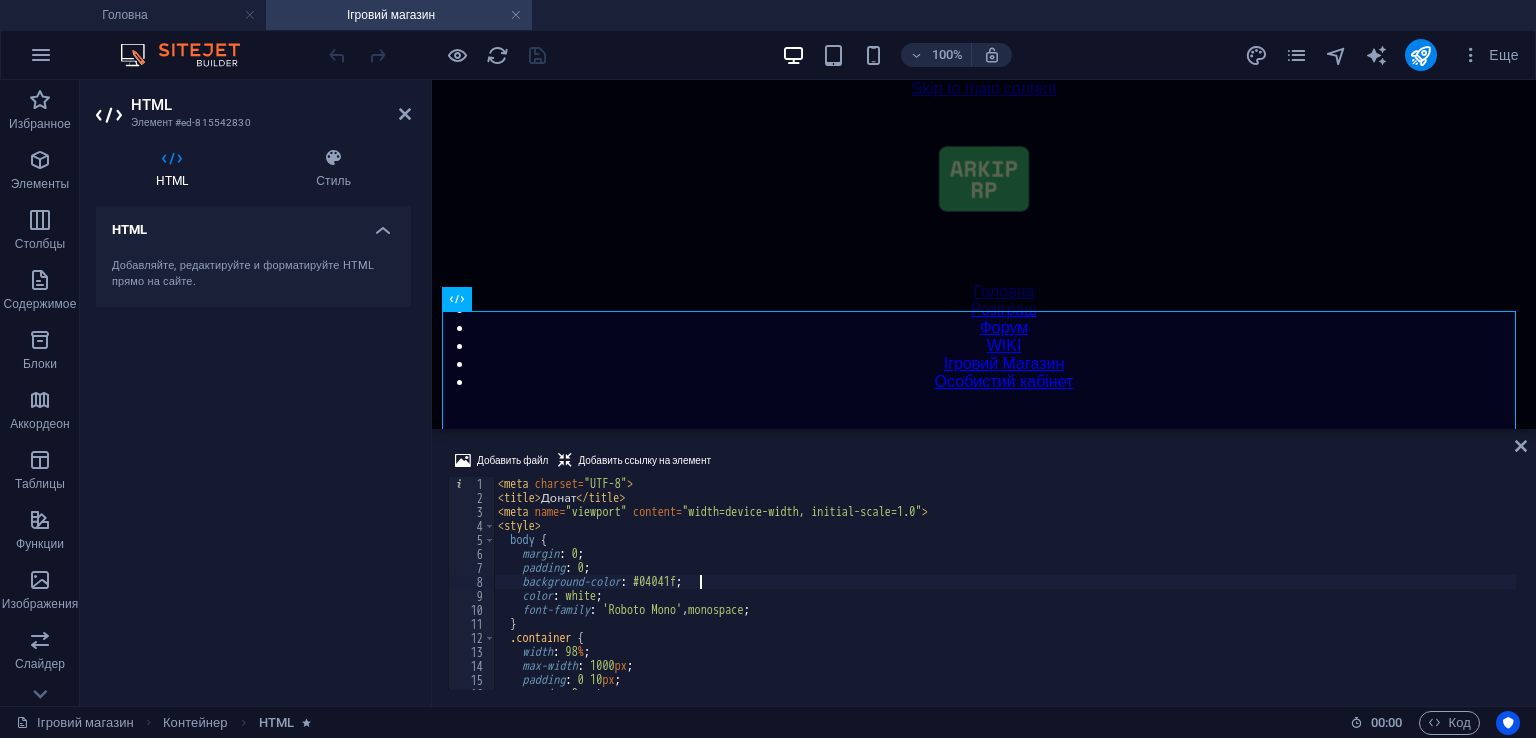 click on "< meta   charset = "UTF-8" > < title > Донат </ title > < meta   name = "viewport"   content = "width=device-width, initial-scale=1.0" > < style >    body   {      margin :   0 ;      padding :   0 ;      background-color :   #04041f ;      color :   white ;      font-family :   ' Roboto Mono ' ,  monospace ;    }    .container   {      width :   98 % ;      max-width :   1000 px ;      padding :   0   10 px ;      margin :   0   auto ;      box-sizing :   border-box ;" at bounding box center [1005, 597] 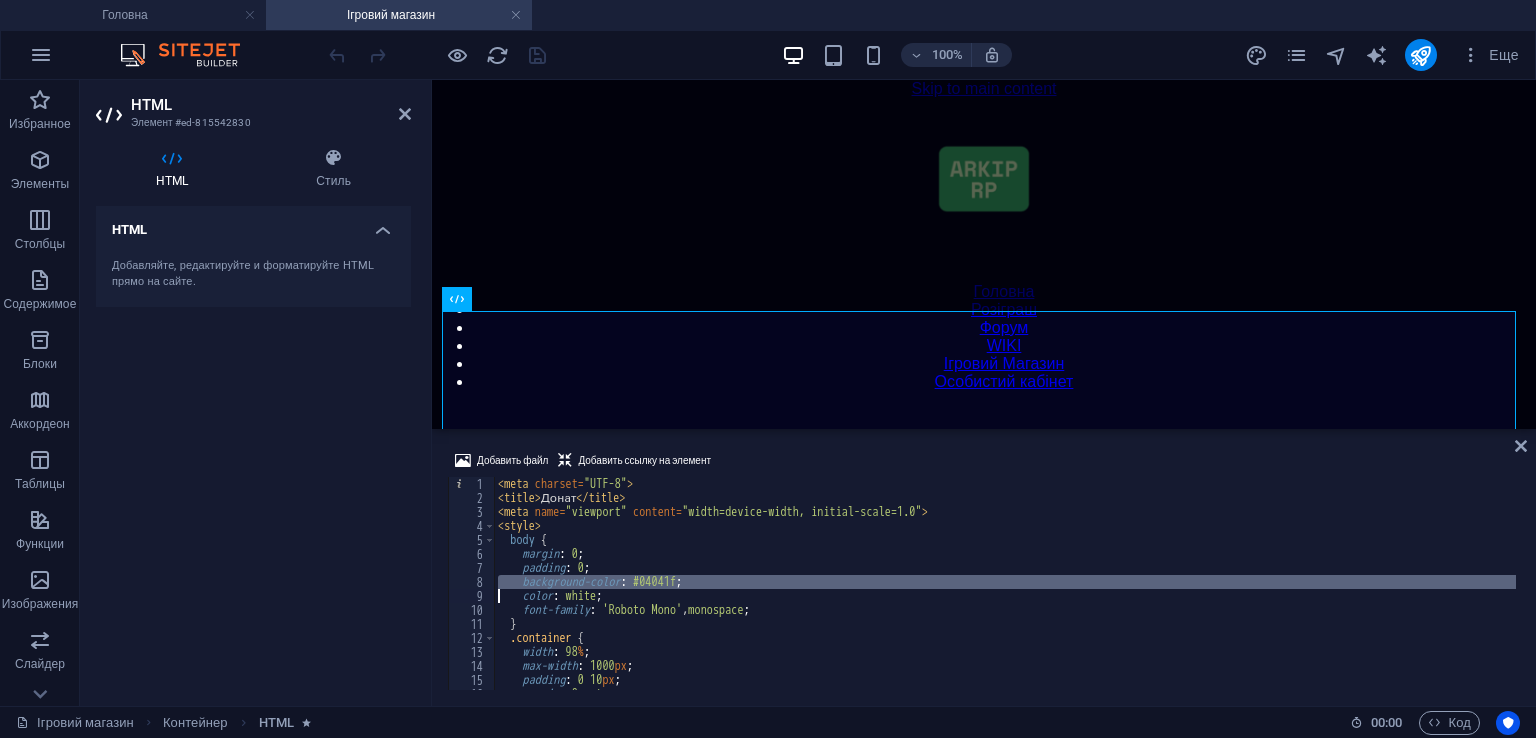 click on "< meta   charset = "UTF-8" > < title > Донат </ title > < meta   name = "viewport"   content = "width=device-width, initial-scale=1.0" > < style >    body   {      margin :   0 ;      padding :   0 ;      background-color :   #04041f ;      color :   white ;      font-family :   ' Roboto Mono ' ,  monospace ;    }    .container   {      width :   98 % ;      max-width :   1000 px ;      padding :   0   10 px ;      margin :   0   auto ;      box-sizing :   border-box ;" at bounding box center (1005, 597) 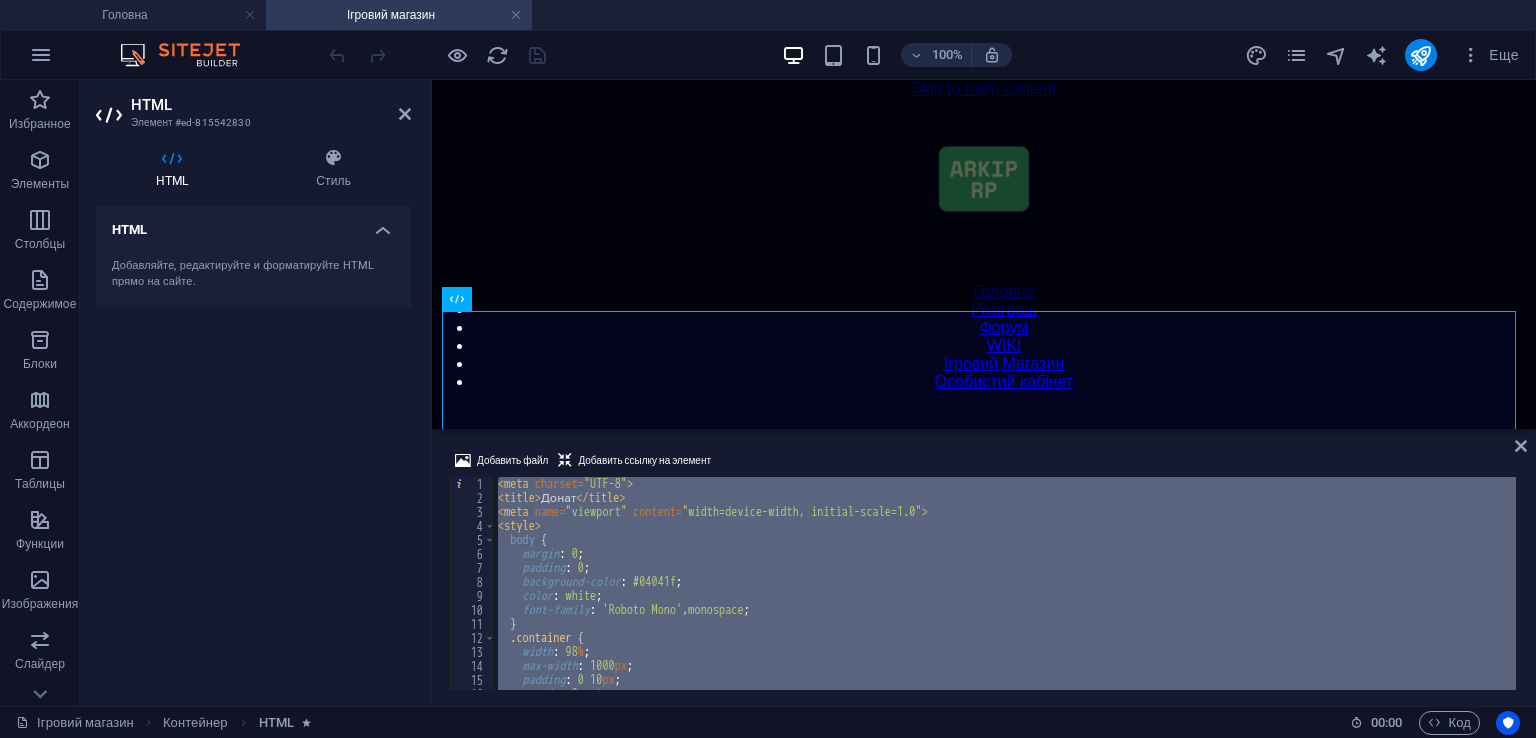 click on "< meta   charset = "UTF-8" > < title > Донат </ title > < meta   name = "viewport"   content = "width=device-width, initial-scale=1.0" > < style >    body   {      margin :   0 ;      padding :   0 ;      background-color :   #04041f ;      color :   white ;      font-family :   ' Roboto Mono ' ,  monospace ;    }    .container   {      width :   98 % ;      max-width :   1000 px ;      padding :   0   10 px ;      margin :   0   auto ;      box-sizing :   border-box ;" at bounding box center [1005, 597] 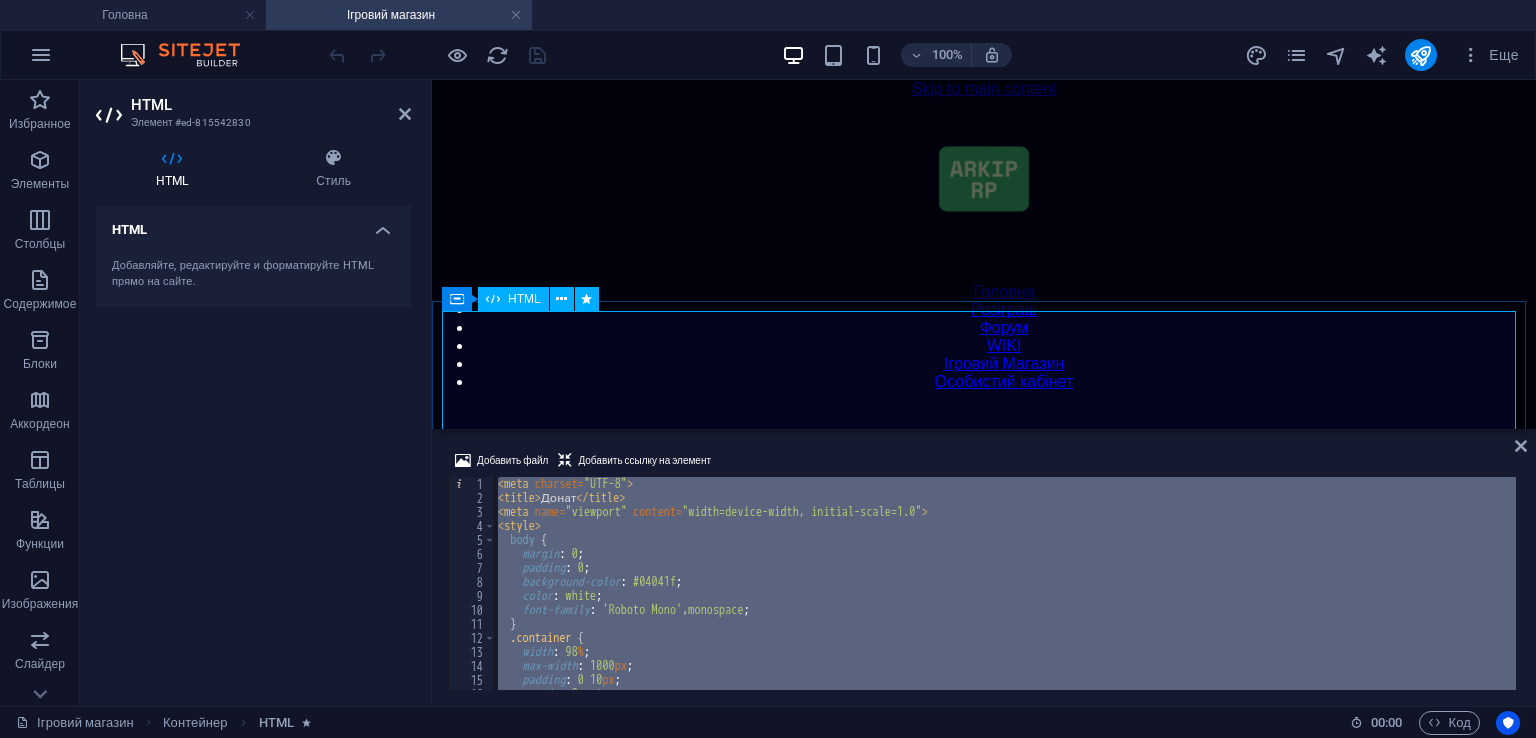 click on "< meta   charset = "UTF-8" > < title > Донат </ title > < meta   name = "viewport"   content = "width=device-width, initial-scale=1.0" > < style >    body   {      margin :   0 ;      padding :   0 ;      background-color :   #04041f ;      color :   white ;      font-family :   ' Roboto Mono ' ,  monospace ;    }    .container   {      width :   98 % ;      max-width :   1000 px ;      padding :   0   10 px ;      margin :   0   auto ;      box-sizing :   border-box ;" at bounding box center [1005, 583] 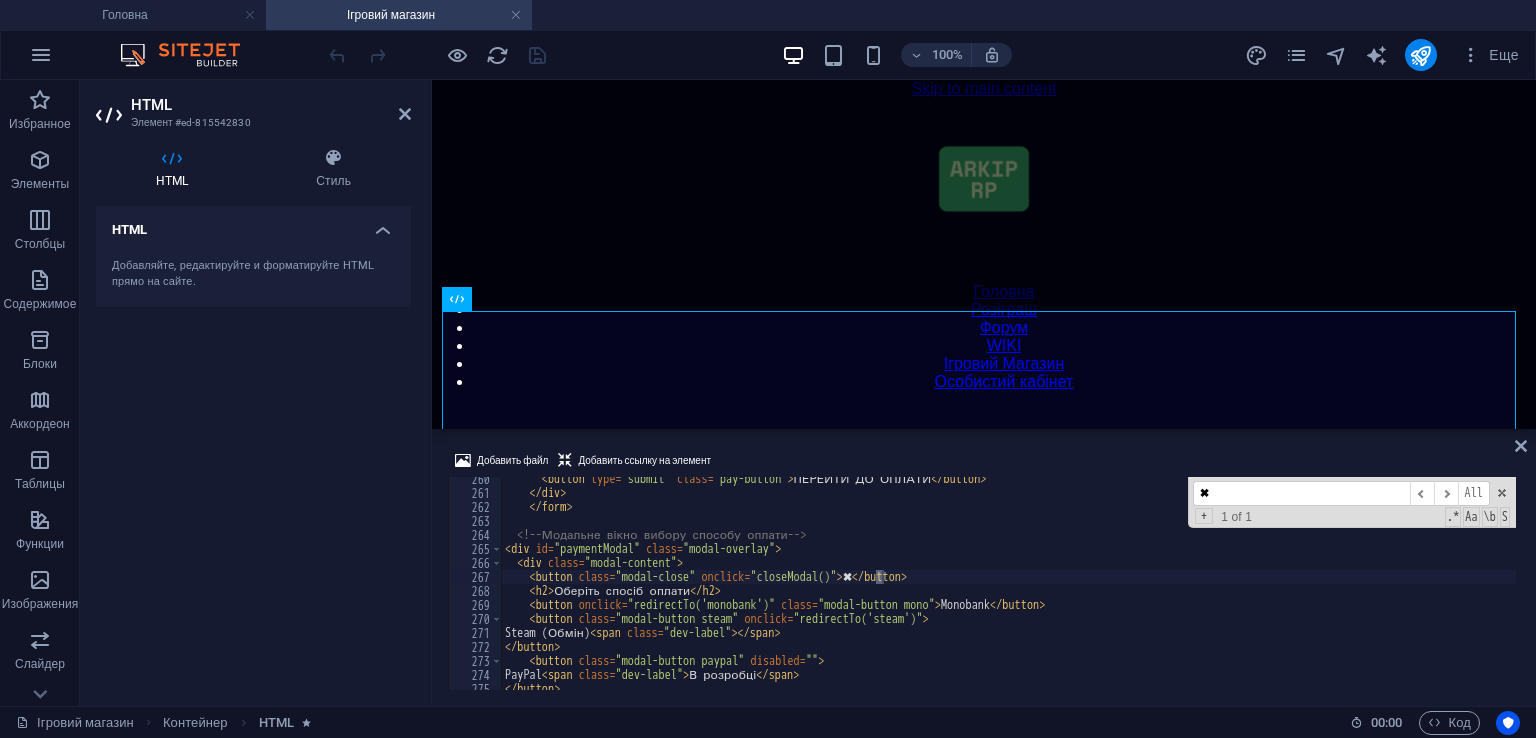 scroll, scrollTop: 3631, scrollLeft: 0, axis: vertical 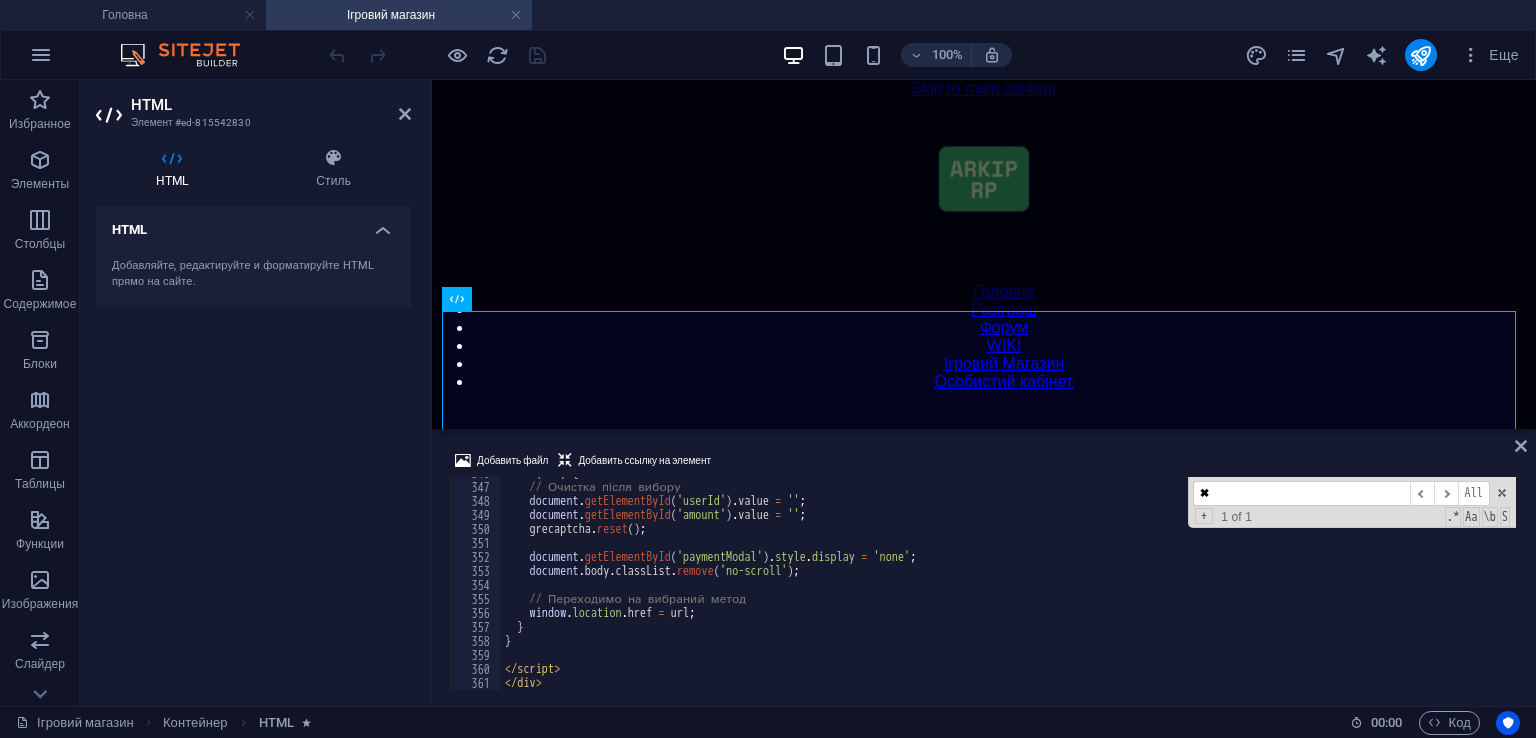 click on "if   ( url )   {      // Очистка після вибору      document . getElementById ( 'userId' ) . value   =   '' ;      document . getElementById ( 'amount' ) . value   =   '' ;      grecaptcha . reset ( ) ;      document . getElementById ( 'paymentModal' ) . style . display   =   'none' ;      document . body . classList . remove ( 'no-scroll' ) ;      // Переходимо на вибраний метод      window . location . href   =   url ;    } } </ script > </ div >" at bounding box center (1008, 586) 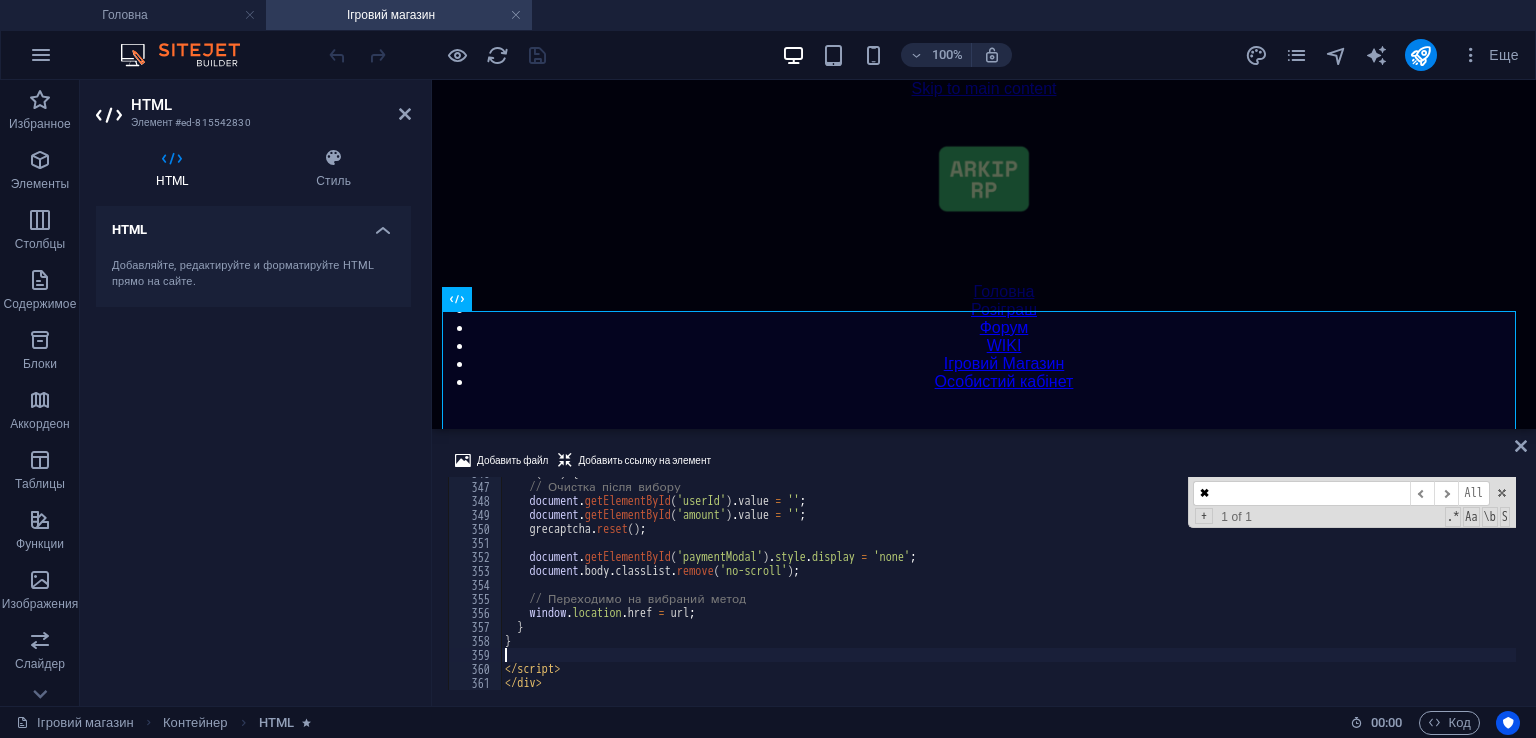 type 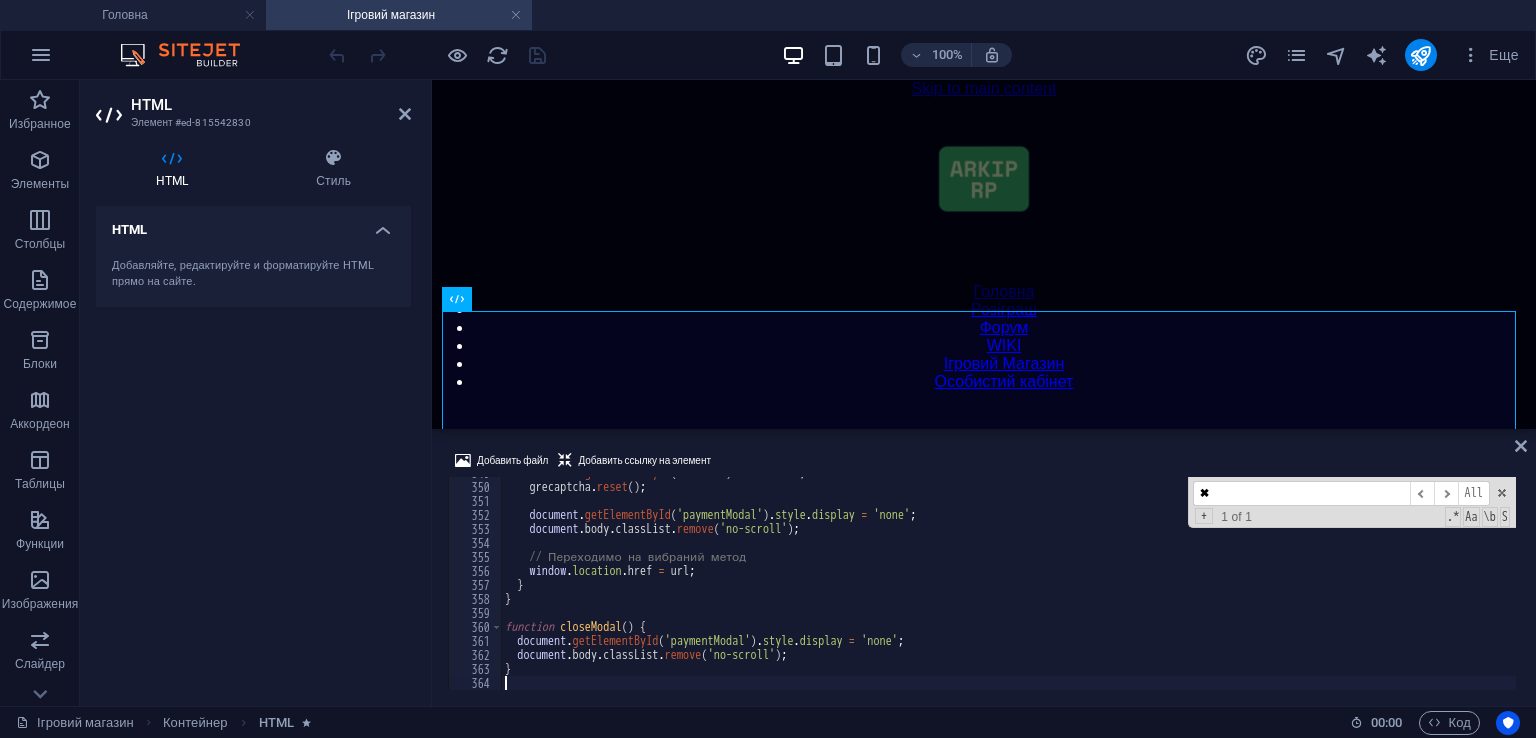 scroll, scrollTop: 4883, scrollLeft: 0, axis: vertical 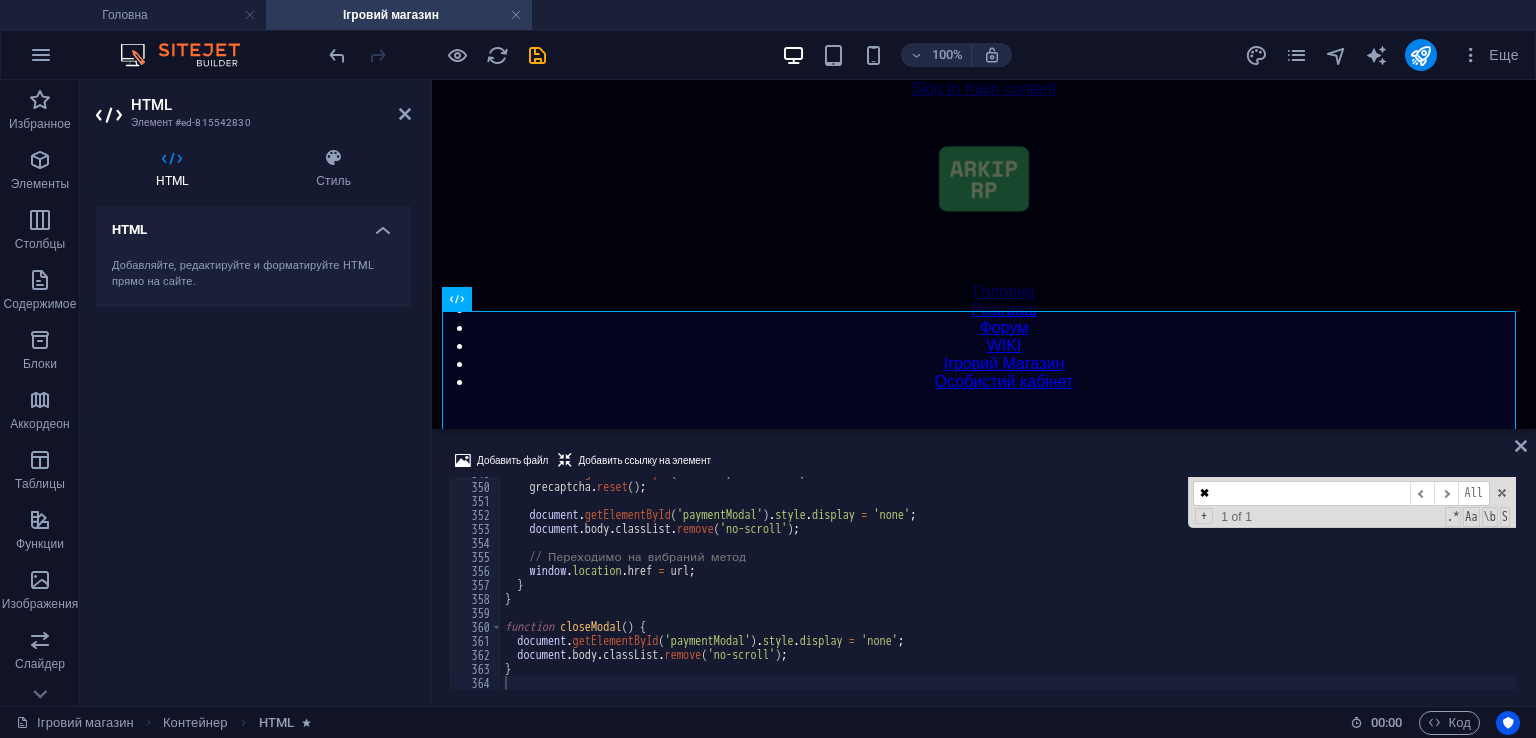 click on "✖" at bounding box center (1301, 493) 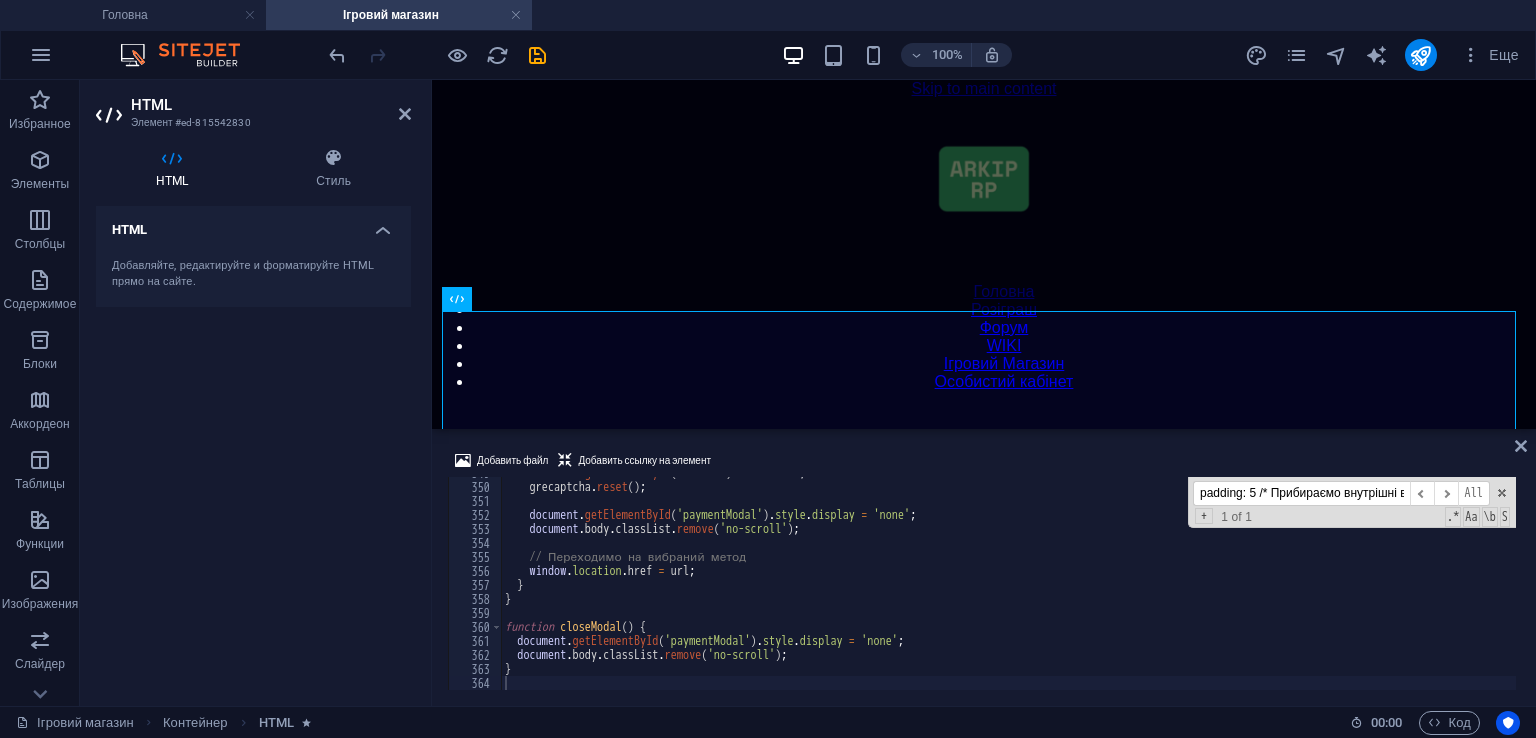 scroll, scrollTop: 0, scrollLeft: 53, axis: horizontal 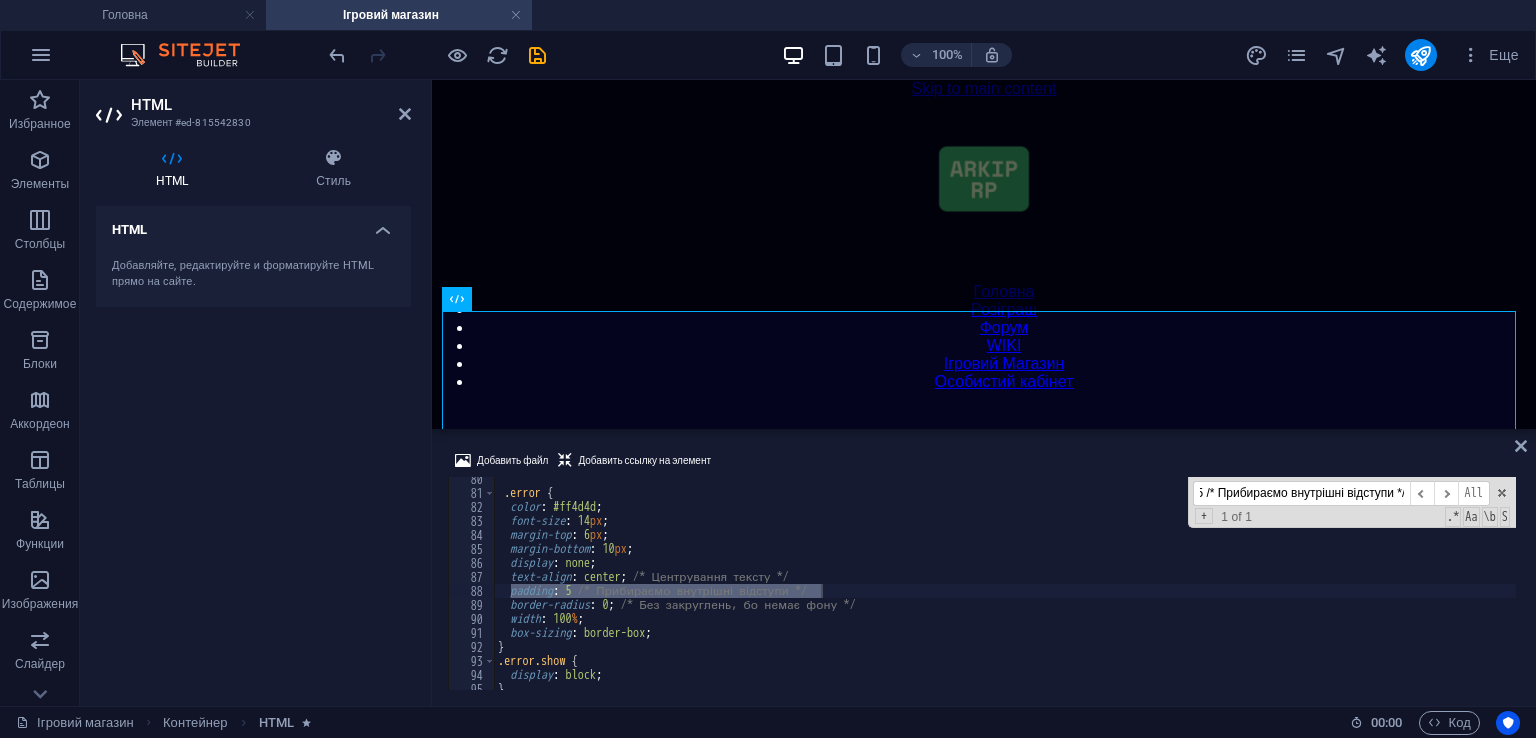 type on "padding: 5 /* Прибираємо внутрішні відступи */" 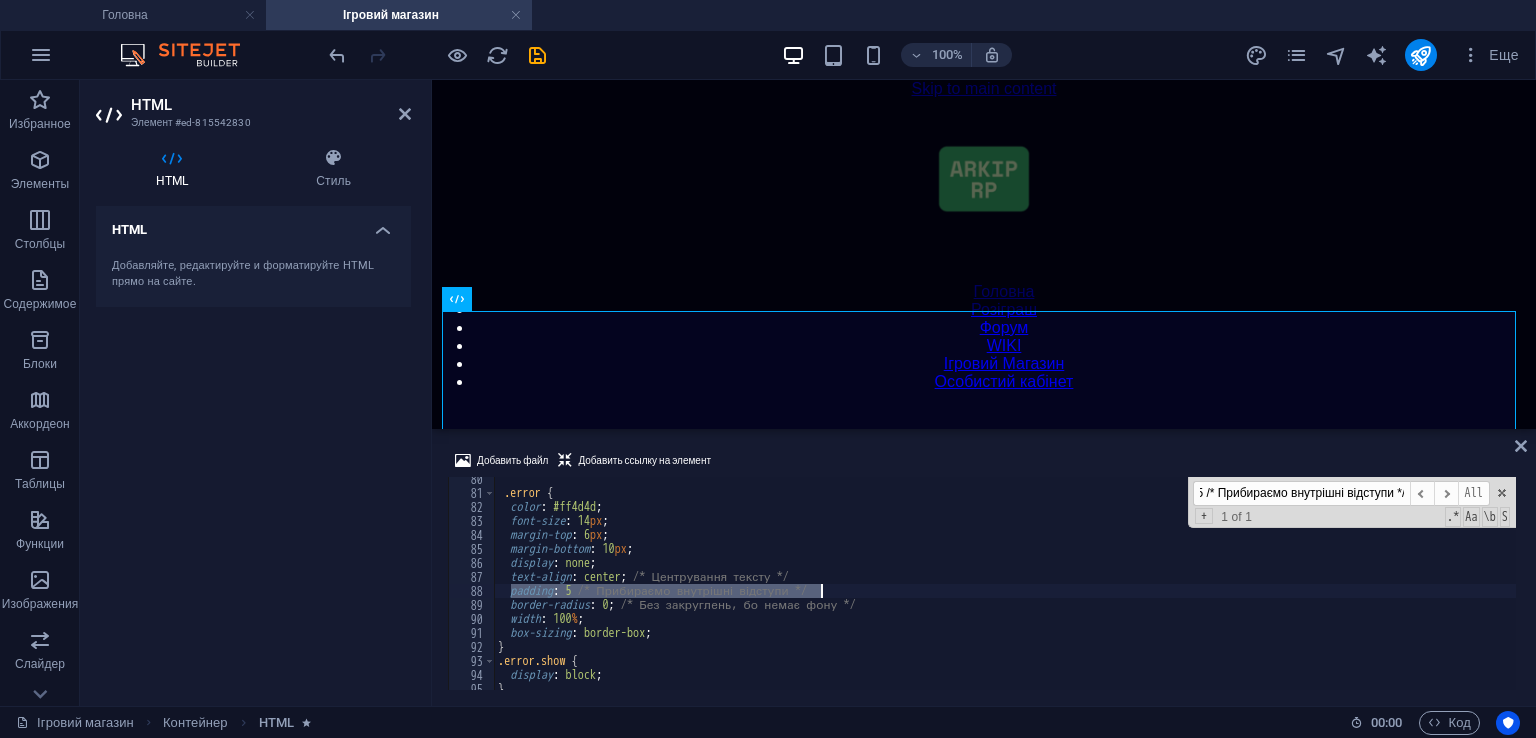 click on ".error   {    color :   #ff4d4d ;    font-size :   14 px ;    margin-top :   6 px ;    margin-bottom :   10 px ;    display :   none ;    text-align :   center ;   /* Центрування тексту */    padding :   5   /* Прибираємо внутрішні відступи */    border-radius :   0 ;   /* Без закруглень, бо немає фону */    width :   100 % ;    box-sizing :   border-box ; } .error.show   {    display :   block ; } padding: 5 /* Прибираємо внутрішні відступи */ ​ ​ All Replace All + 1 of 1 .* Aa \b S" at bounding box center (1005, 583) 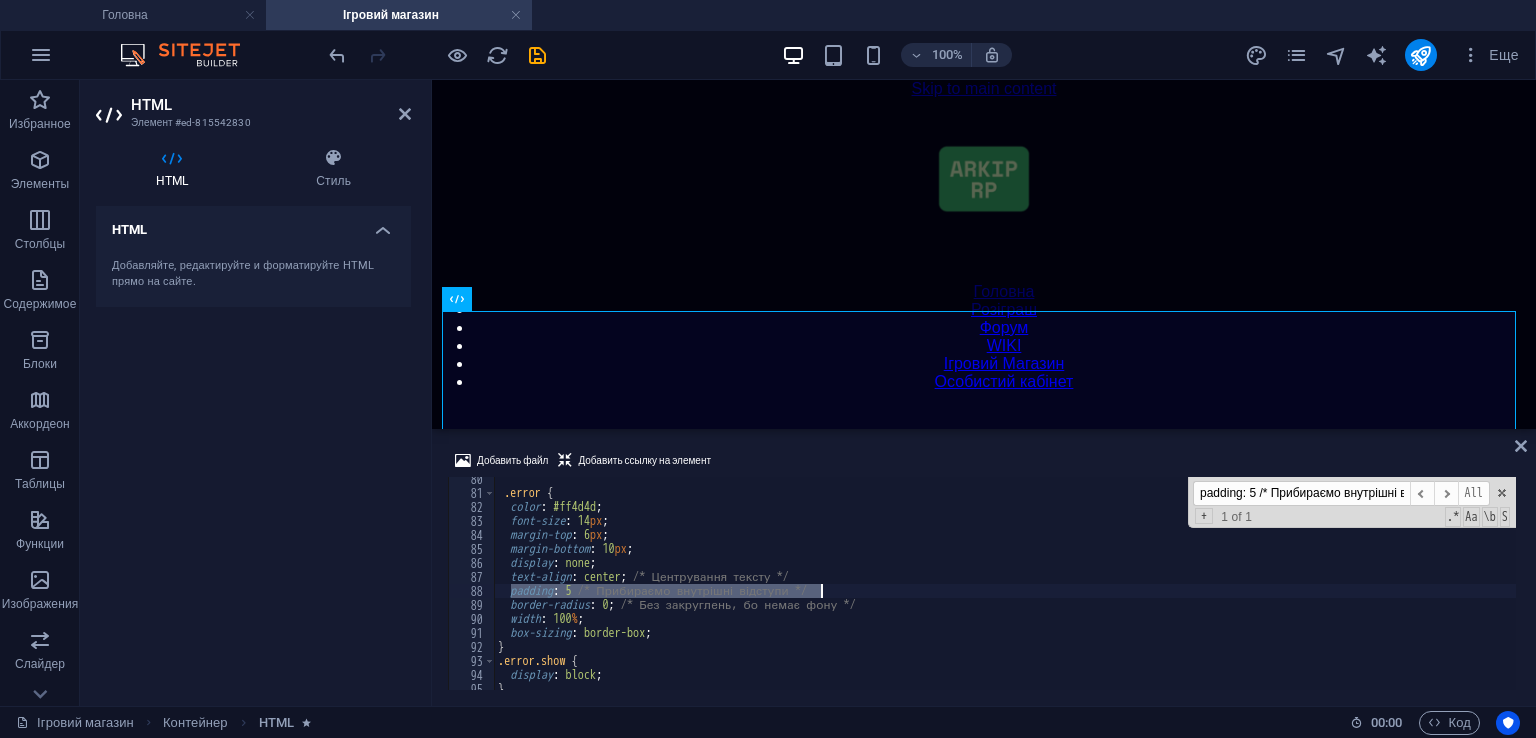 click on ".error   {    color :   #ff4d4d ;    font-size :   14 px ;    margin-top :   6 px ;    margin-bottom :   10 px ;    display :   none ;    text-align :   center ;   /* Центрування тексту */    padding :   5   /* Прибираємо внутрішні відступи */    border-radius :   0 ;   /* Без закруглень, бо немає фону */    width :   100 % ;    box-sizing :   border-box ; } .error.show   {    display :   block ; }" at bounding box center [1005, 592] 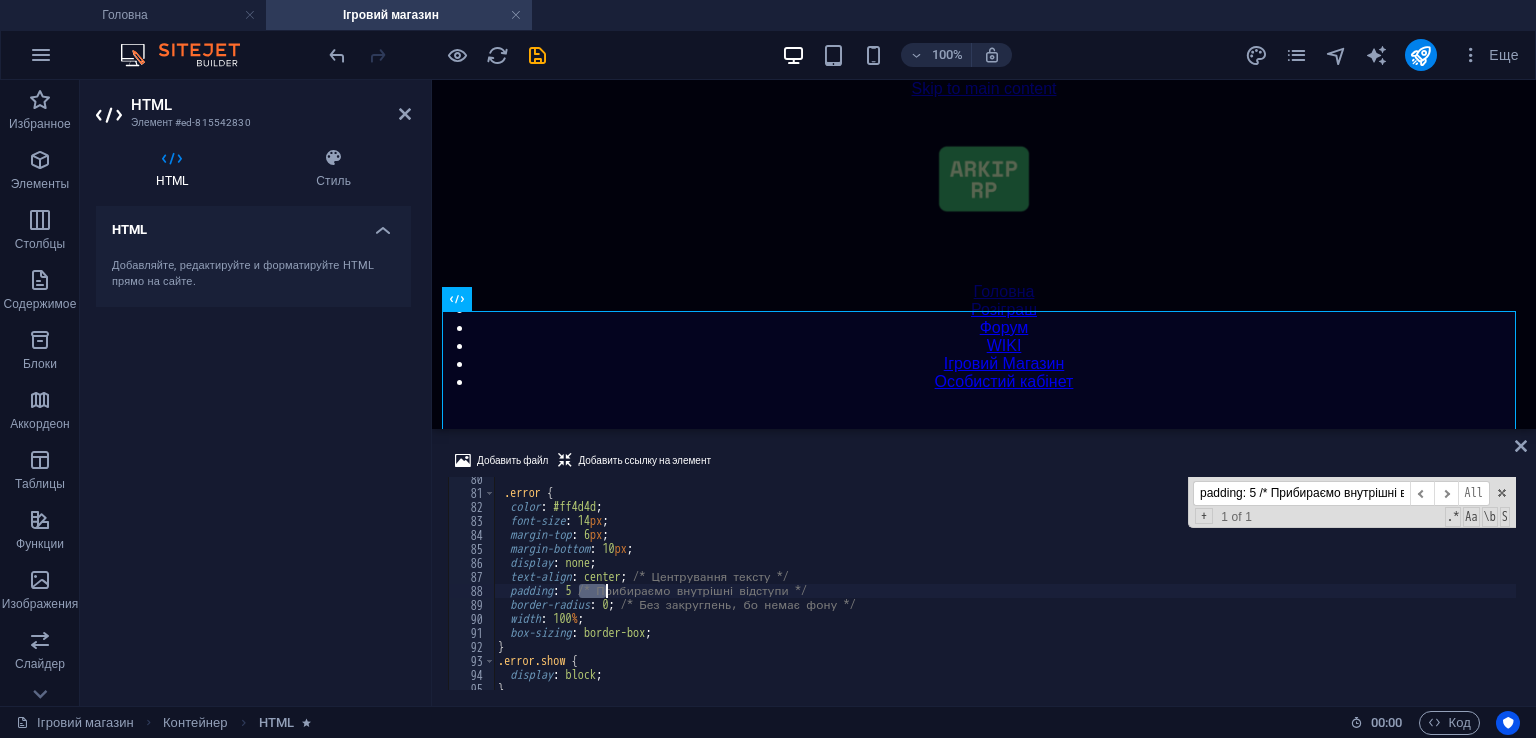 click on ".error   {    color :   #ff4d4d ;    font-size :   14 px ;    margin-top :   6 px ;    margin-bottom :   10 px ;    display :   none ;    text-align :   center ;   /* Центрування тексту */    padding :   5   /* Прибираємо внутрішні відступи */    border-radius :   0 ;   /* Без закруглень, бо немає фону */    width :   100 % ;    box-sizing :   border-box ; } .error.show   {    display :   block ; }" at bounding box center (1005, 592) 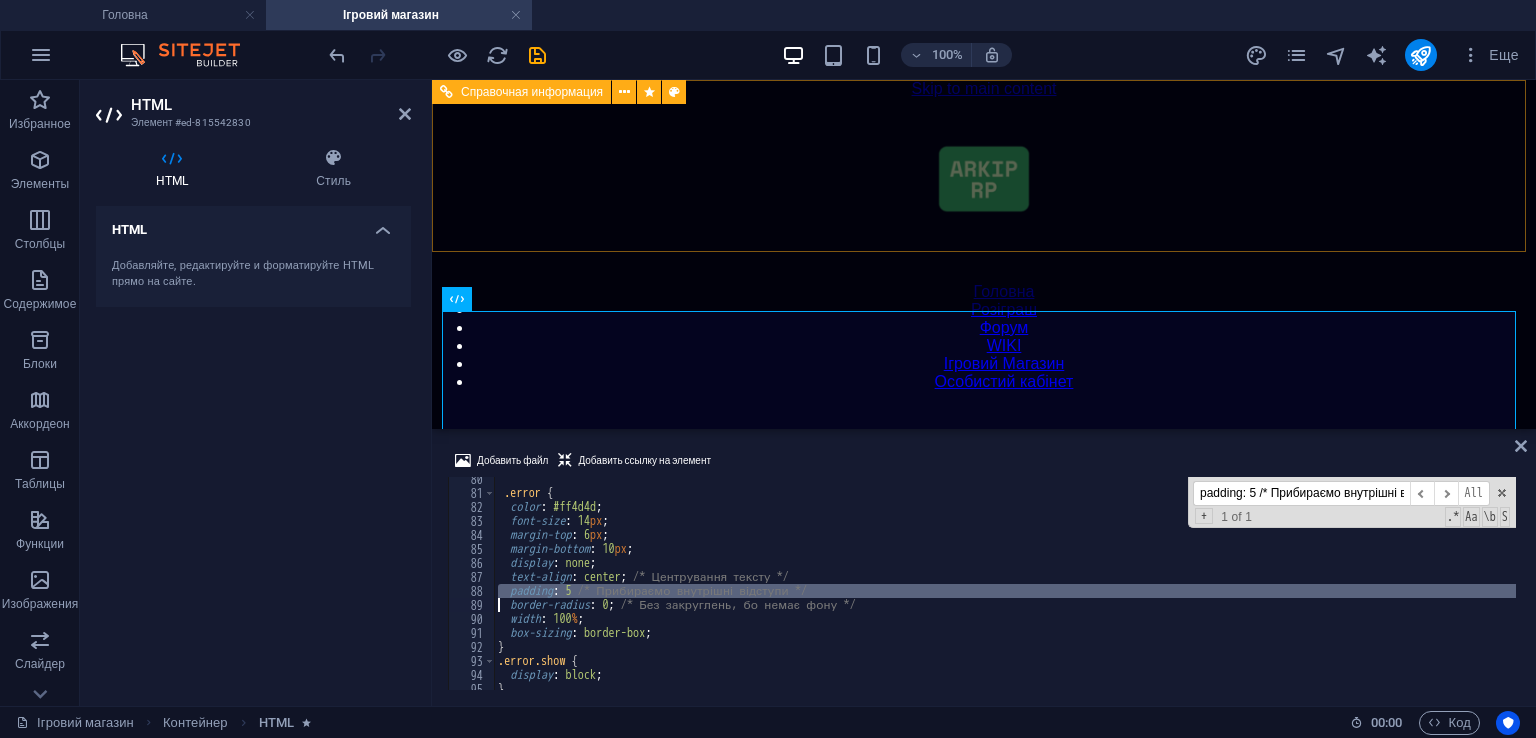 click on "Ігровий магазин" at bounding box center [399, 15] 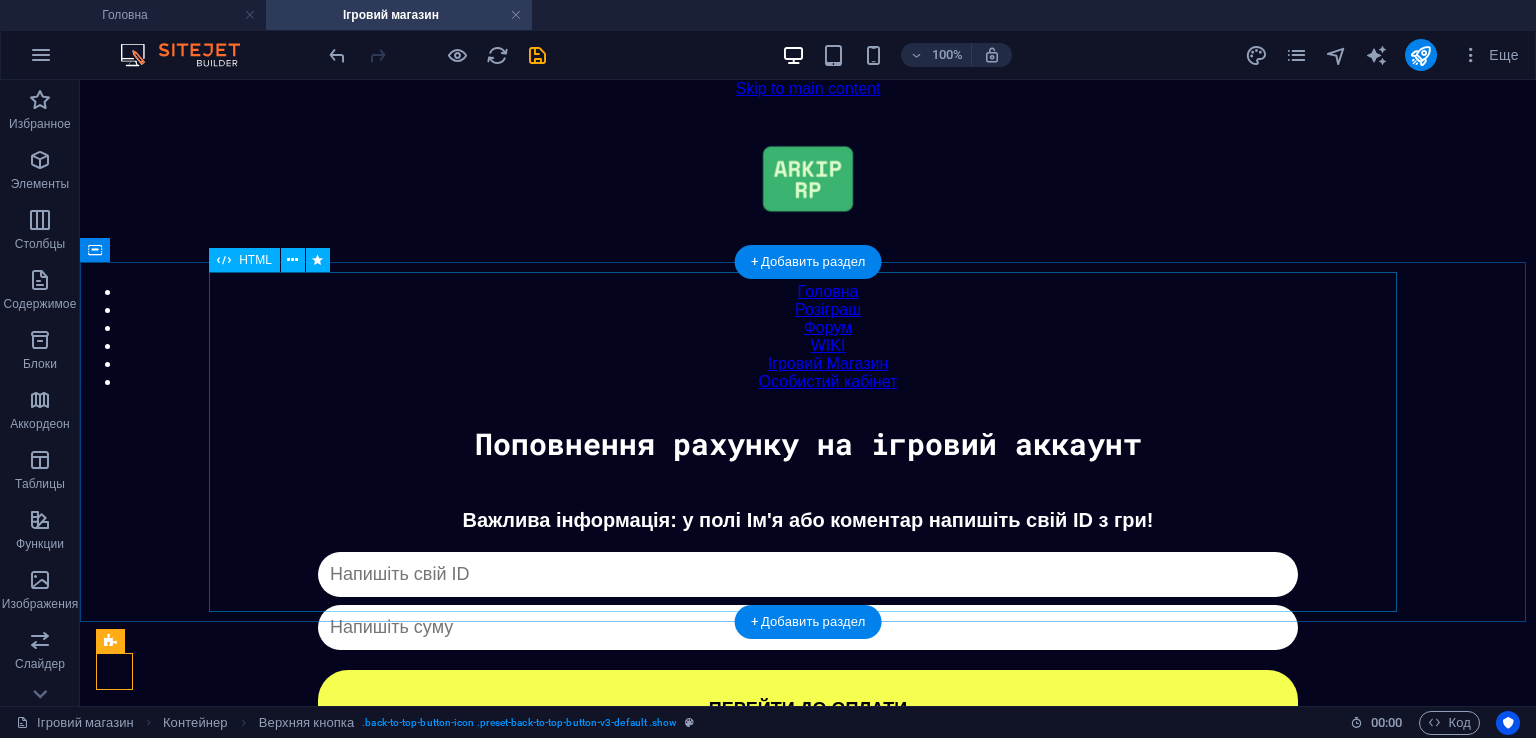 click on "Донат
Важлива інформація: у полі Ім'я або коментар напишіть свій ID з гри!
Капча не пройдена
ПЕРЕЙТИ ДО ОПЛАТИ
✖
Оберіть спосіб оплати
Monobank
Steam (Обмін)
PayPal  В розробці
Crypto  В розробці" at bounding box center (808, 628) 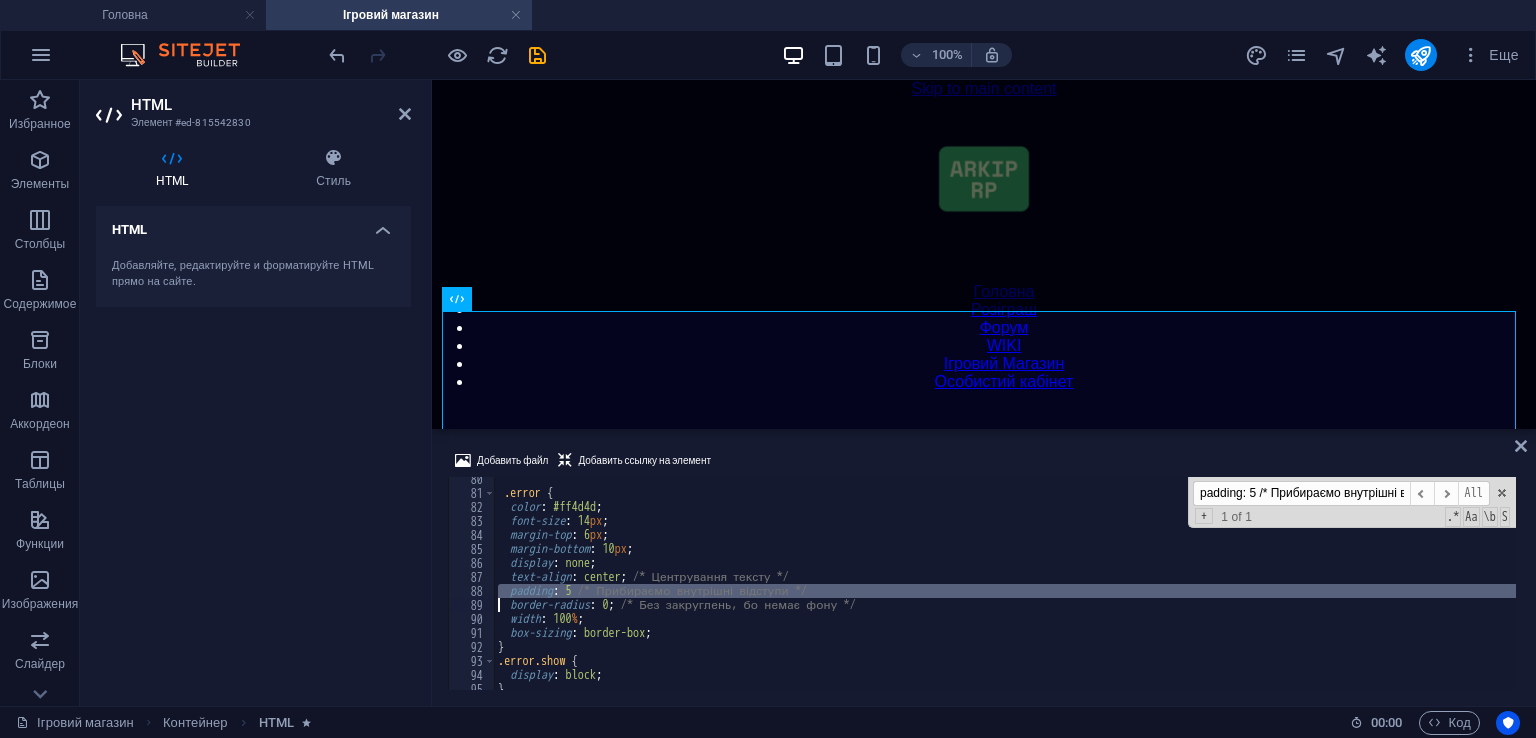 click on ".error   {    color :   #ff4d4d ;    font-size :   14 px ;    margin-top :   6 px ;    margin-bottom :   10 px ;    display :   none ;    text-align :   center ;   /* Центрування тексту */    padding :   5   /* Прибираємо внутрішні відступи */    border-radius :   0 ;   /* Без закруглень, бо немає фону */    width :   100 % ;    box-sizing :   border-box ; } .error.show   {    display :   block ; } padding: 5 /* Прибираємо внутрішні відступи */ ​ ​ All Replace All + 1 of 1 .* Aa \b S" at bounding box center [1005, 583] 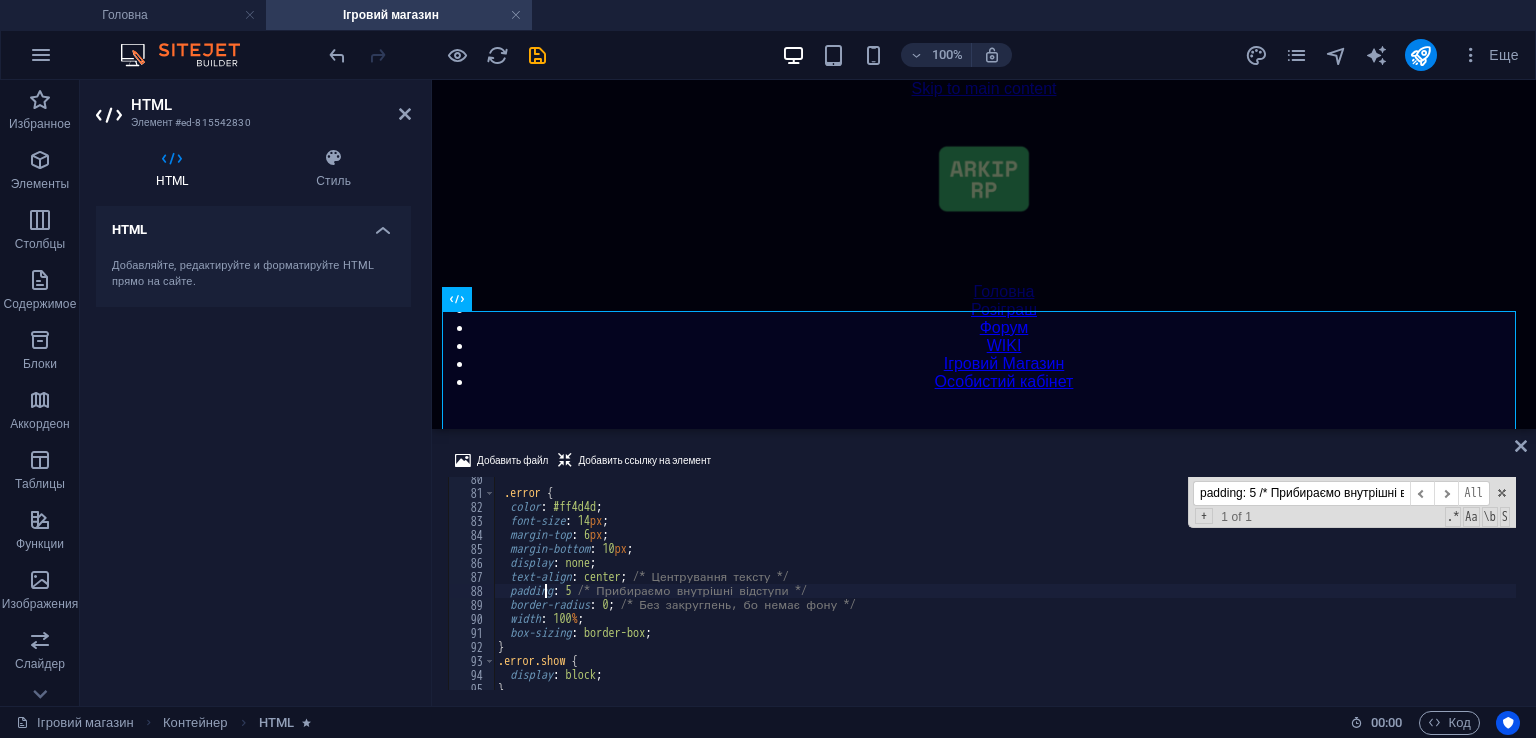 click on ".error   {    color :   #ff4d4d ;    font-size :   14 px ;    margin-top :   6 px ;    margin-bottom :   10 px ;    display :   none ;    text-align :   center ;   /* Центрування тексту */    padding :   5   /* Прибираємо внутрішні відступи */    border-radius :   0 ;   /* Без закруглень, бо немає фону */    width :   100 % ;    box-sizing :   border-box ; } .error.show   {    display :   block ; }" at bounding box center (1005, 592) 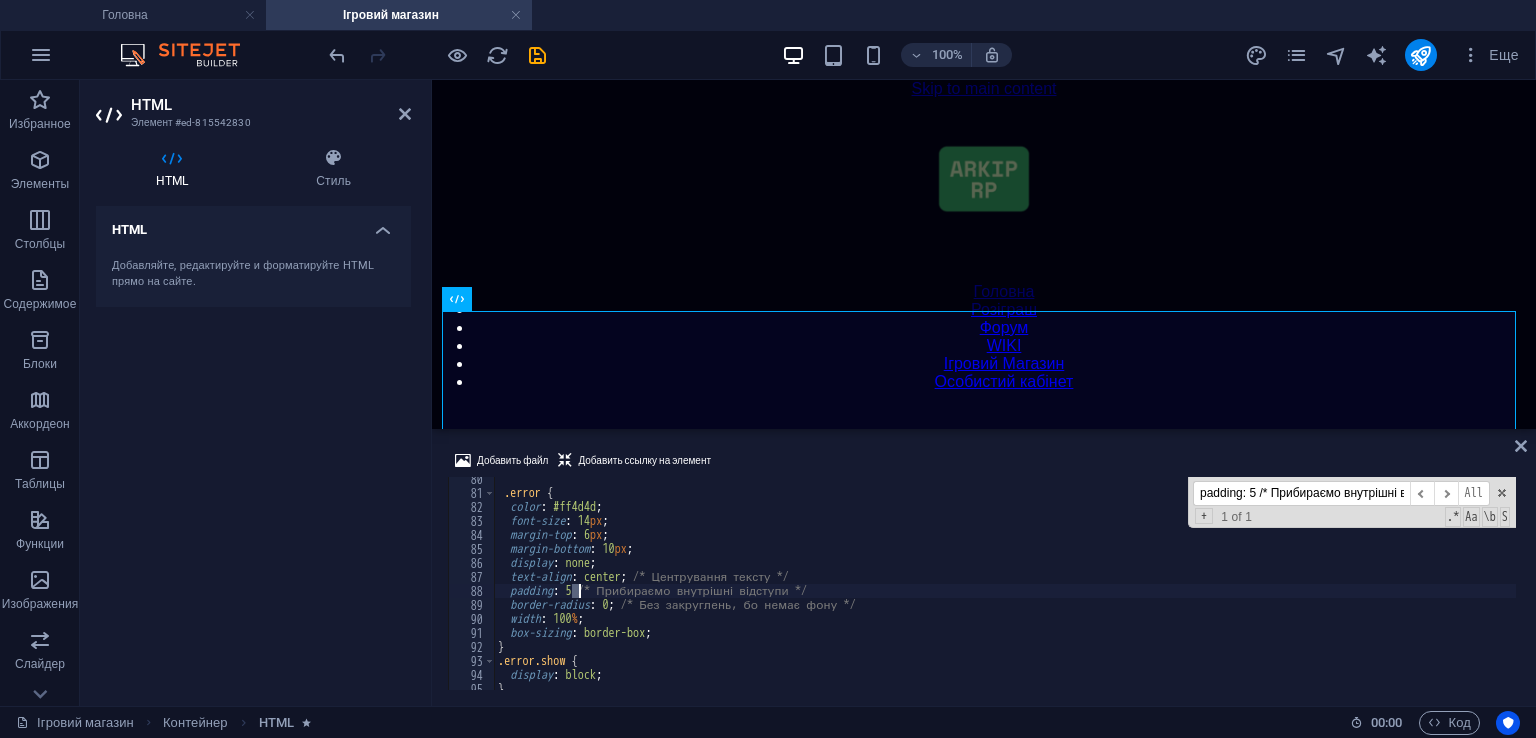 click on ".error   {    color :   #ff4d4d ;    font-size :   14 px ;    margin-top :   6 px ;    margin-bottom :   10 px ;    display :   none ;    text-align :   center ;   /* Центрування тексту */    padding :   5   /* Прибираємо внутрішні відступи */    border-radius :   0 ;   /* Без закруглень, бо немає фону */    width :   100 % ;    box-sizing :   border-box ; } .error.show   {    display :   block ; }" at bounding box center [1005, 592] 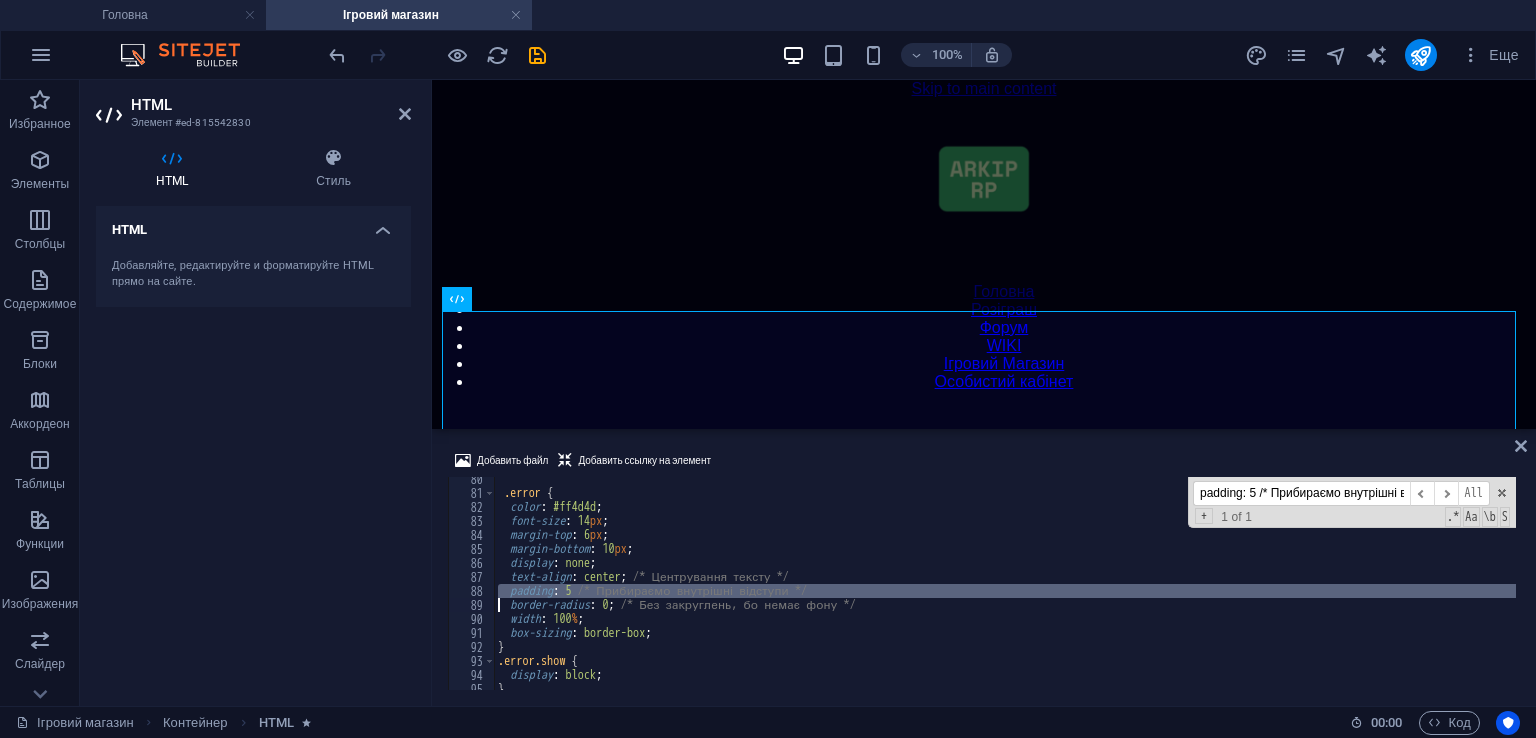 paste 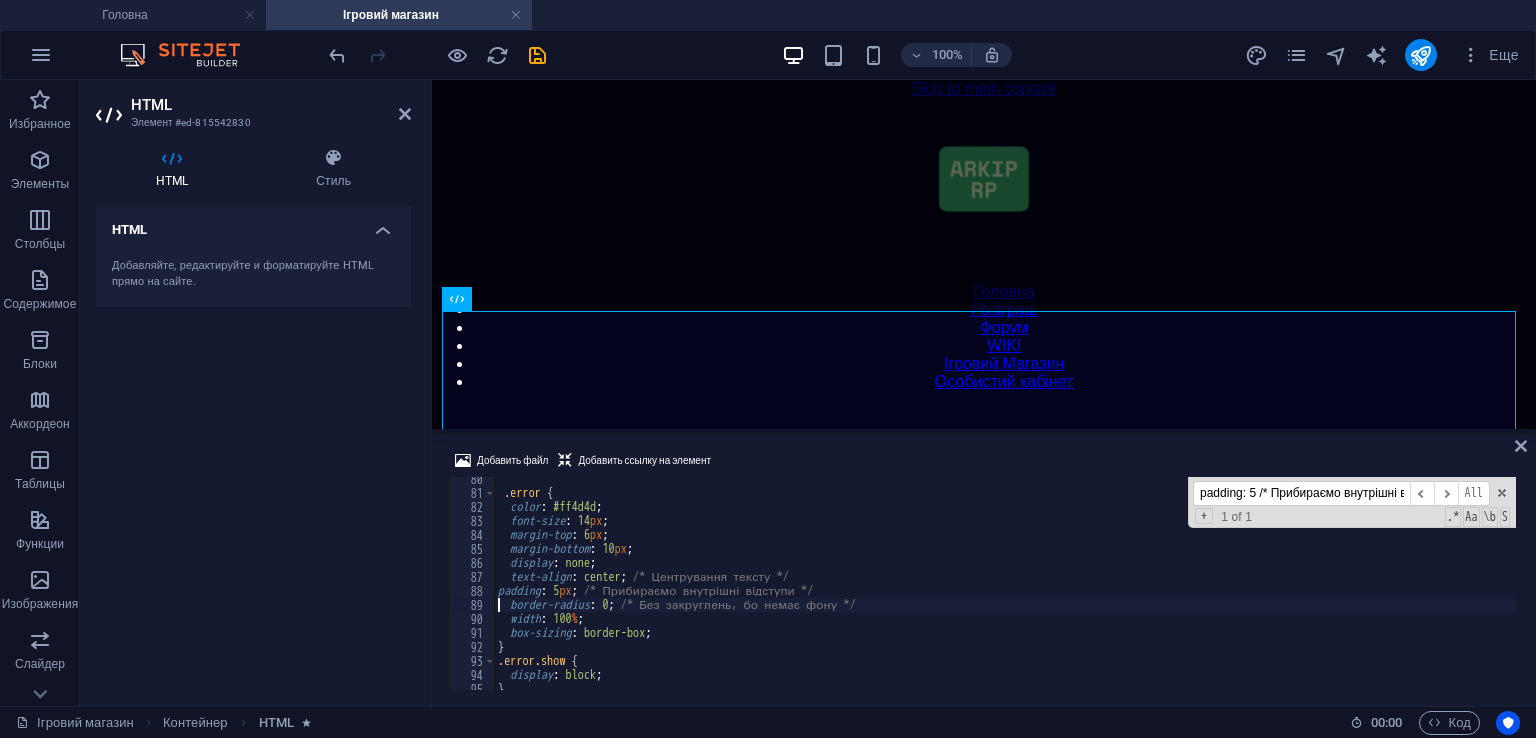 click on "padding: 5 /* Прибираємо внутрішні відступи */" at bounding box center [1301, 493] 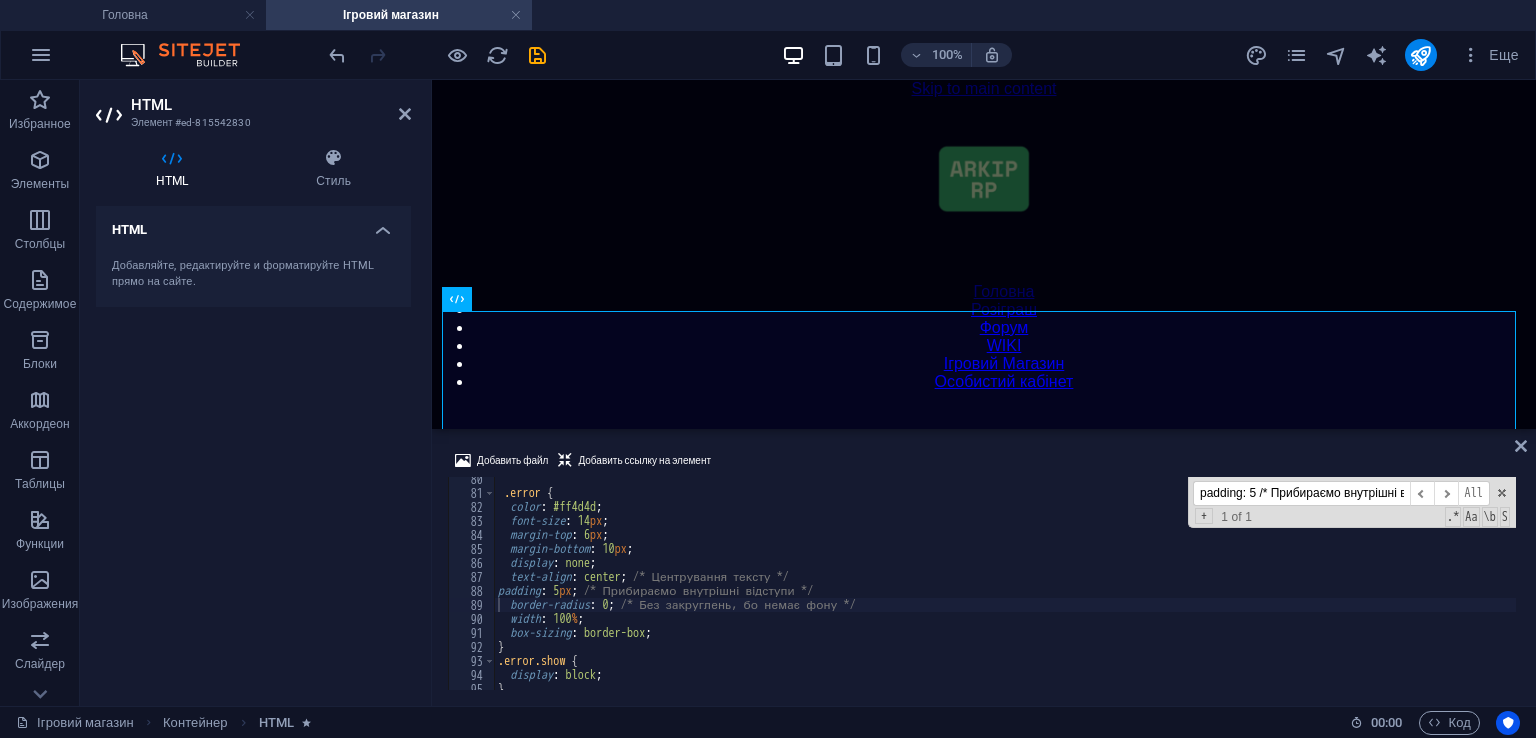 click on "padding: 5 /* Прибираємо внутрішні відступи */" at bounding box center (1301, 493) 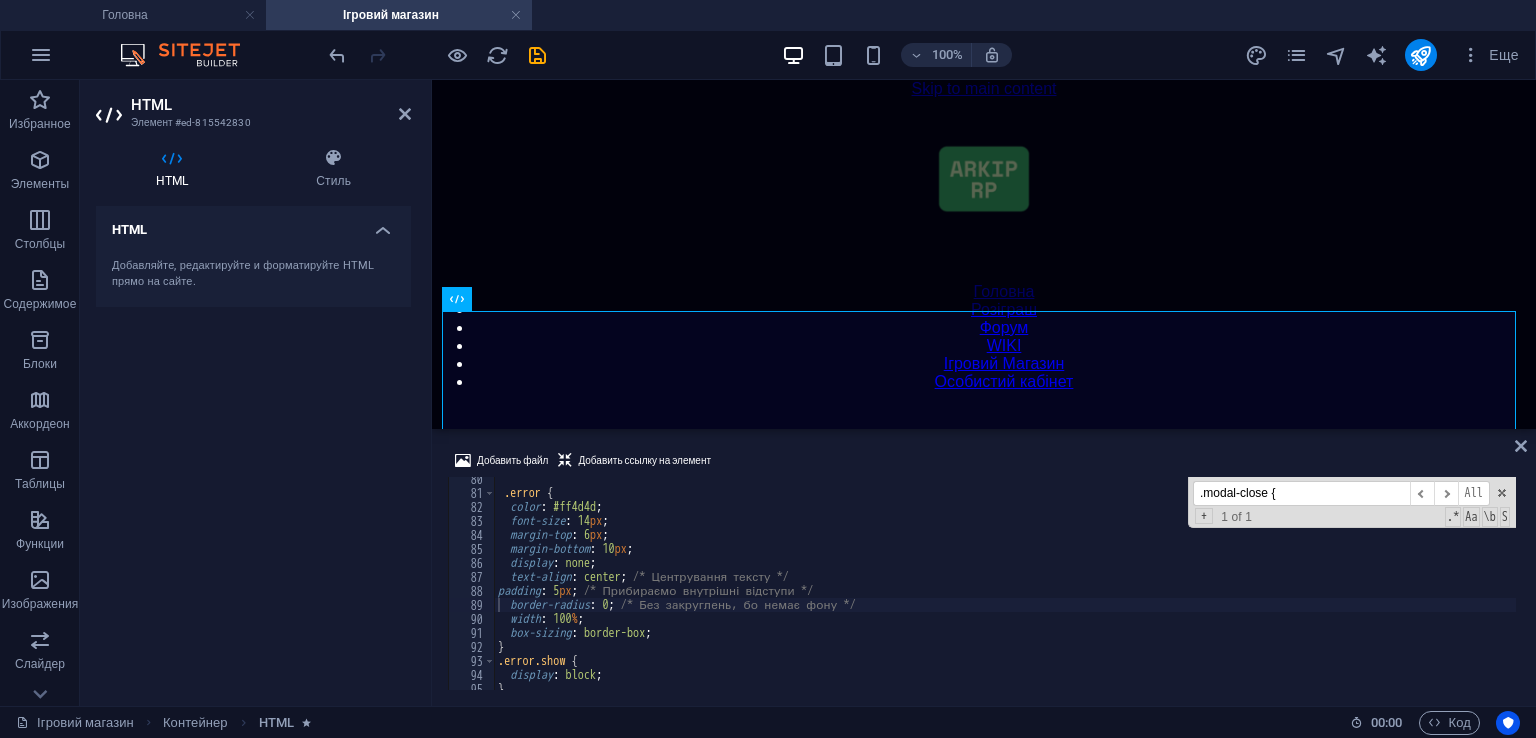 scroll, scrollTop: 2217, scrollLeft: 0, axis: vertical 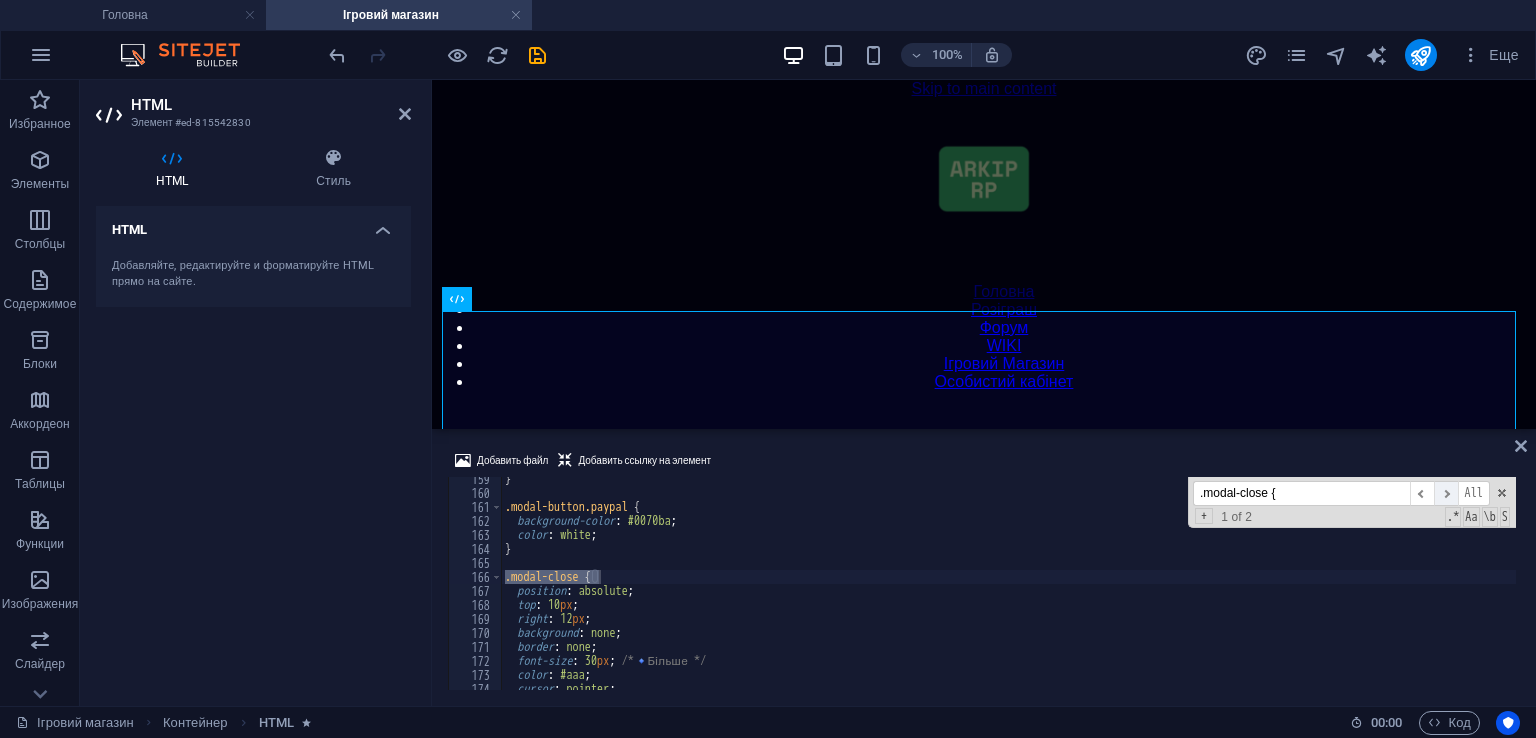 type on ".modal-close {" 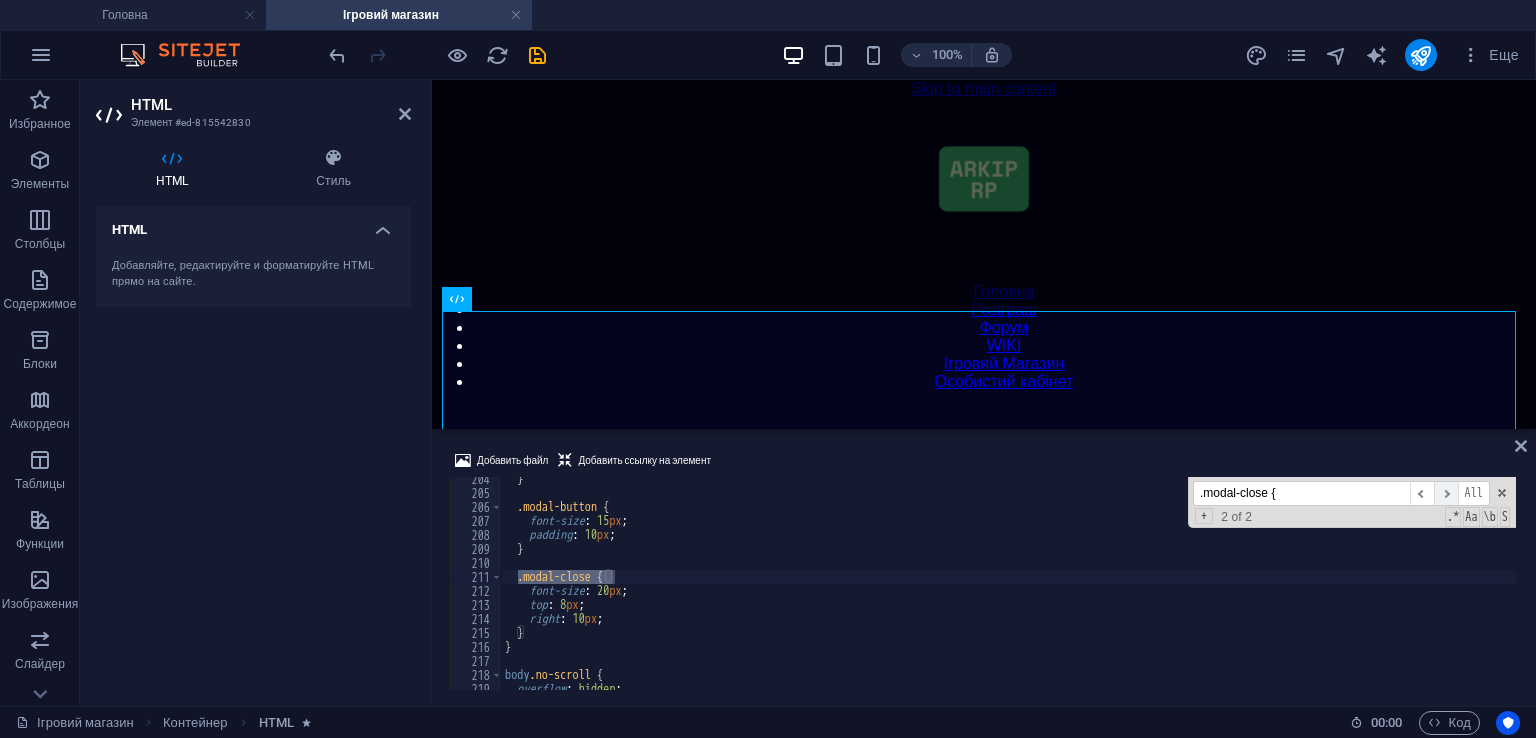 scroll, scrollTop: 2847, scrollLeft: 0, axis: vertical 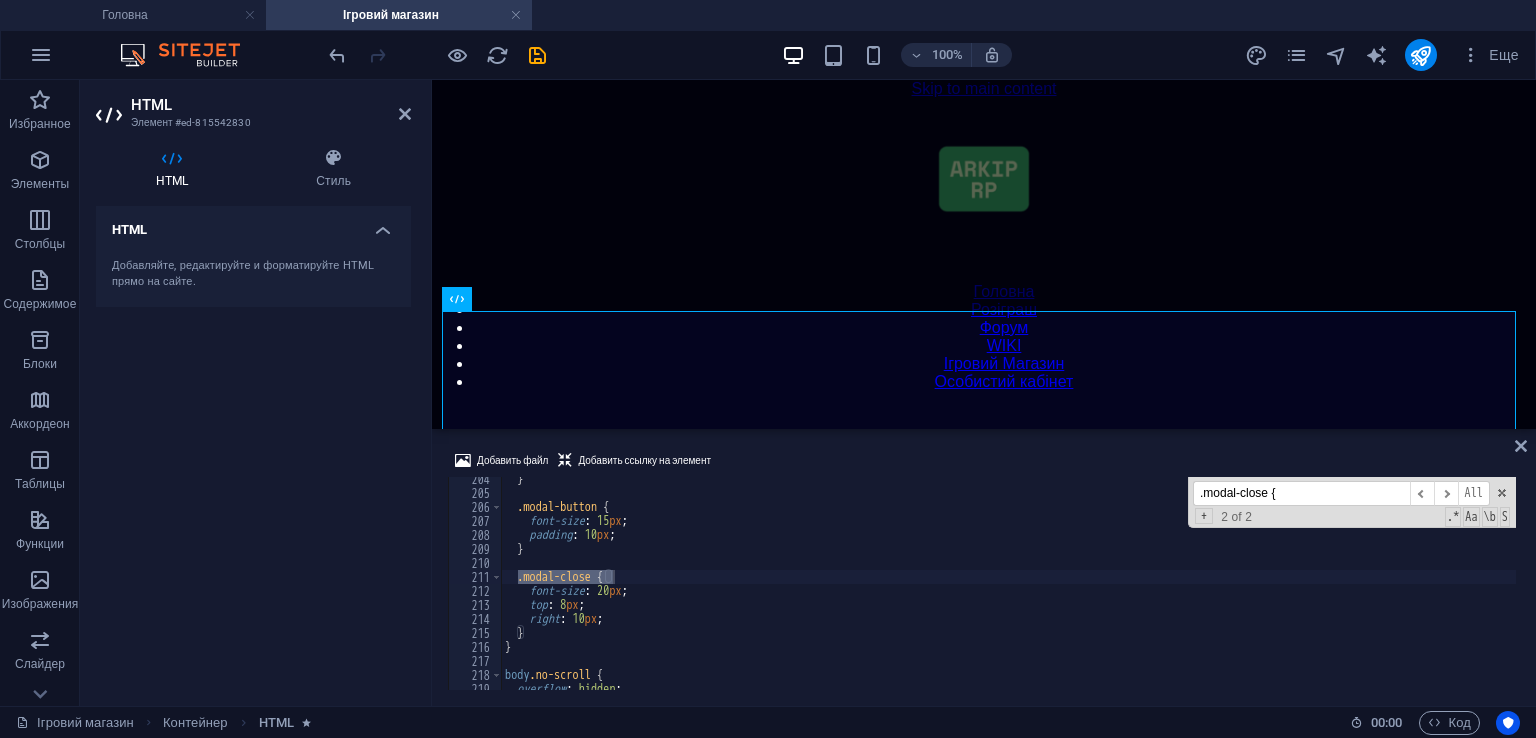 type on "}" 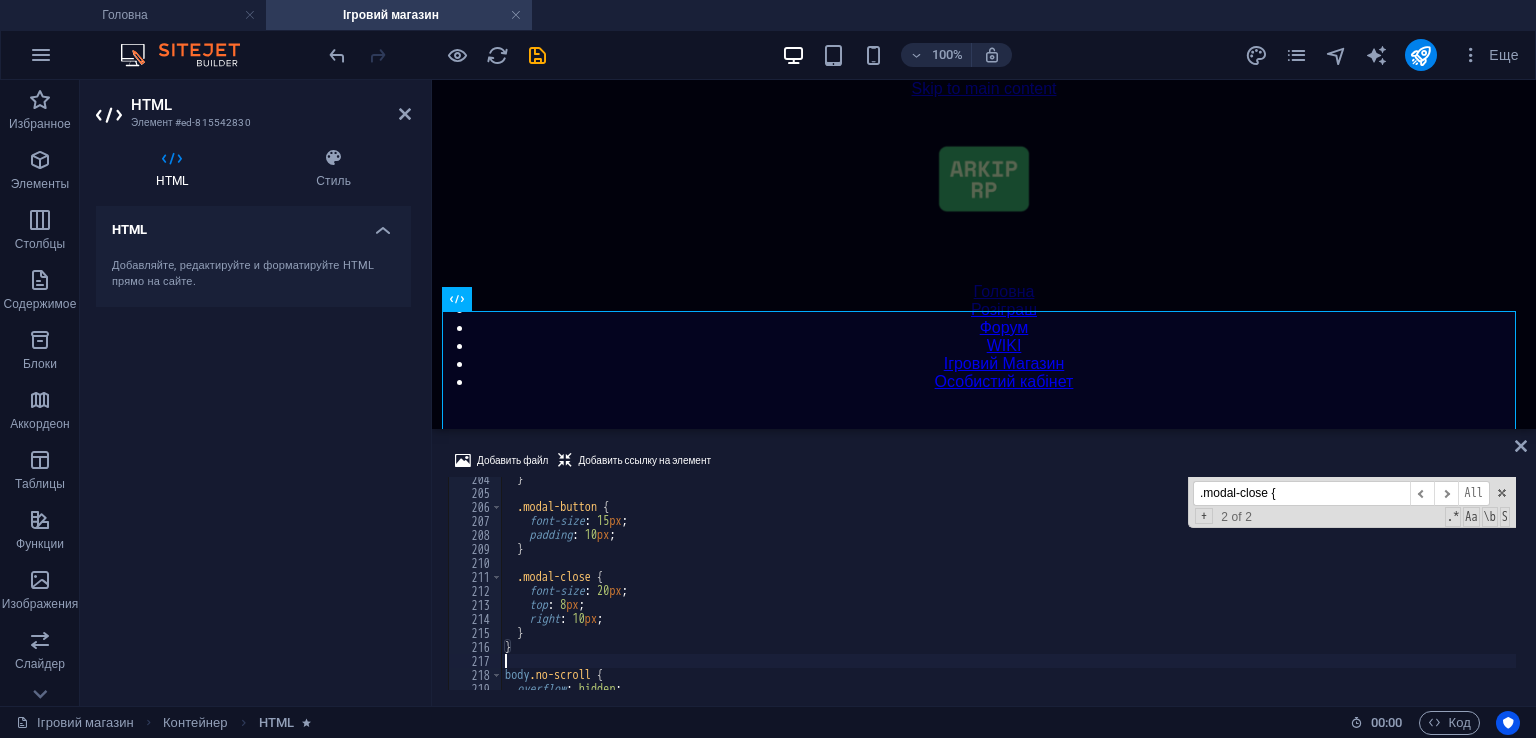 click on "}    .modal-button   {      font-size :   15 px ;      padding :   10 px ;    }    .modal-close   {      font-size :   20 px ;      top :   8 px ;      right :   10 px ;    } } body .no-scroll   {    overflow :   hidden ; }" at bounding box center (1008, 592) 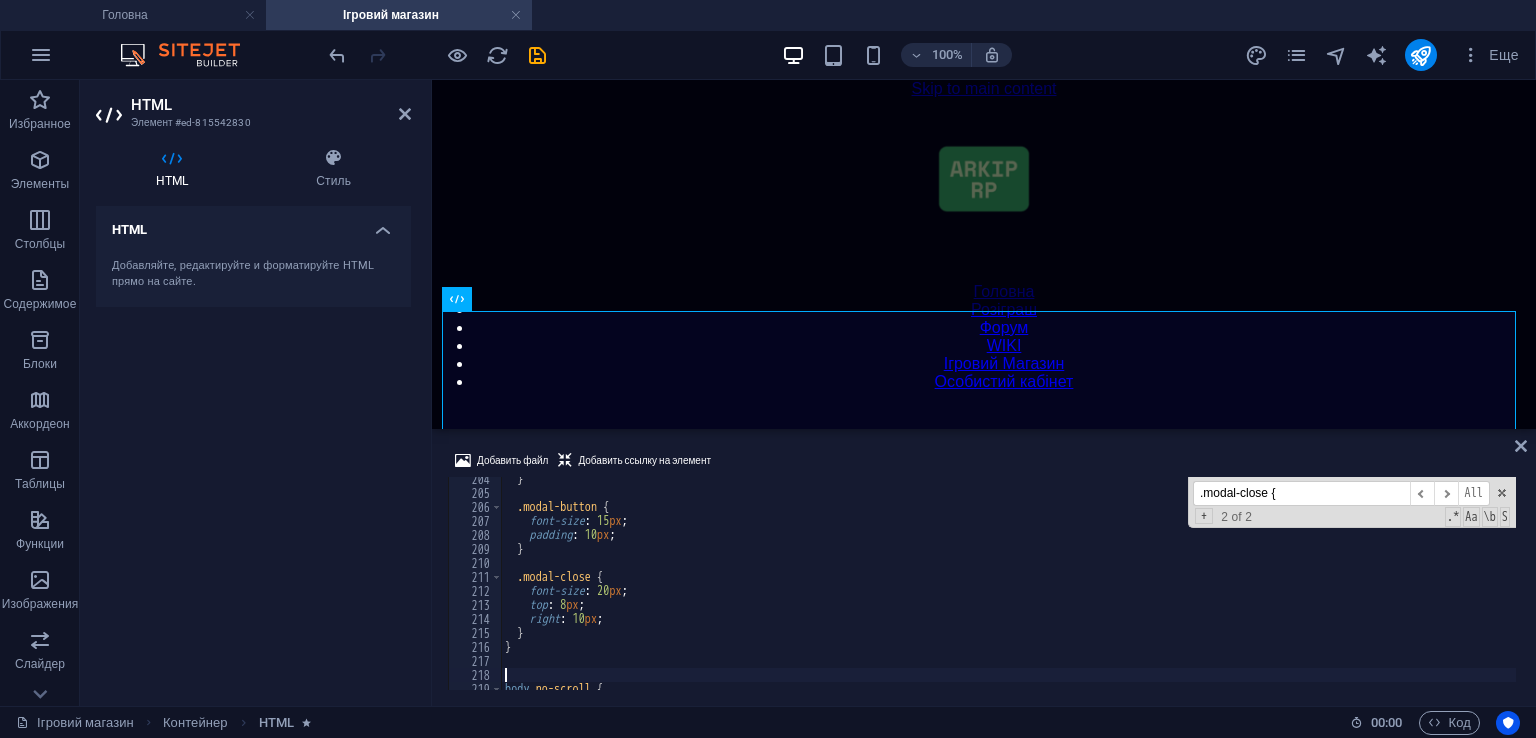 paste on "}" 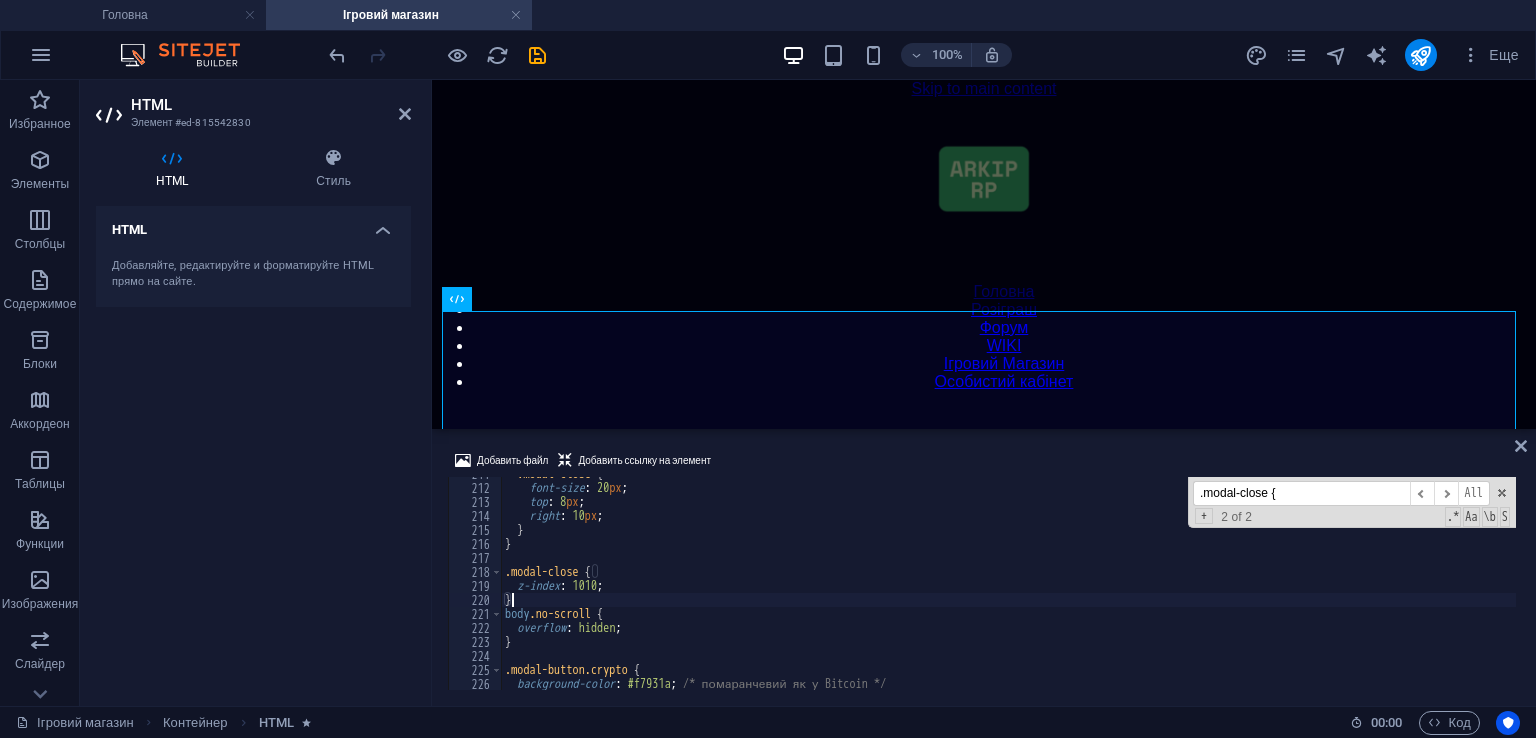scroll, scrollTop: 2950, scrollLeft: 0, axis: vertical 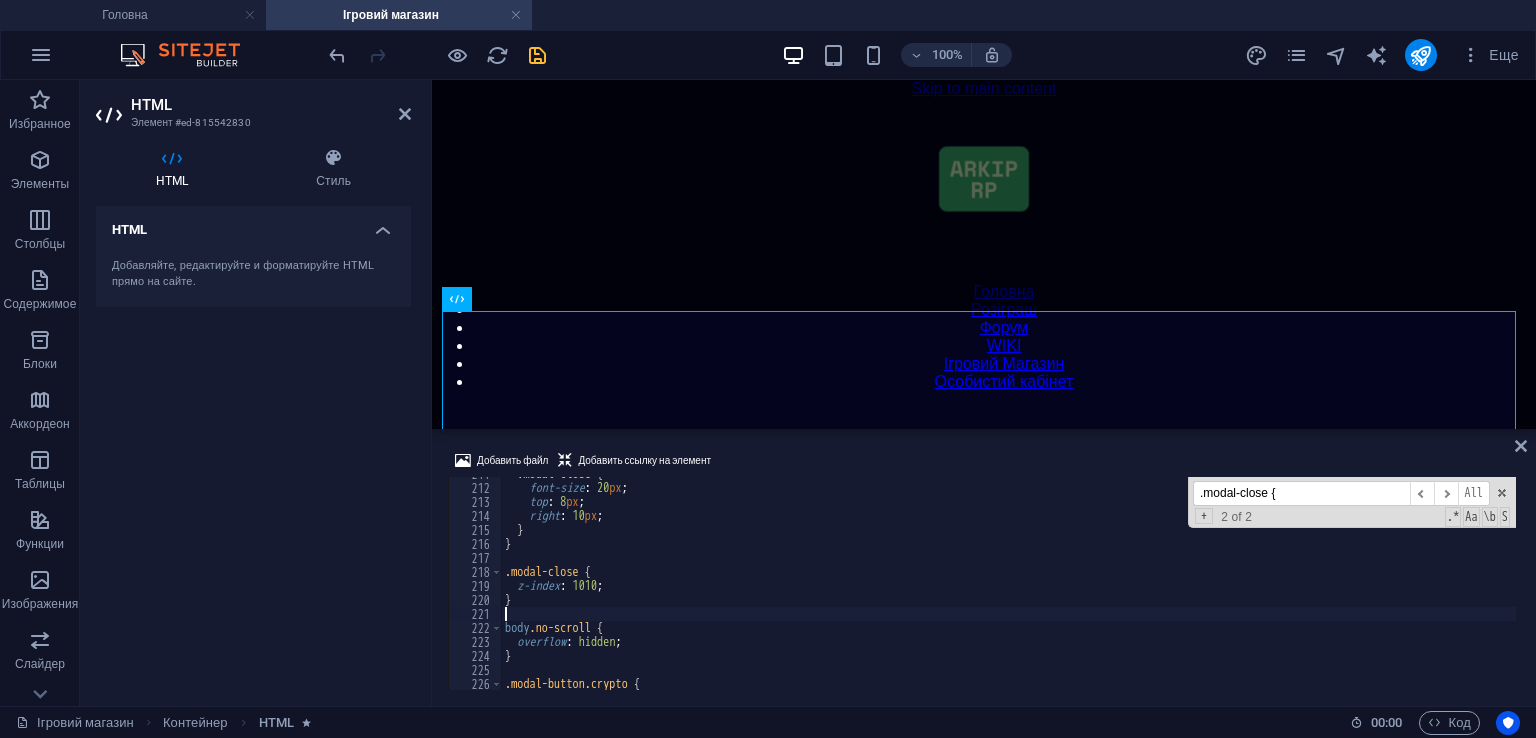 click at bounding box center [537, 55] 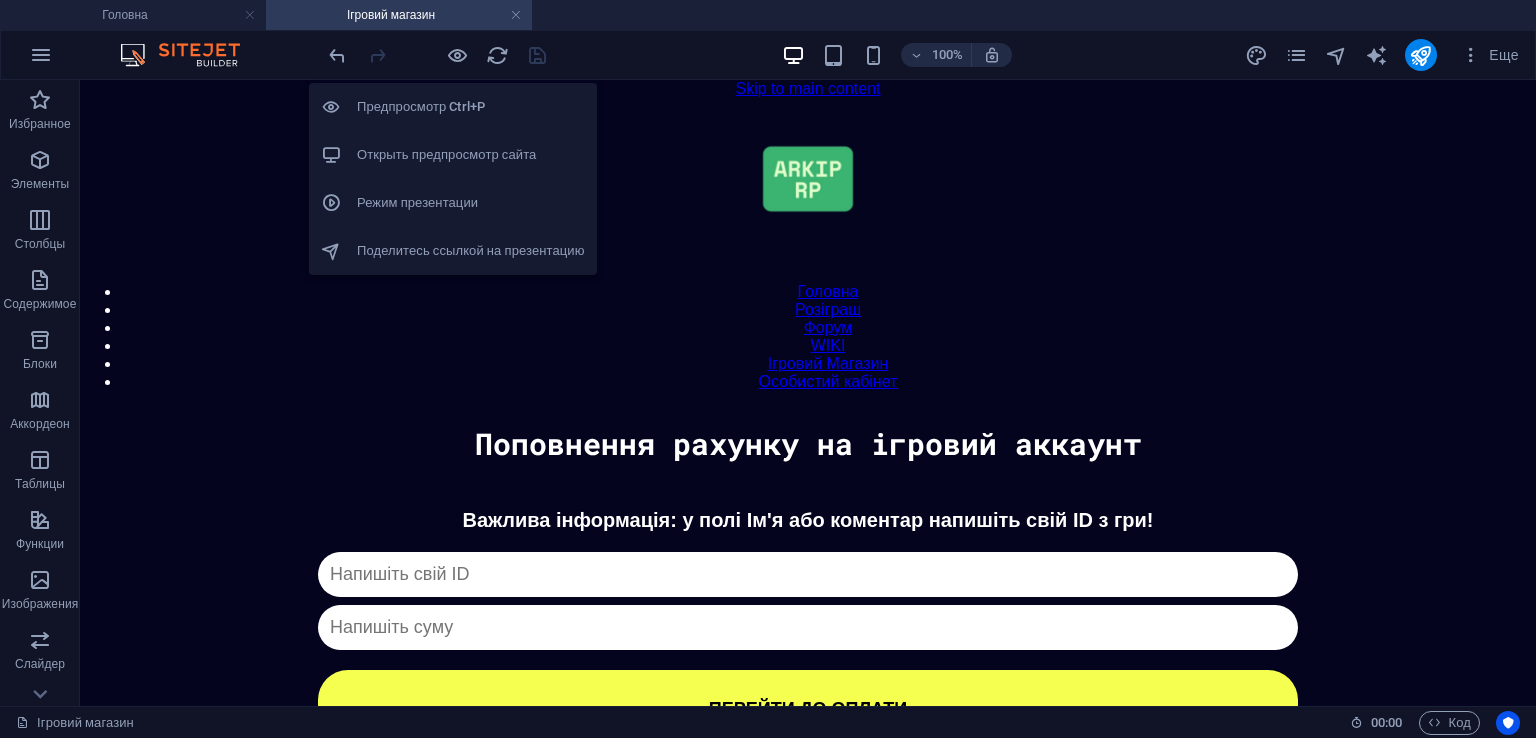 click on "Открыть предпросмотр сайта" at bounding box center (453, 155) 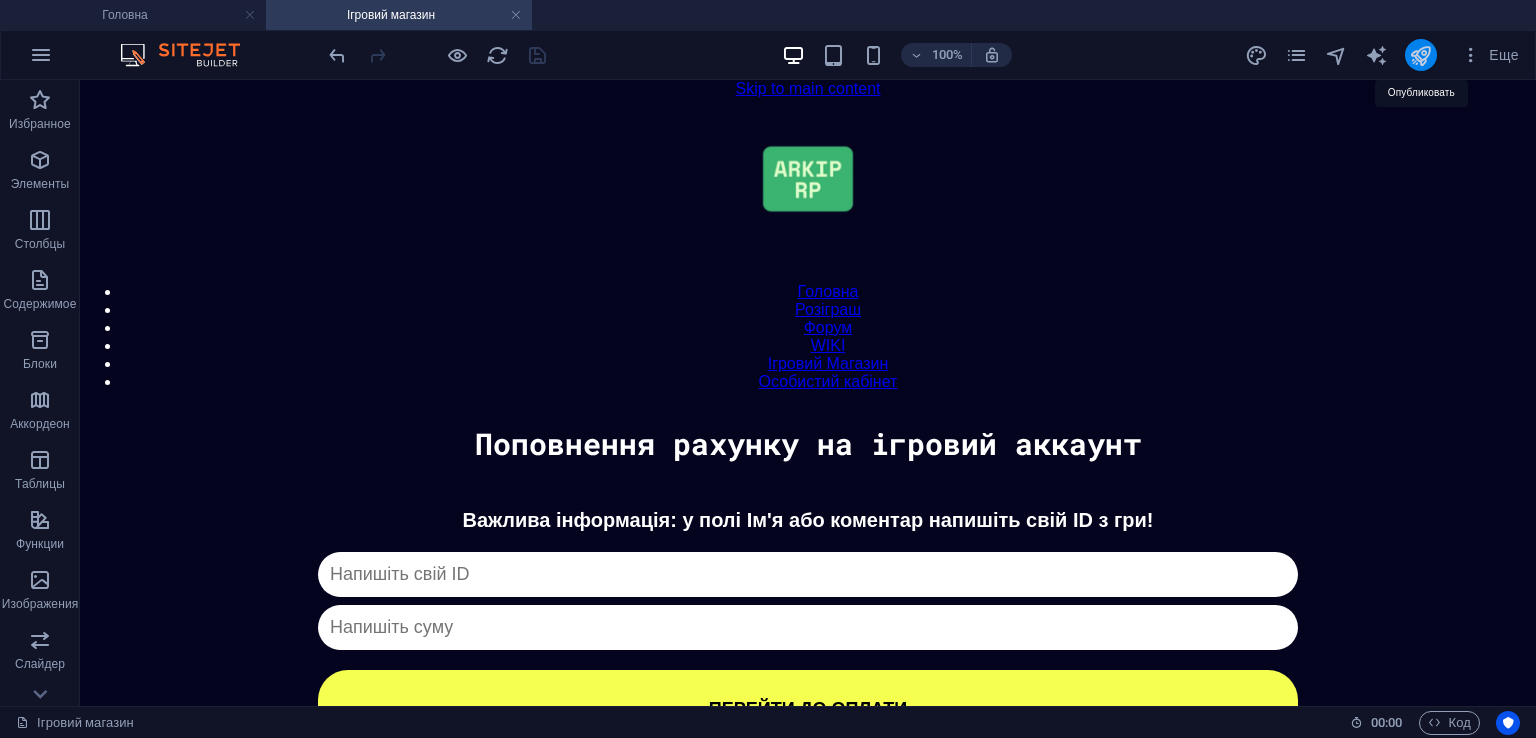 click at bounding box center (1420, 55) 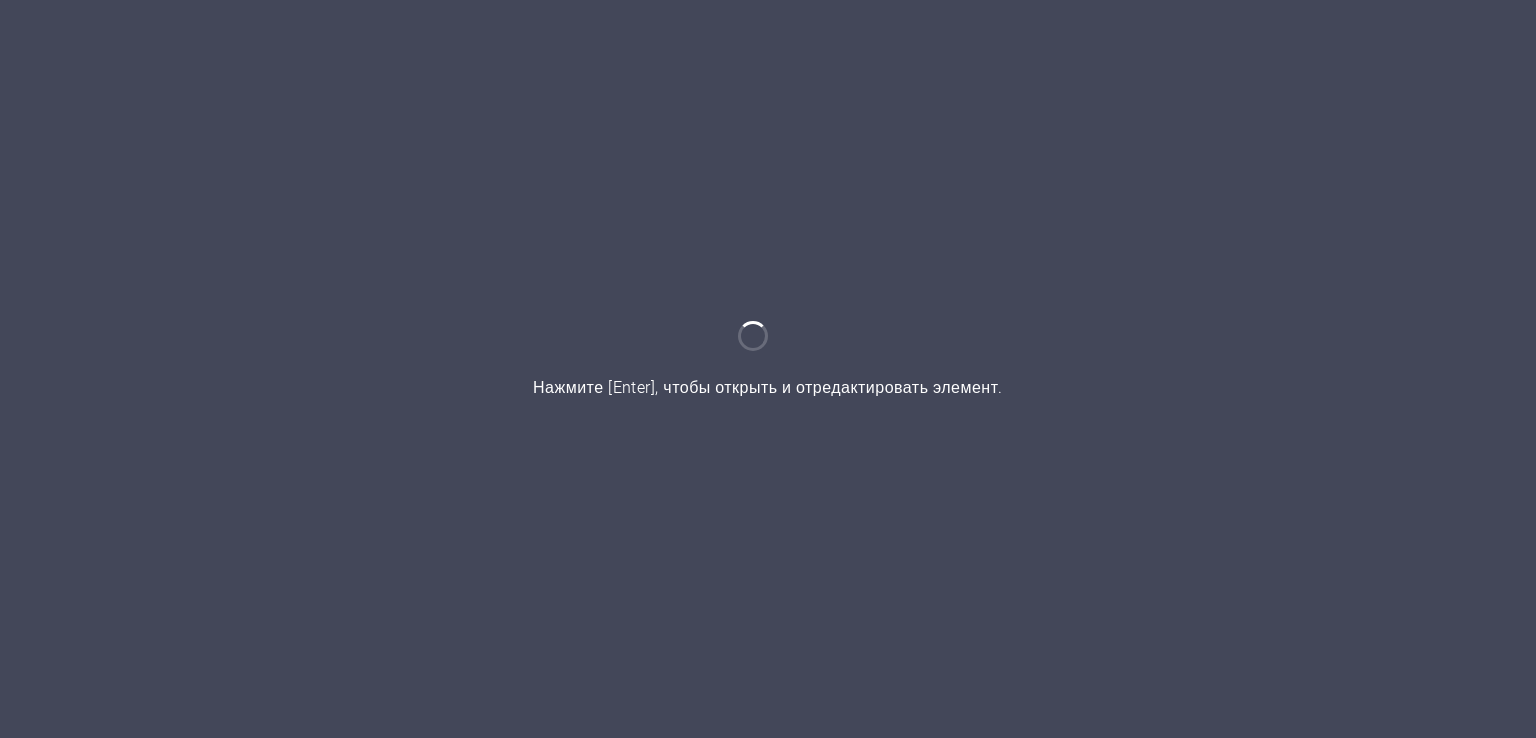 scroll, scrollTop: 0, scrollLeft: 0, axis: both 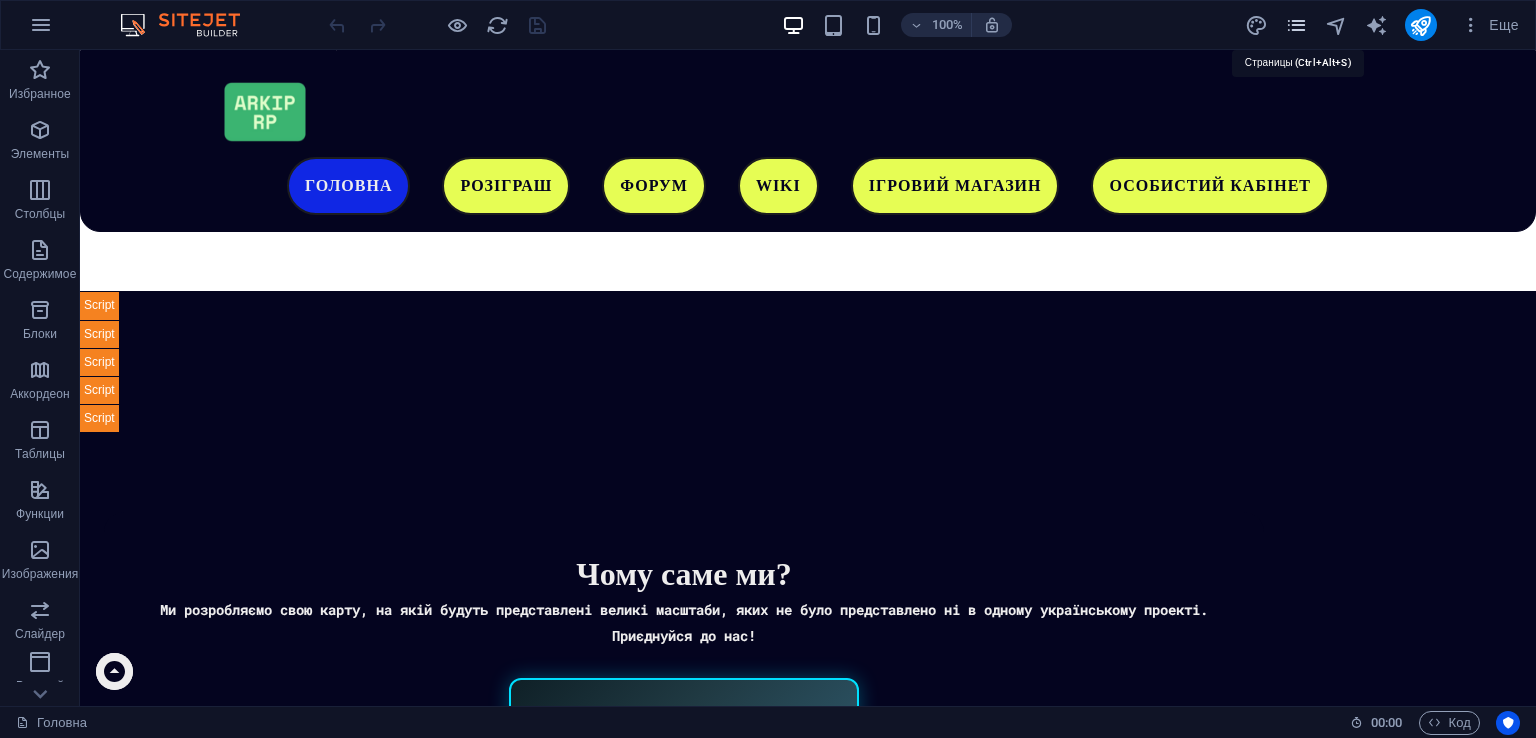 click at bounding box center [1296, 25] 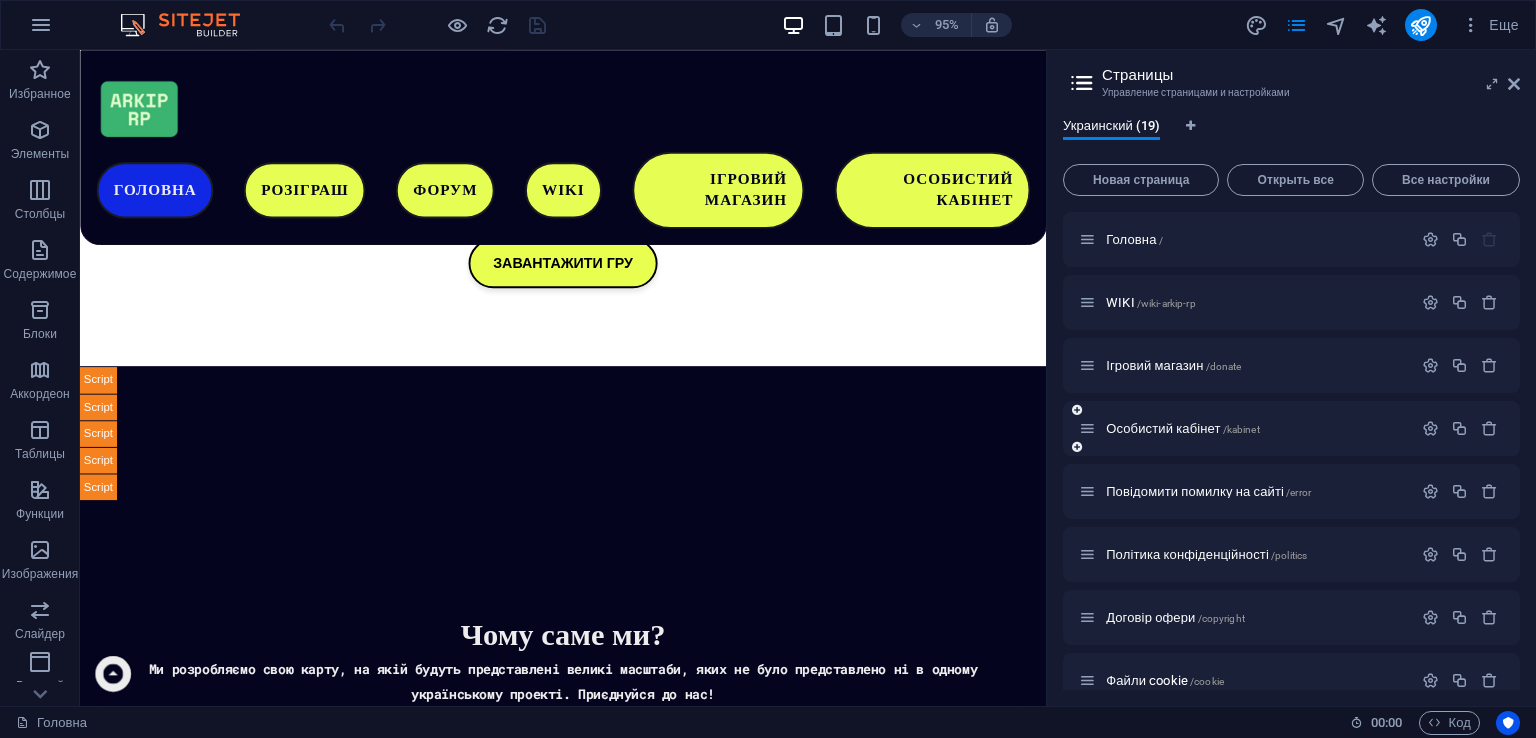 scroll, scrollTop: 1026, scrollLeft: 0, axis: vertical 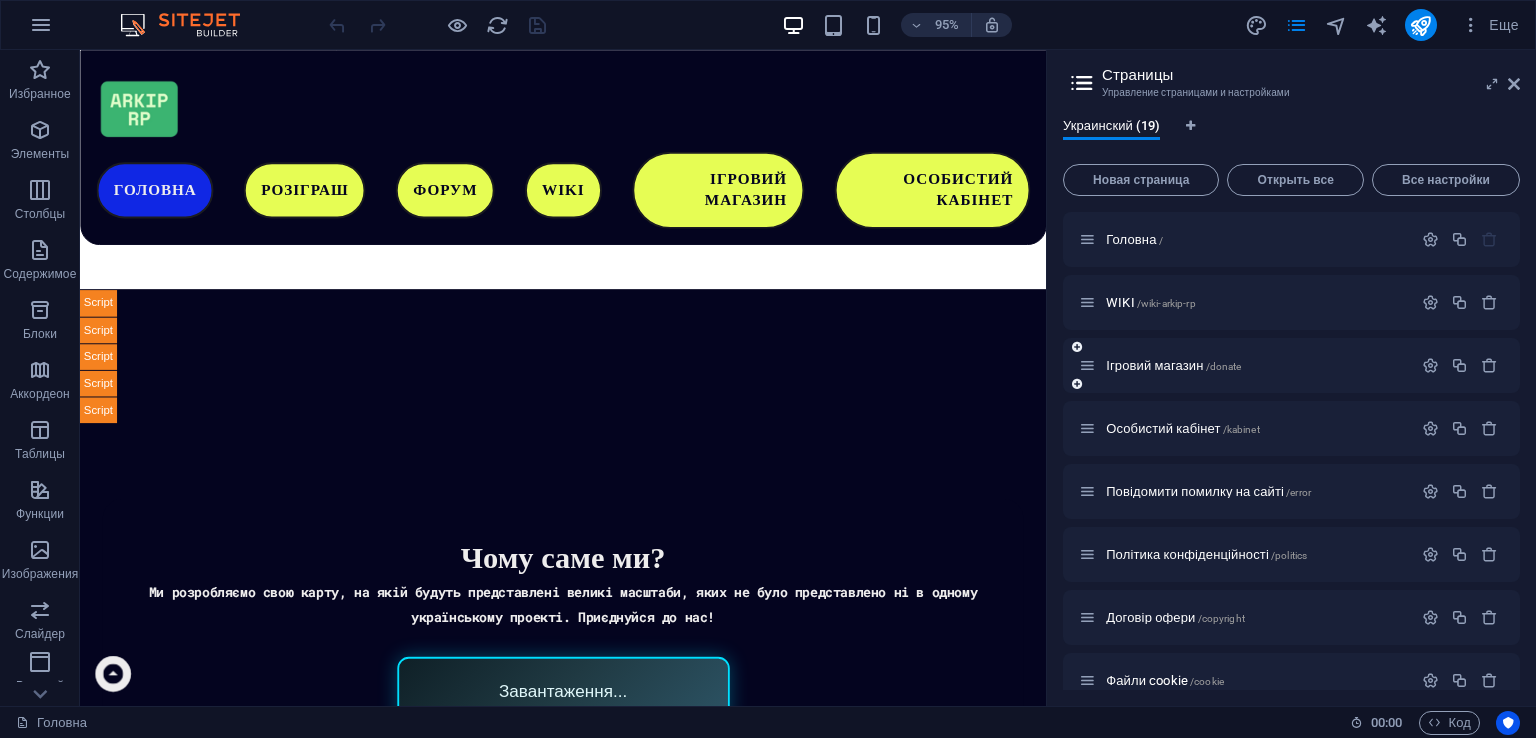click on "Ігровий магазин /donate" at bounding box center (1245, 365) 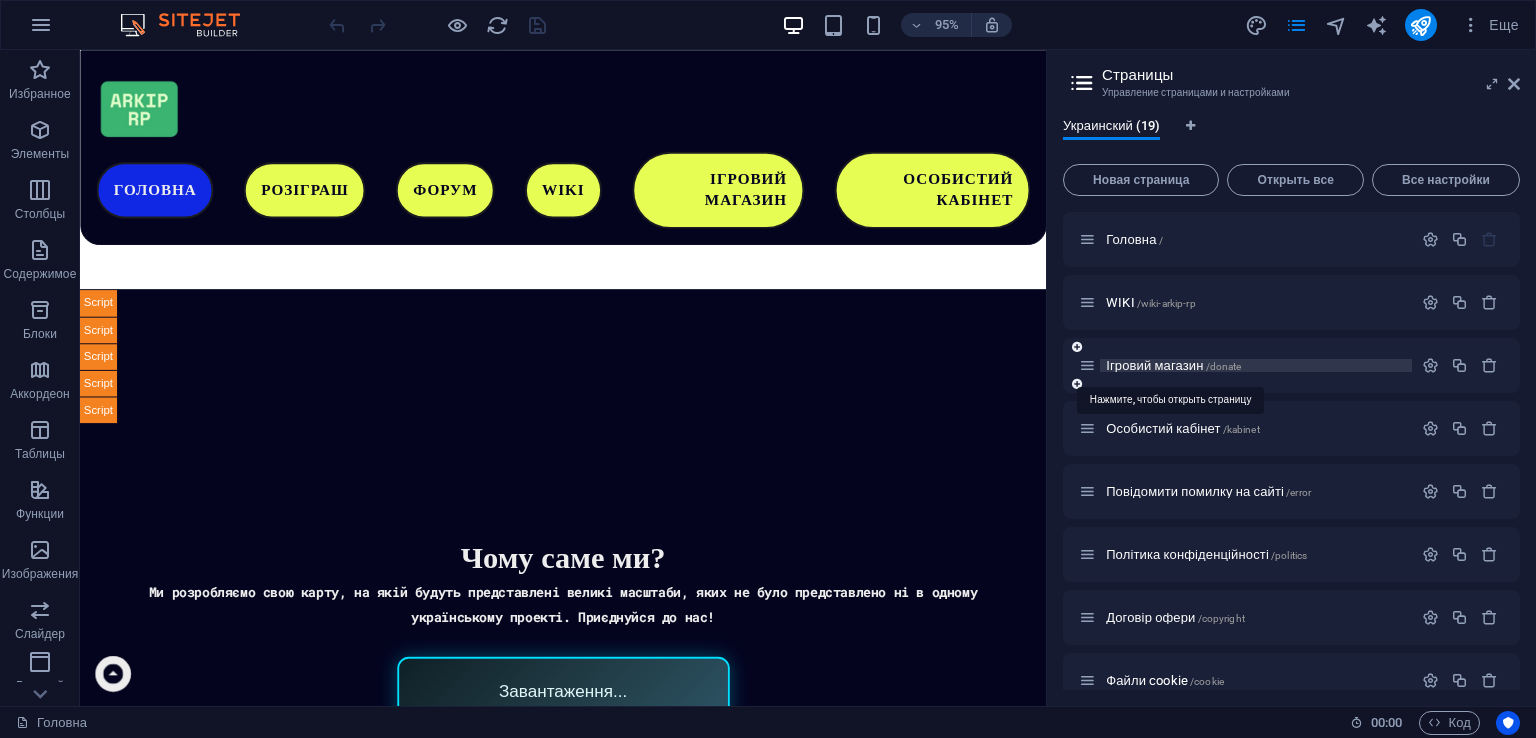 click on "Ігровий магазин /donate" at bounding box center [1173, 365] 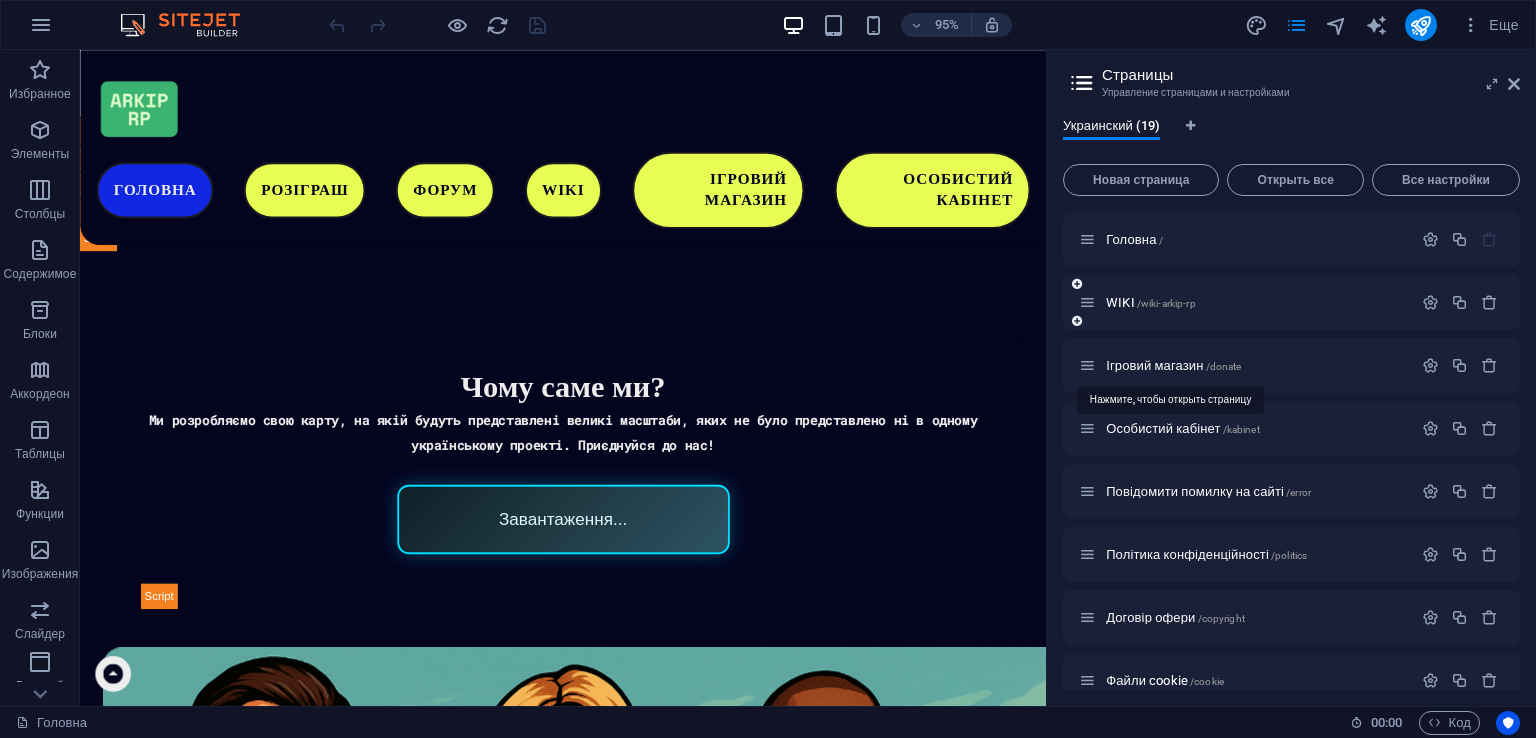 scroll, scrollTop: 0, scrollLeft: 0, axis: both 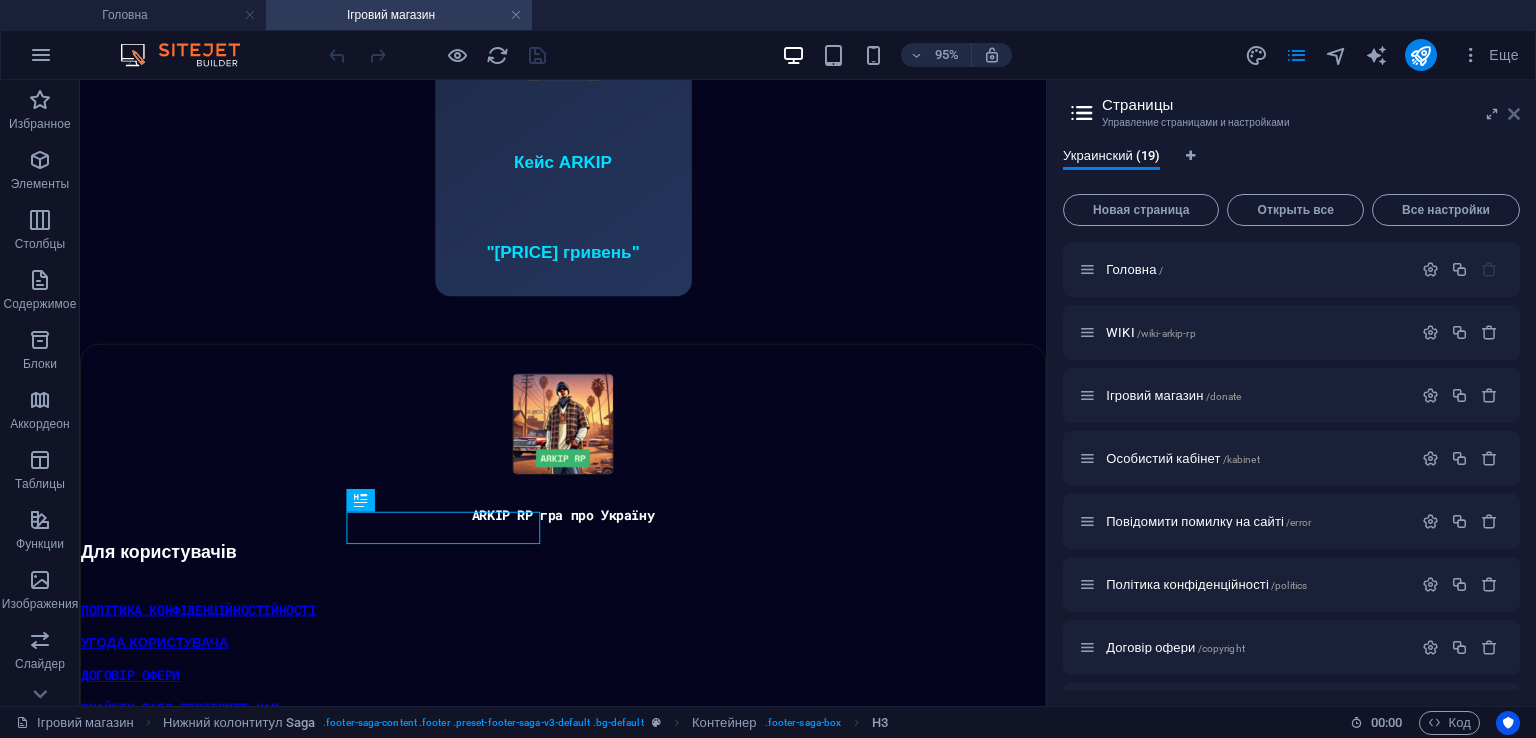 drag, startPoint x: 1513, startPoint y: 111, endPoint x: 1205, endPoint y: 29, distance: 318.72873 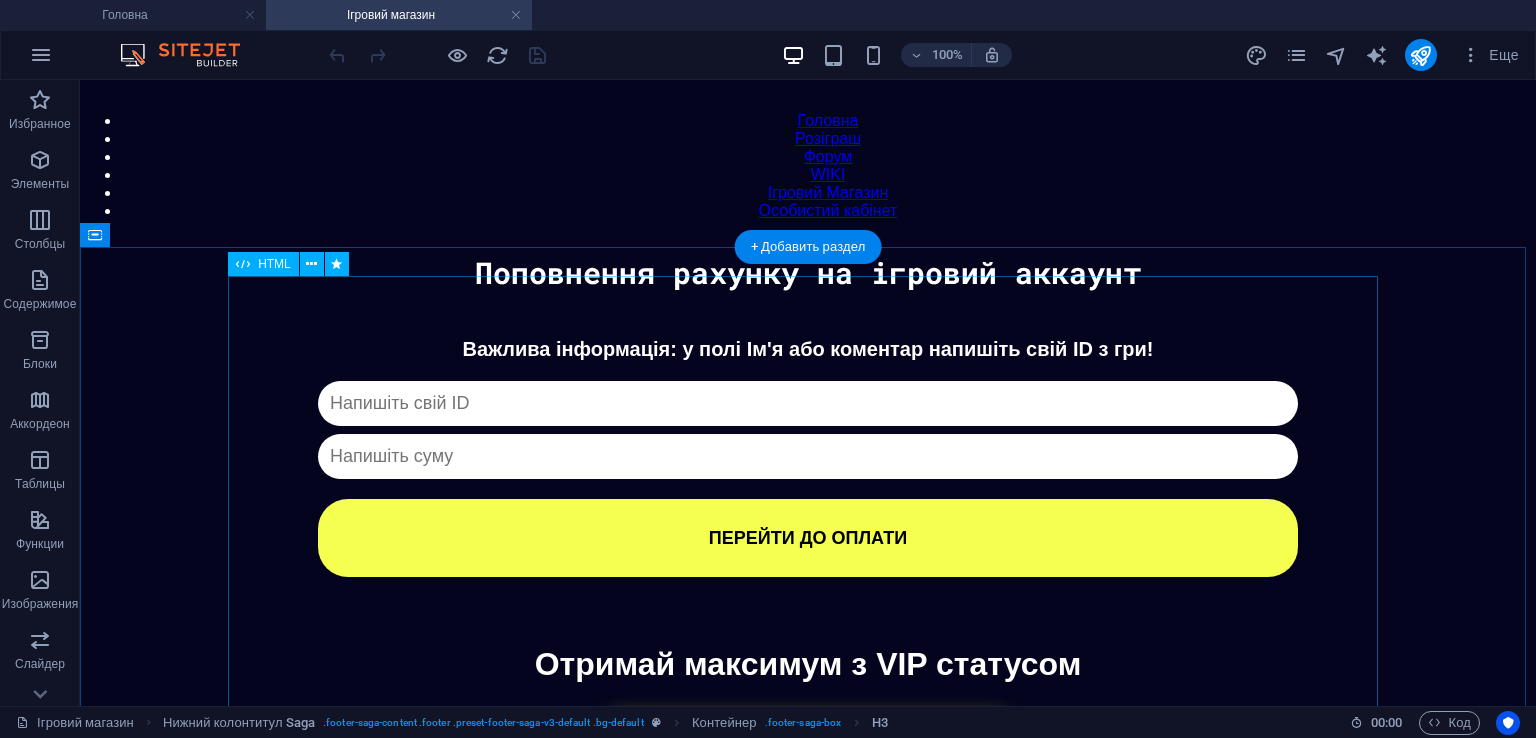 scroll, scrollTop: 172, scrollLeft: 0, axis: vertical 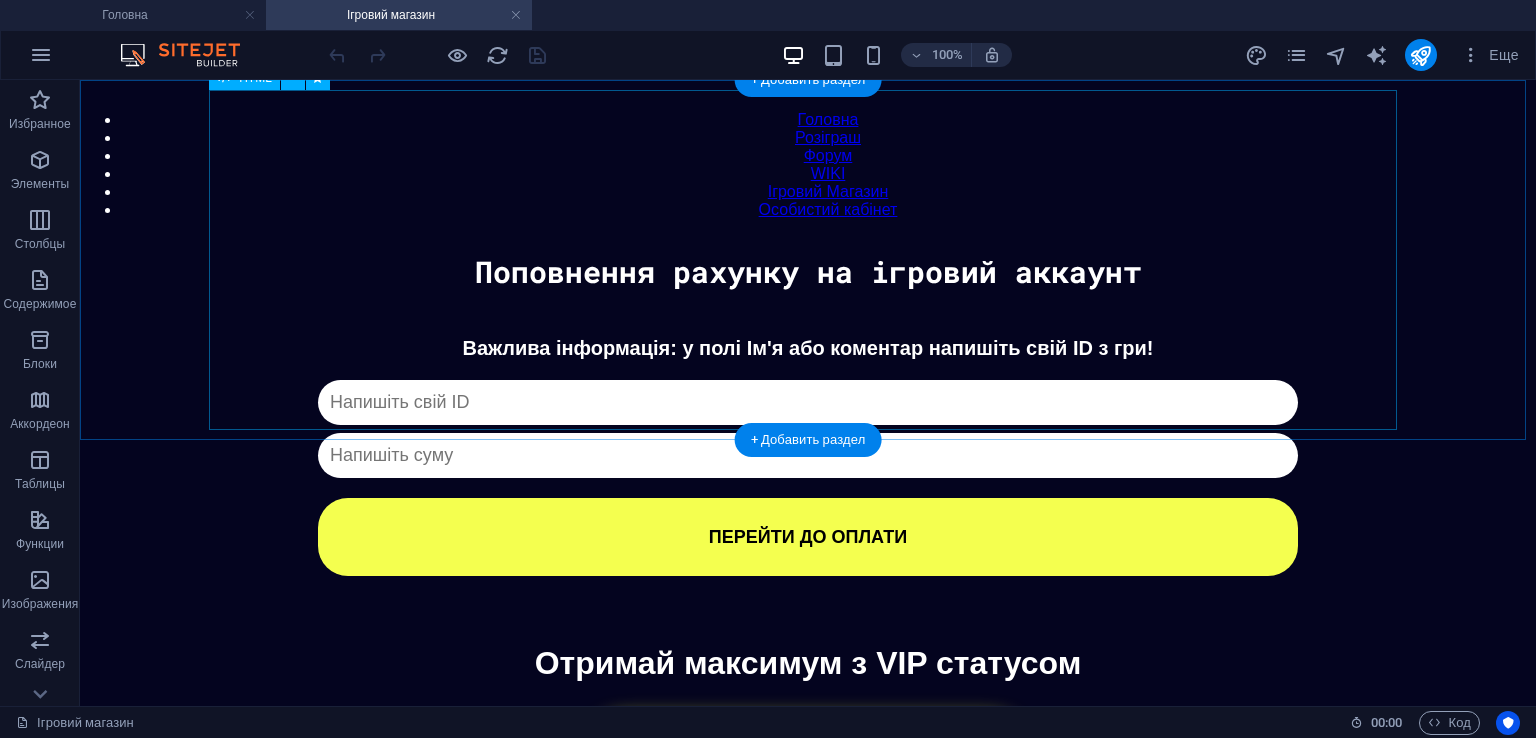 click on "Донат
Важлива інформація: у полі Ім'я або коментар напишіть свій ID з гри!
Капча не пройдена
ПЕРЕЙТИ ДО ОПЛАТИ
✖
Оберіть спосіб оплати
Monobank
Steam (Обмін)
PayPal  В розробці
Crypto  В розробці" at bounding box center (808, 456) 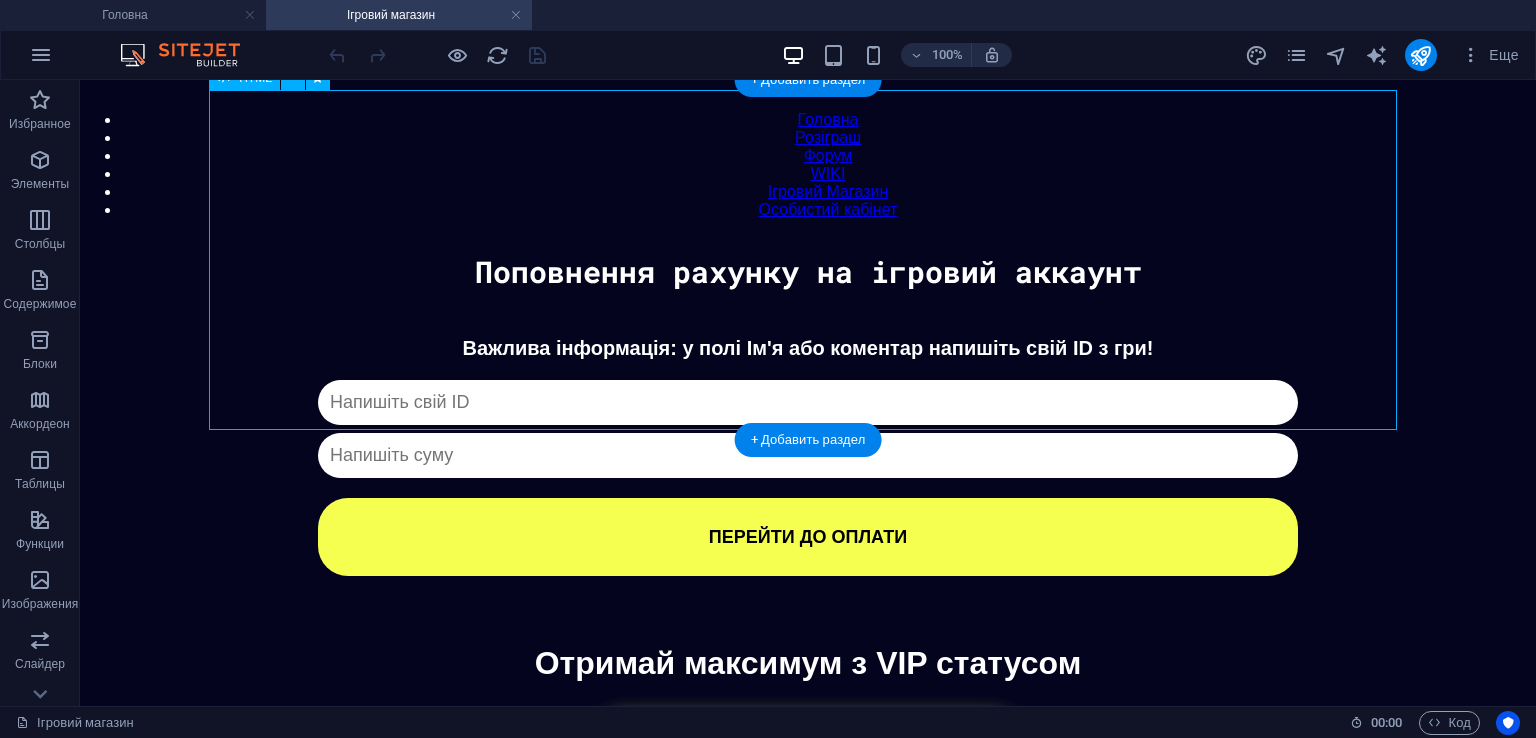 click on "Донат
Важлива інформація: у полі Ім'я або коментар напишіть свій ID з гри!
Капча не пройдена
ПЕРЕЙТИ ДО ОПЛАТИ
✖
Оберіть спосіб оплати
Monobank
Steam (Обмін)
PayPal  В розробці
Crypto  В розробці" at bounding box center (808, 456) 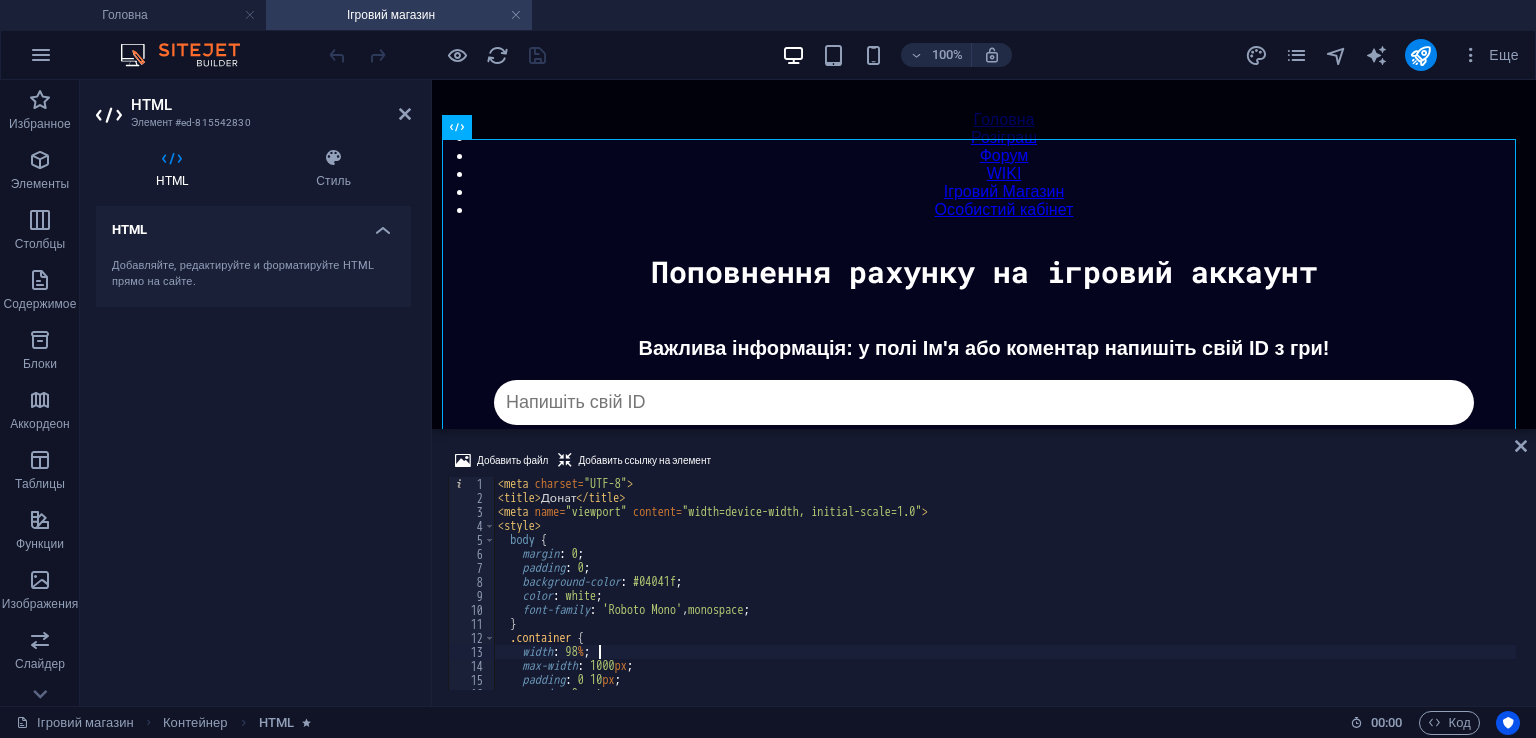 click on "< meta   charset = "UTF-8" > < title > Донат </ title > < meta   name = "viewport"   content = "width=device-width, initial-scale=1.0" > < style >    body   {      margin :   0 ;      padding :   0 ;      background-color :   #04041f ;      color :   white ;      font-family :   ' Roboto Mono ' ,  monospace ;    }    .container   {      width :   98 % ;      max-width :   1000 px ;      padding :   0   10 px ;      margin :   0   auto ;      box-sizing :   border-box ;" at bounding box center [1005, 597] 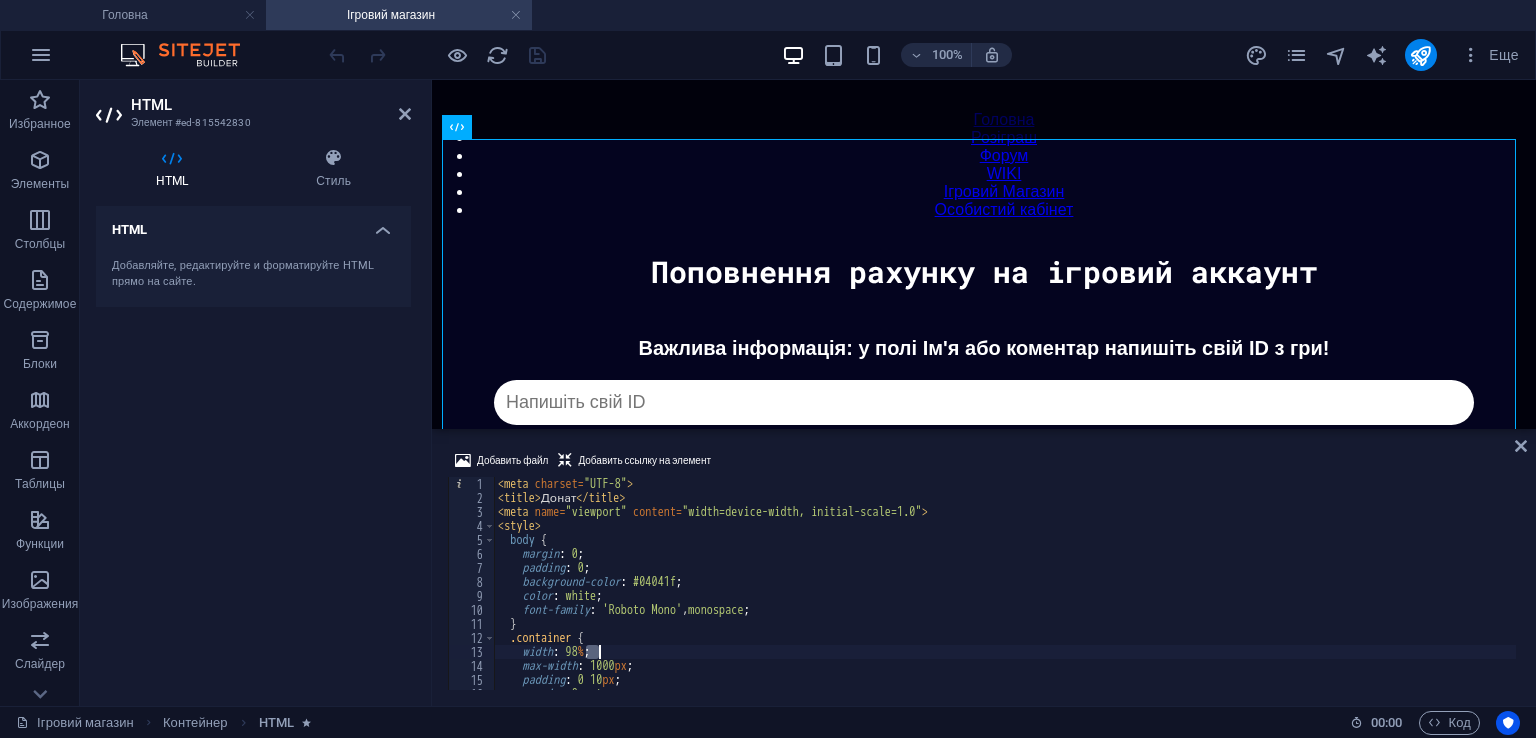 click on "< meta   charset = "UTF-8" > < title > Донат </ title > < meta   name = "viewport"   content = "width=device-width, initial-scale=1.0" > < style >    body   {      margin :   0 ;      padding :   0 ;      background-color :   #04041f ;      color :   white ;      font-family :   ' Roboto Mono ' ,  monospace ;    }    .container   {      width :   98 % ;      max-width :   1000 px ;      padding :   0   10 px ;      margin :   0   auto ;      box-sizing :   border-box ;" at bounding box center [1005, 597] 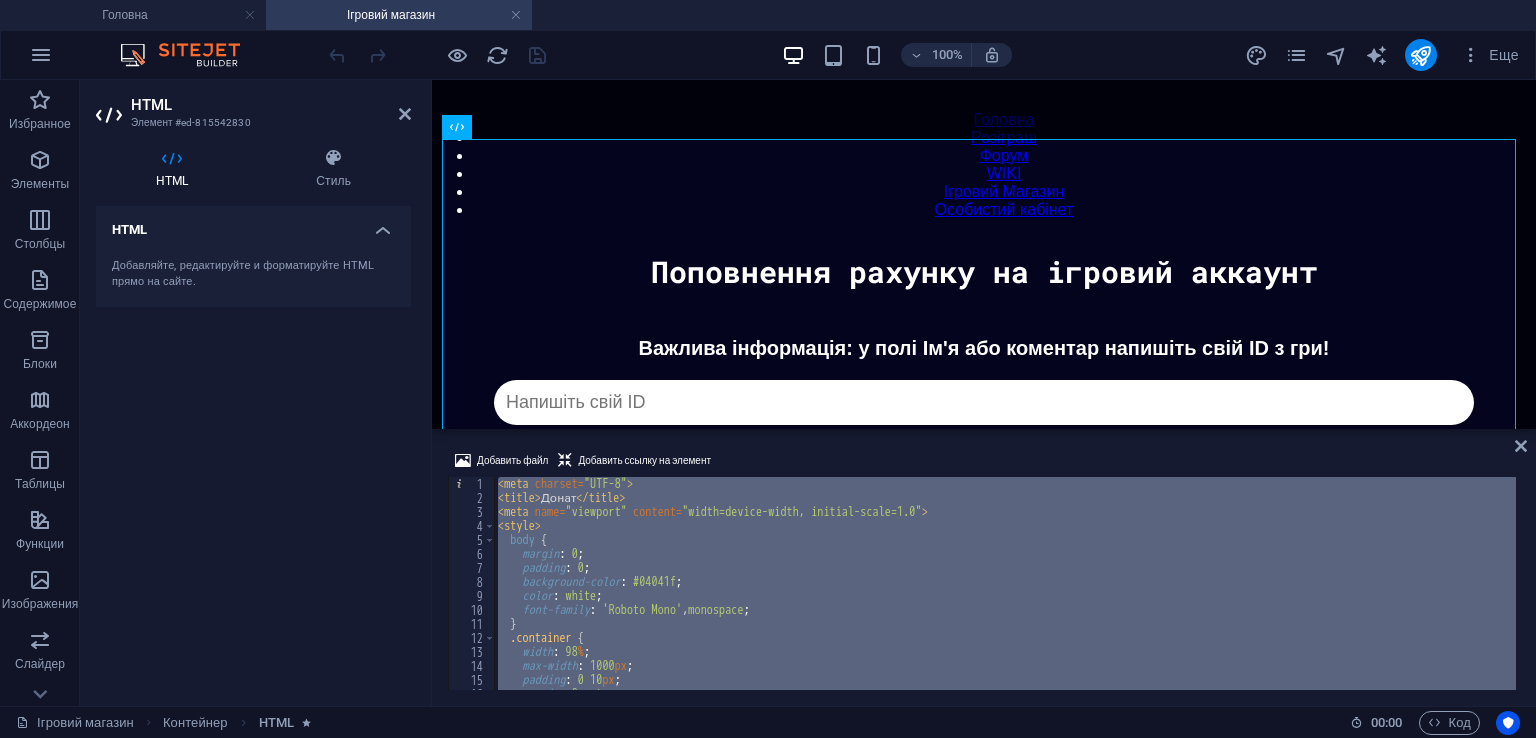 click on "< meta   charset = "UTF-8" > < title > Донат </ title > < meta   name = "viewport"   content = "width=device-width, initial-scale=1.0" > < style >    body   {      margin :   0 ;      padding :   0 ;      background-color :   #04041f ;      color :   white ;      font-family :   ' Roboto Mono ' ,  monospace ;    }    .container   {      width :   98 % ;      max-width :   1000 px ;      padding :   0   10 px ;      margin :   0   auto ;      box-sizing :   border-box ;" at bounding box center (1005, 597) 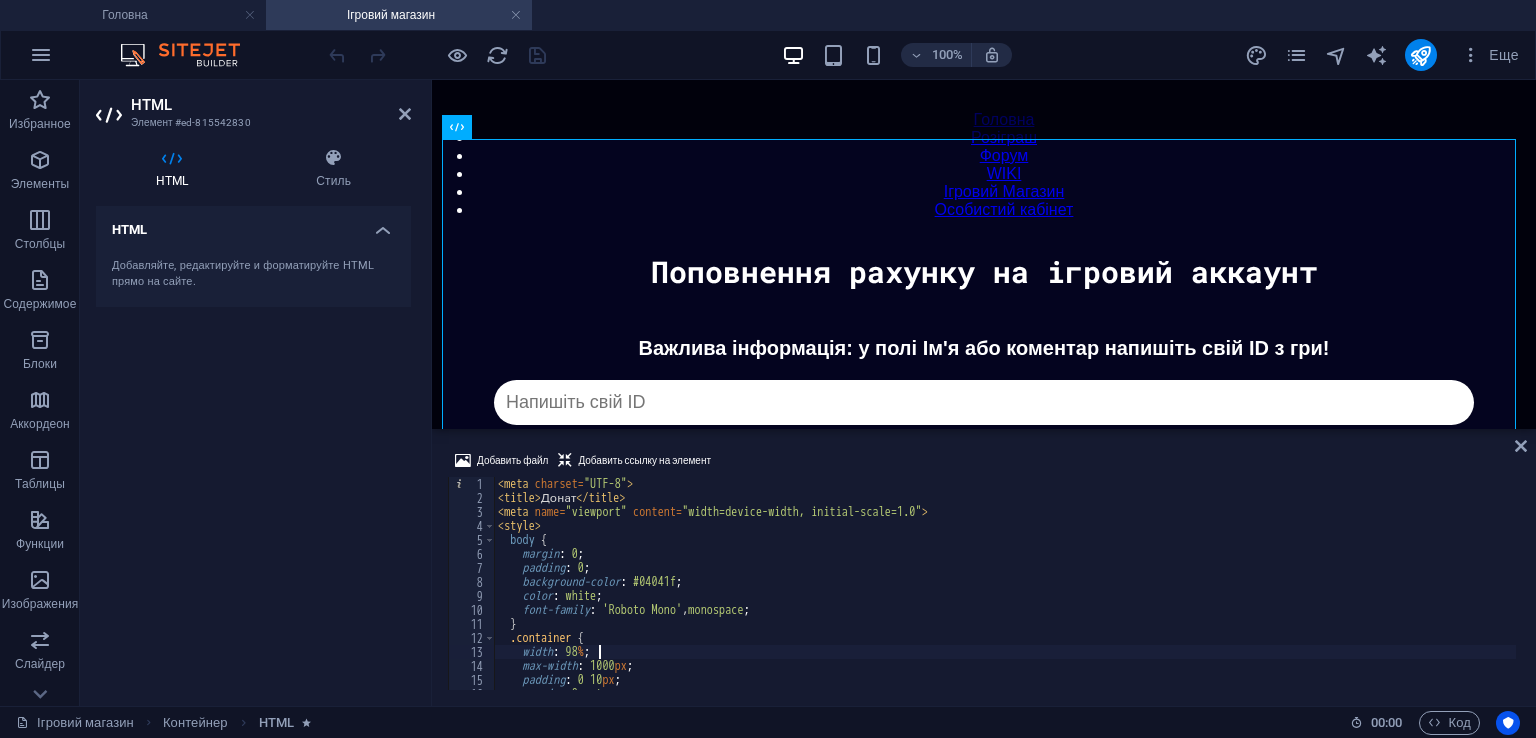 click on "< meta   charset = "UTF-8" > < title > Донат </ title > < meta   name = "viewport"   content = "width=device-width, initial-scale=1.0" > < style >    body   {      margin :   0 ;      padding :   0 ;      background-color :   #04041f ;      color :   white ;      font-family :   ' Roboto Mono ' ,  monospace ;    }    .container   {      width :   98 % ;      max-width :   1000 px ;      padding :   0   10 px ;      margin :   0   auto ;      box-sizing :   border-box ;" at bounding box center (1005, 597) 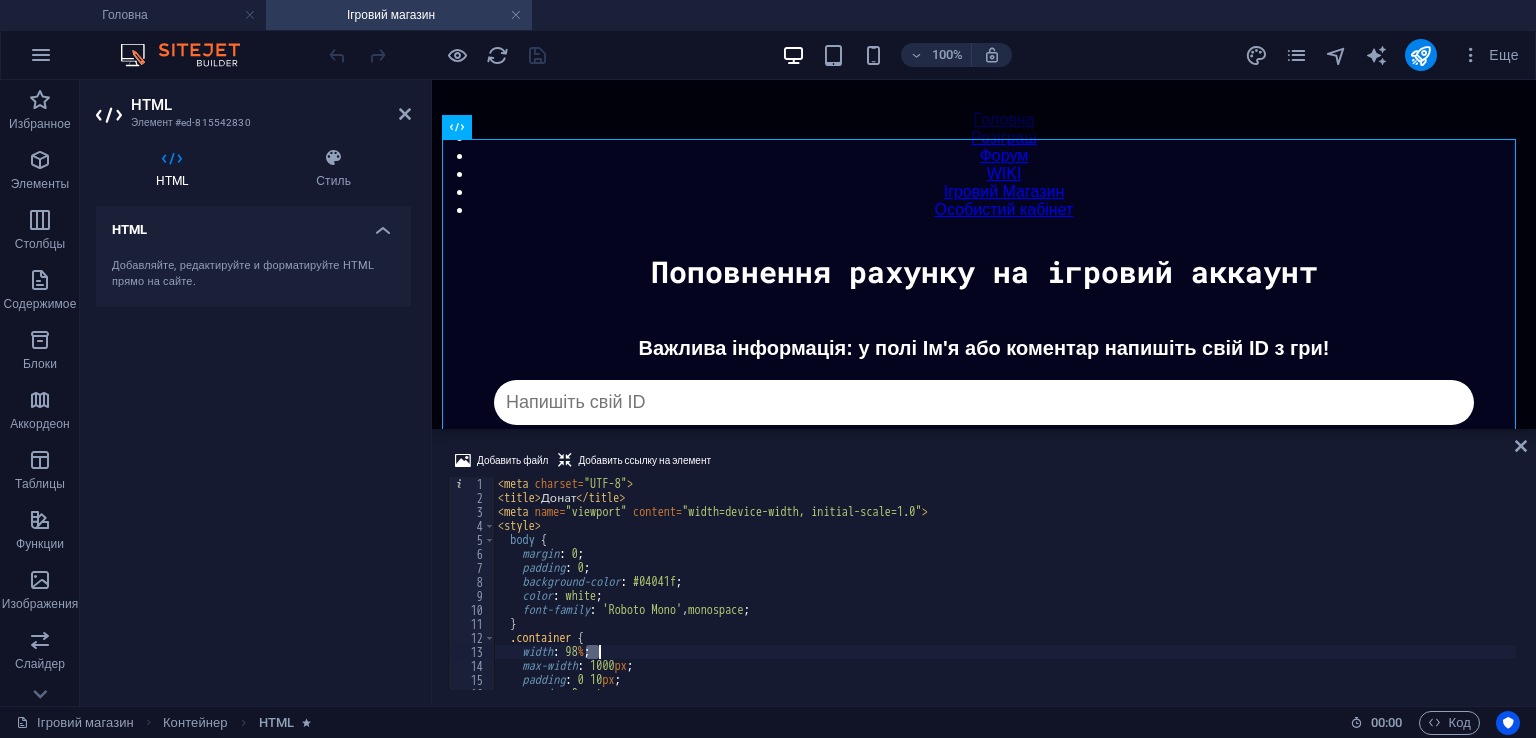 click on "< meta   charset = "UTF-8" > < title > Донат </ title > < meta   name = "viewport"   content = "width=device-width, initial-scale=1.0" > < style >    body   {      margin :   0 ;      padding :   0 ;      background-color :   #04041f ;      color :   white ;      font-family :   ' Roboto Mono ' ,  monospace ;    }    .container   {      width :   98 % ;      max-width :   1000 px ;      padding :   0   10 px ;      margin :   0   auto ;      box-sizing :   border-box ;" at bounding box center [1005, 597] 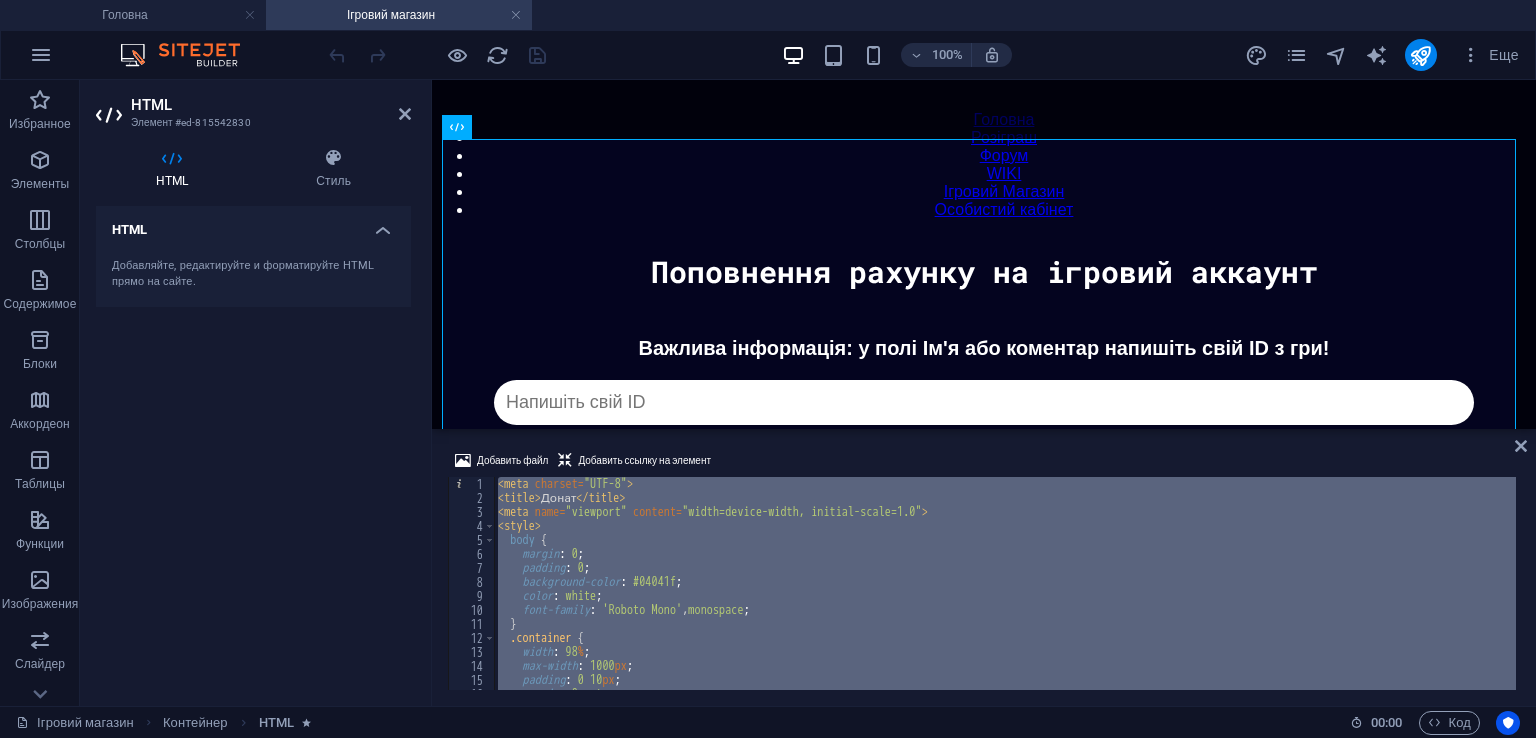 click on "< meta   charset = "UTF-8" > < title > Донат </ title > < meta   name = "viewport"   content = "width=device-width, initial-scale=1.0" > < style >    body   {      margin :   0 ;      padding :   0 ;      background-color :   #04041f ;      color :   white ;      font-family :   ' Roboto Mono ' ,  monospace ;    }    .container   {      width :   98 % ;      max-width :   1000 px ;      padding :   0   10 px ;      margin :   0   auto ;      box-sizing :   border-box ;" at bounding box center [1005, 597] 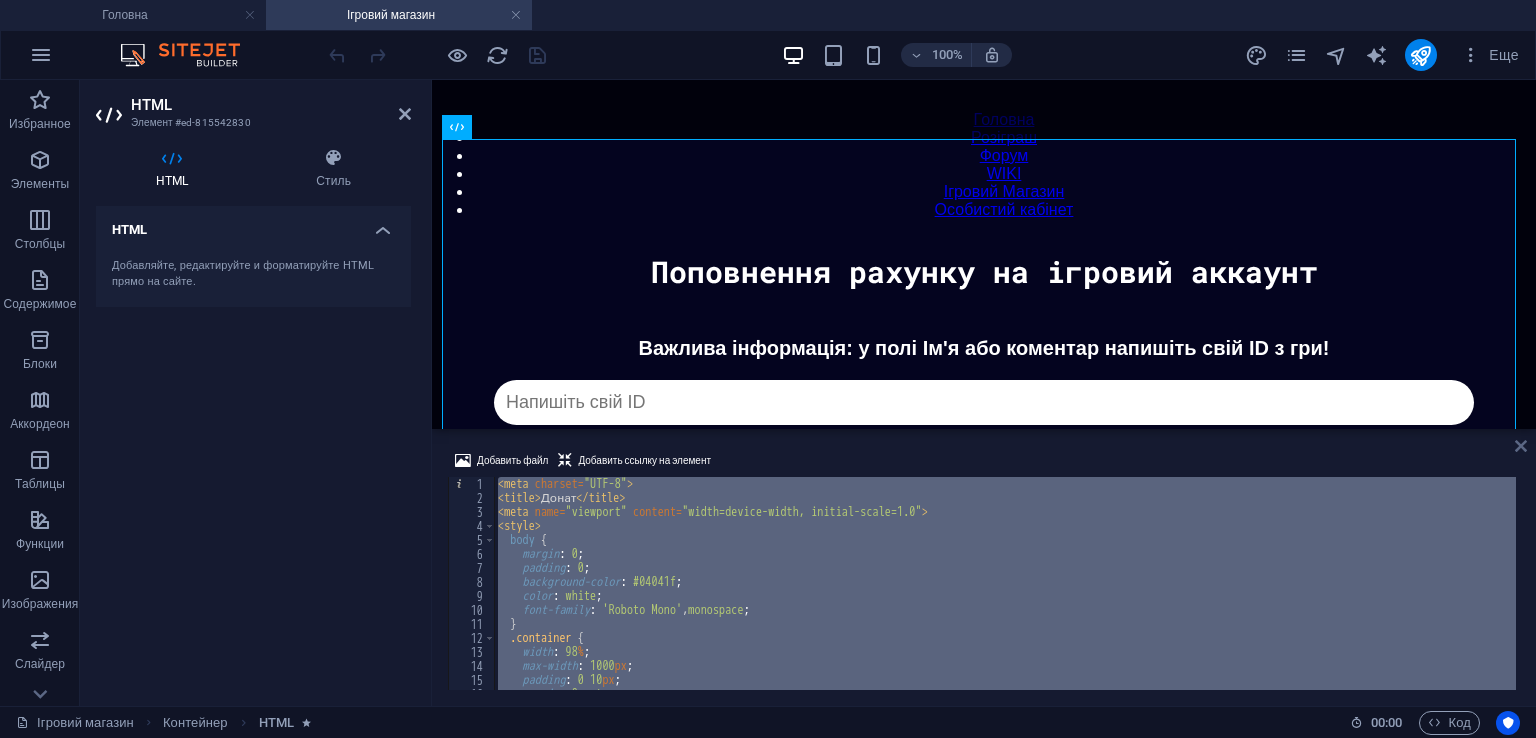 click at bounding box center [1521, 446] 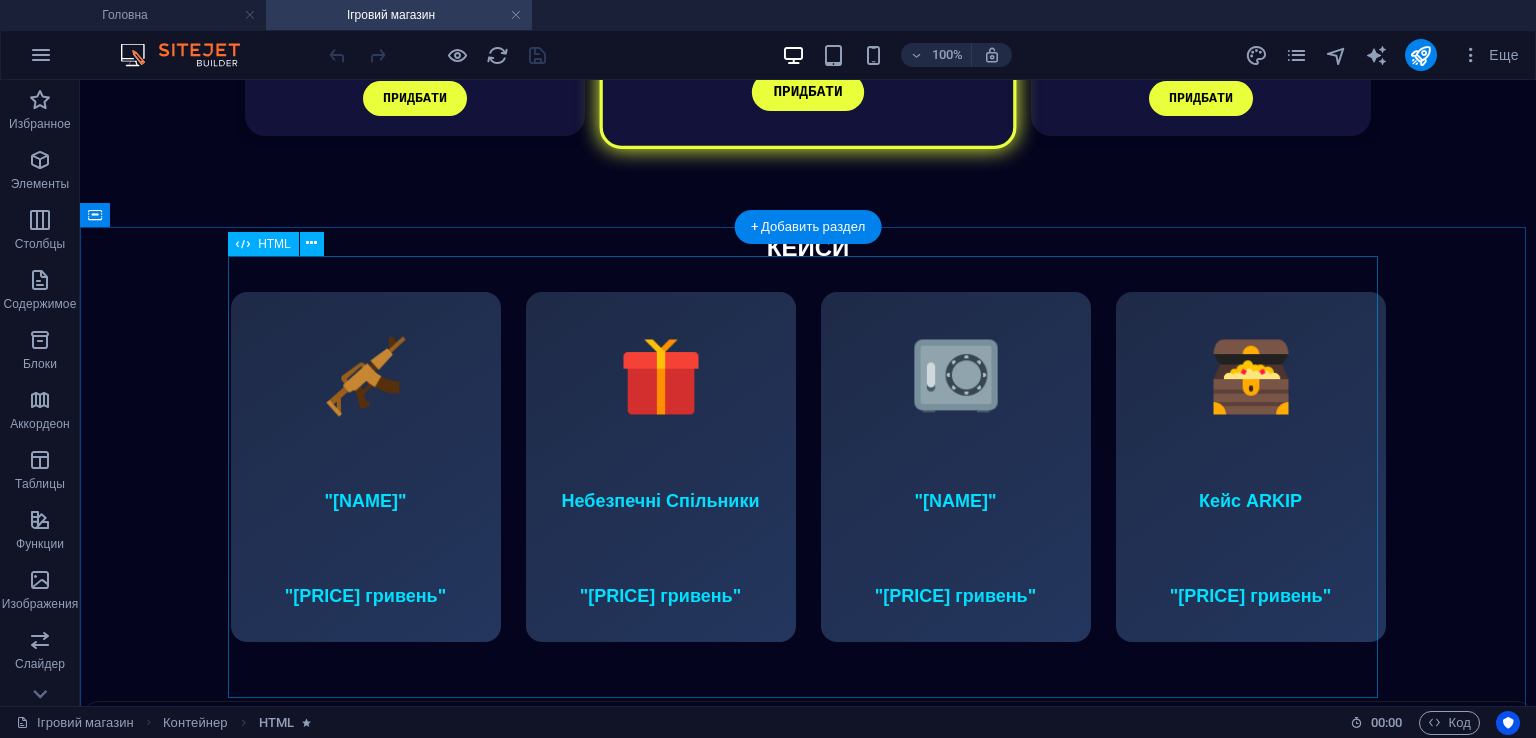 scroll, scrollTop: 1343, scrollLeft: 0, axis: vertical 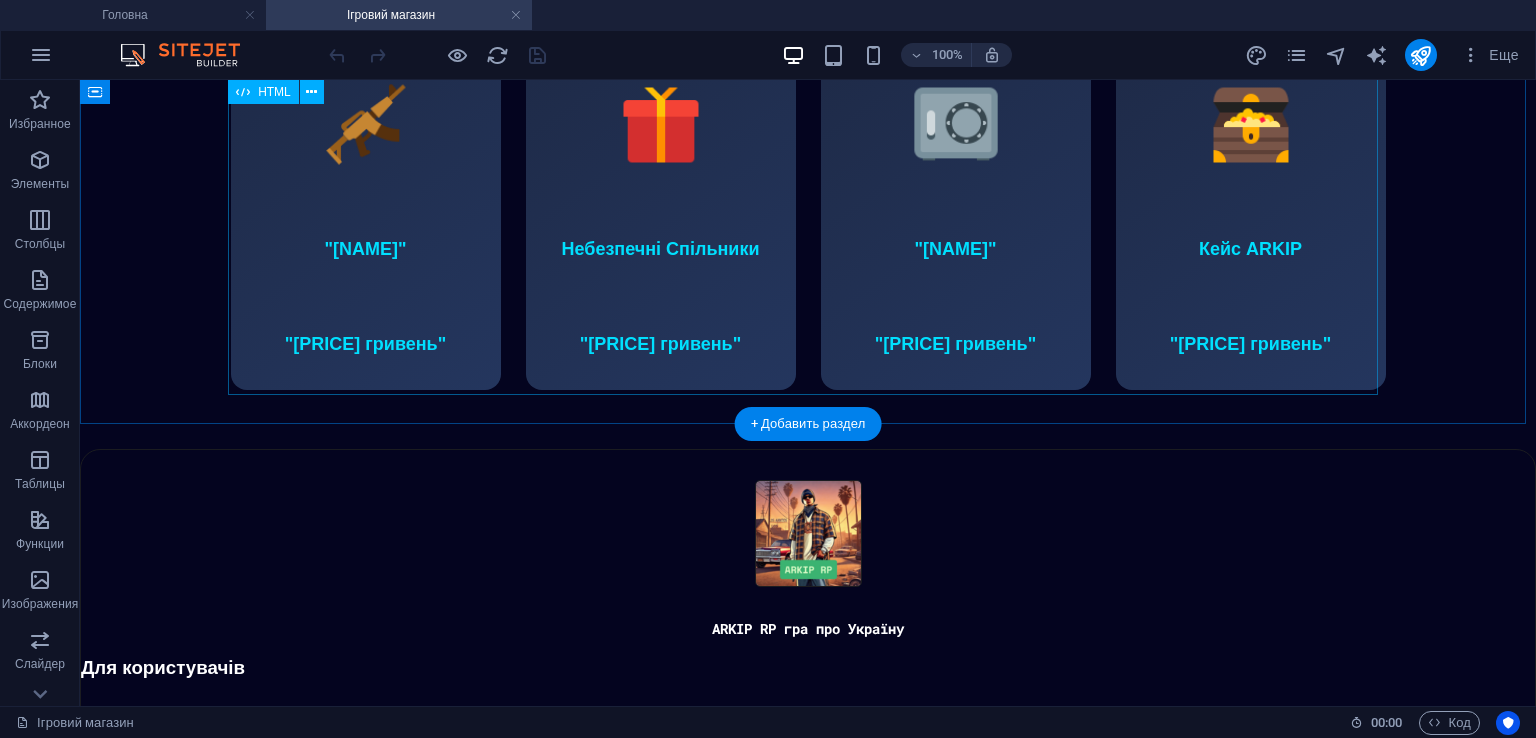 click on "Кейси з анімацією
КЕЙСИ
Майстер Стрільби
249 гривень
Небезпечні Спільники
379 гривень
Темщик
225 гривень
Кейс ARKIP
500 гривень
✖
Вибраний кейс
Відкрити на сайті
Відкрити на сервері
Забрати приз" at bounding box center (808, 191) 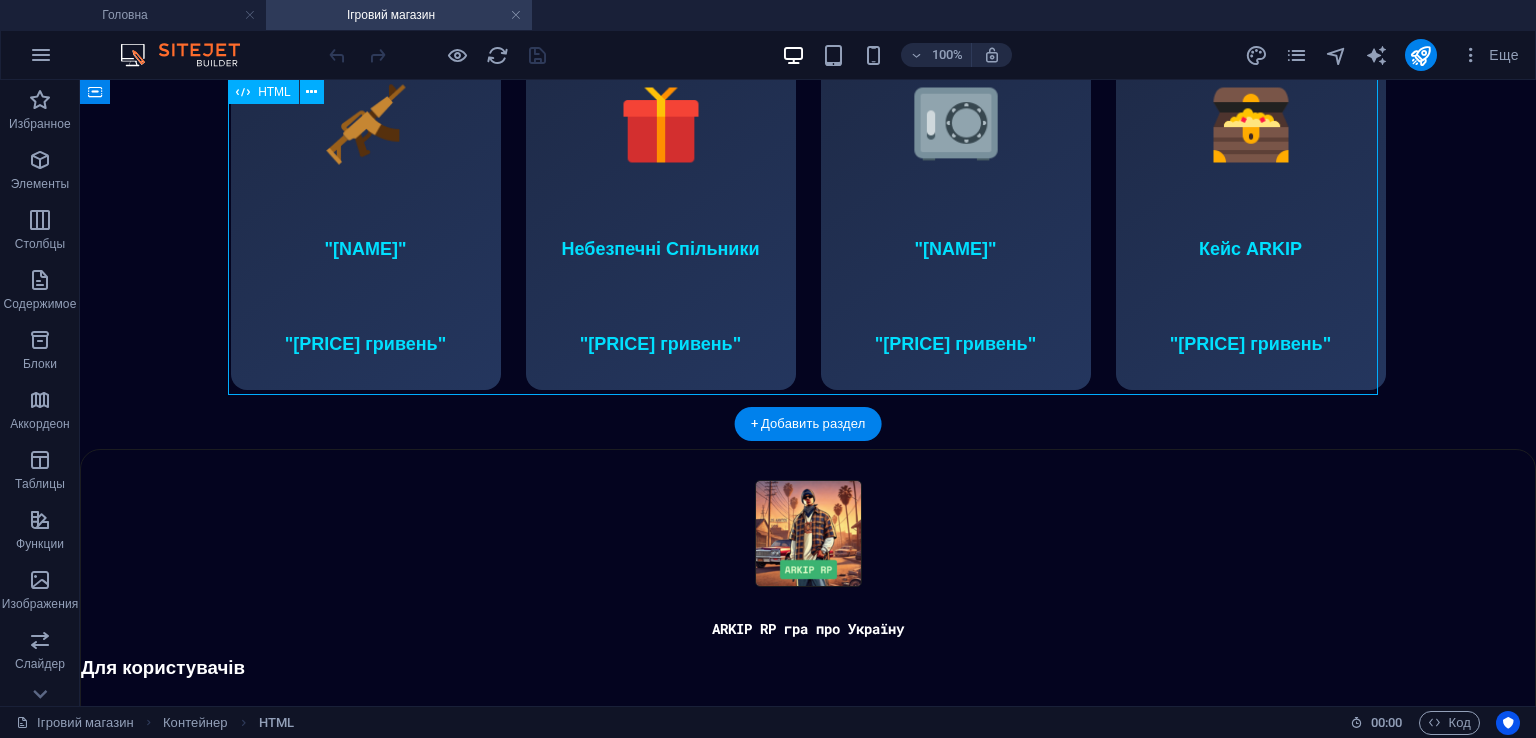 click on "Кейси з анімацією
КЕЙСИ
Майстер Стрільби
249 гривень
Небезпечні Спільники
379 гривень
Темщик
225 гривень
Кейс ARKIP
500 гривень
✖
Вибраний кейс
Відкрити на сайті
Відкрити на сервері
Забрати приз" at bounding box center (808, 191) 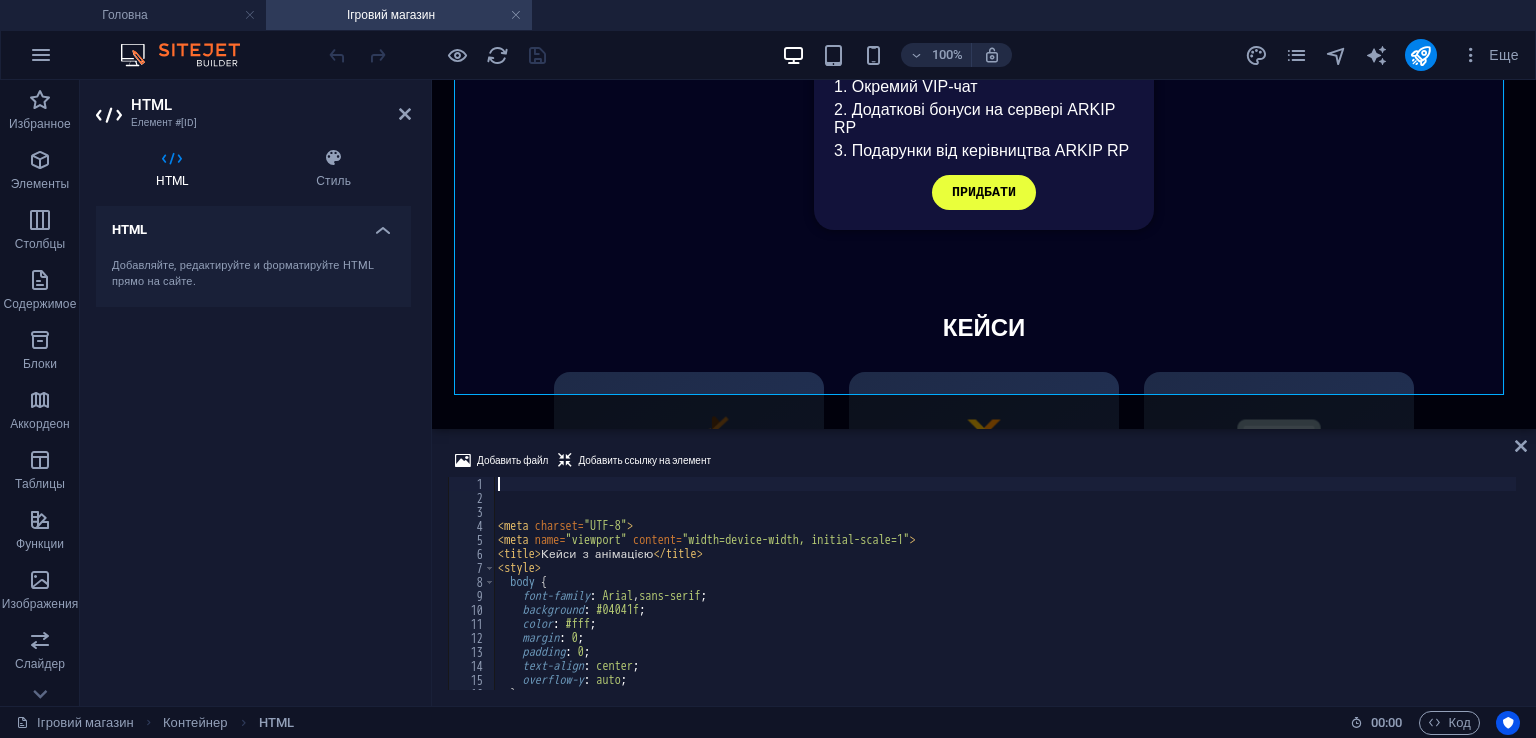 scroll, scrollTop: 1380, scrollLeft: 0, axis: vertical 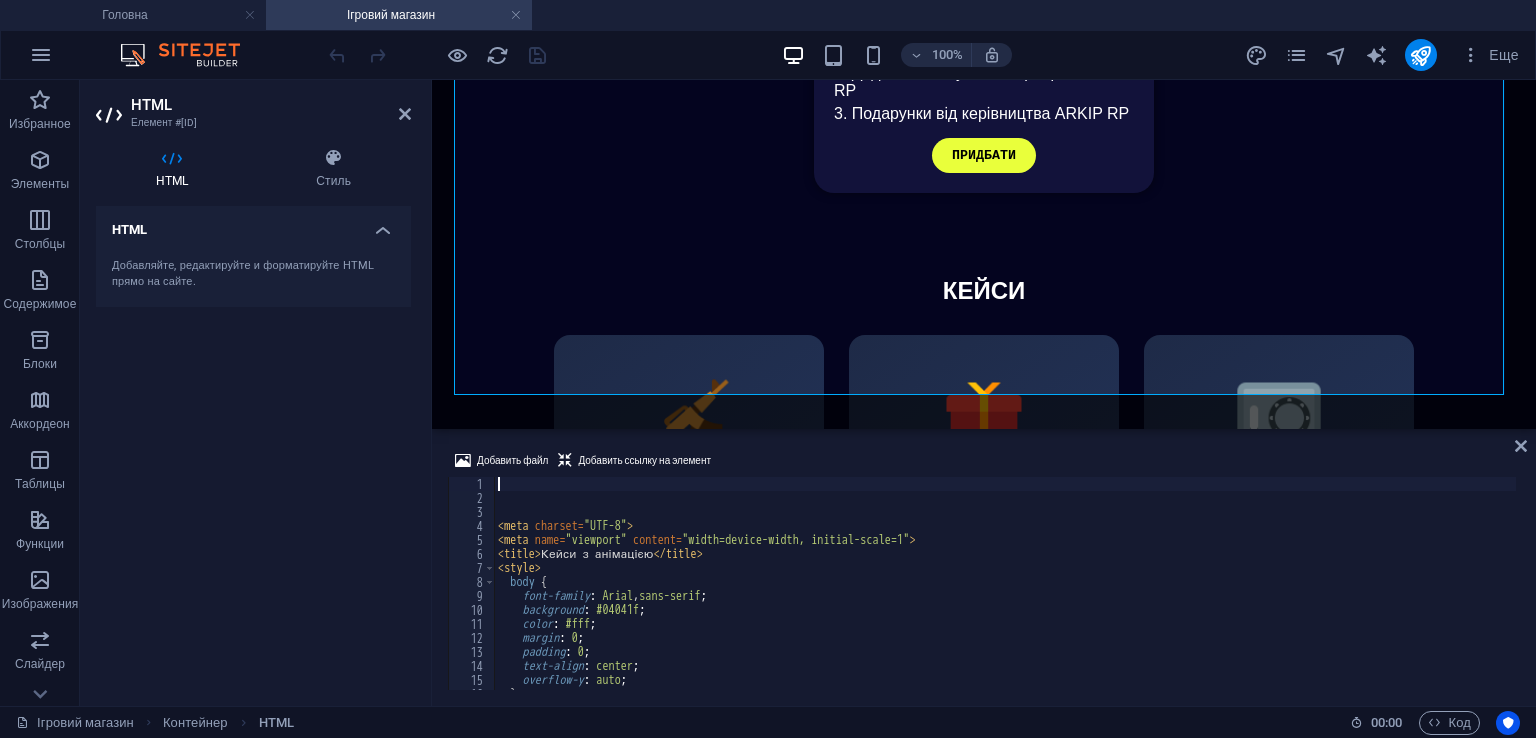 click on "< meta   charset = "UTF-8" > < meta   name = "viewport"   content = "width=device-width, initial-scale=1" > < title > Кейси з анімацією </ title > < style >    body   {      font-family :   Arial ,  sans-serif ;      background :   #04041f ;      color :   #fff ;      margin :   0 ;      padding :   0 ;      text-align :   center ;      overflow-y :   auto ;    }    body .no-scroll   {" at bounding box center (1005, 597) 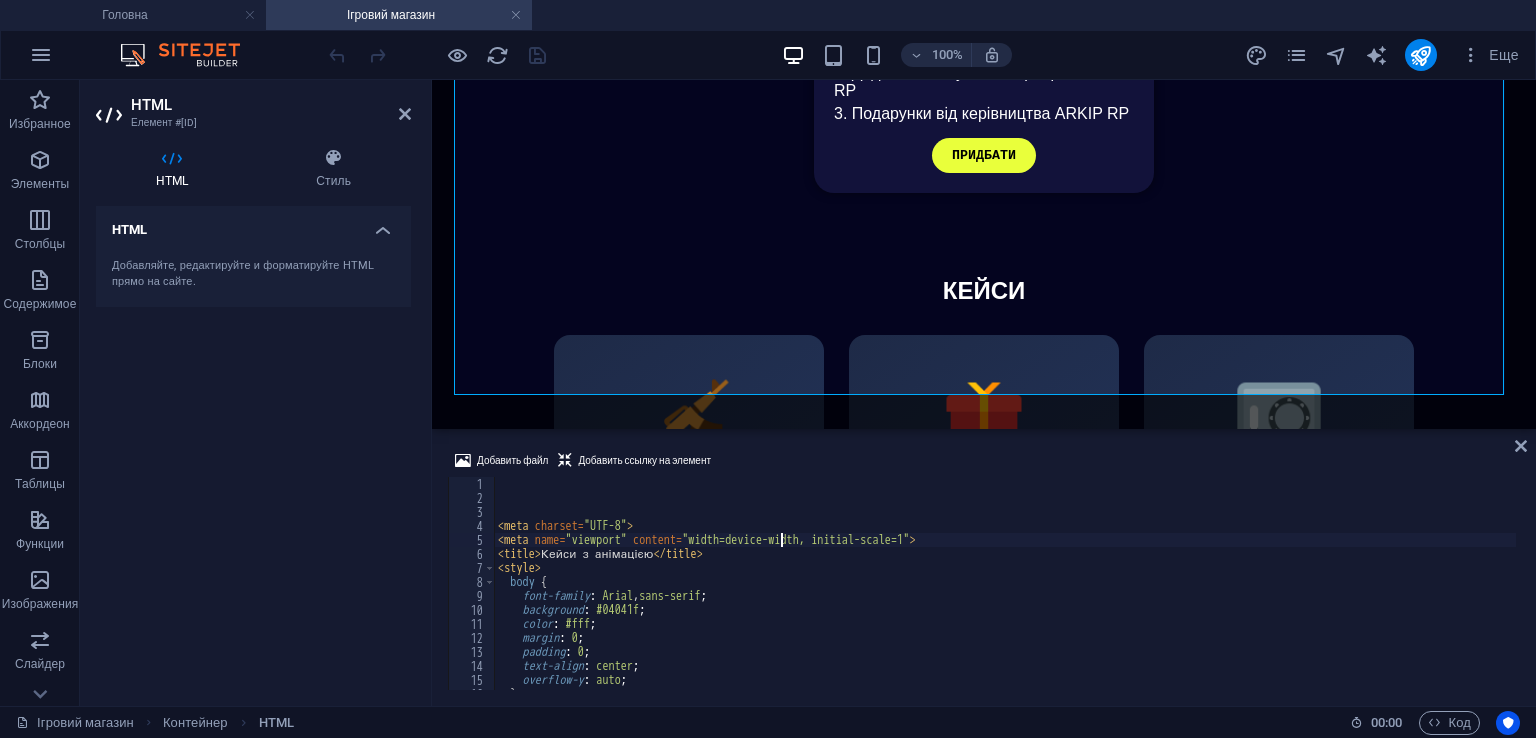 click on "< meta   charset = "UTF-8" > < meta   name = "viewport"   content = "width=device-width, initial-scale=1" > < title > Кейси з анімацією </ title > < style >    body   {      font-family :   Arial ,  sans-serif ;      background :   #04041f ;      color :   #fff ;      margin :   0 ;      padding :   0 ;      text-align :   center ;      overflow-y :   auto ;    }    body .no-scroll   {" at bounding box center (1005, 597) 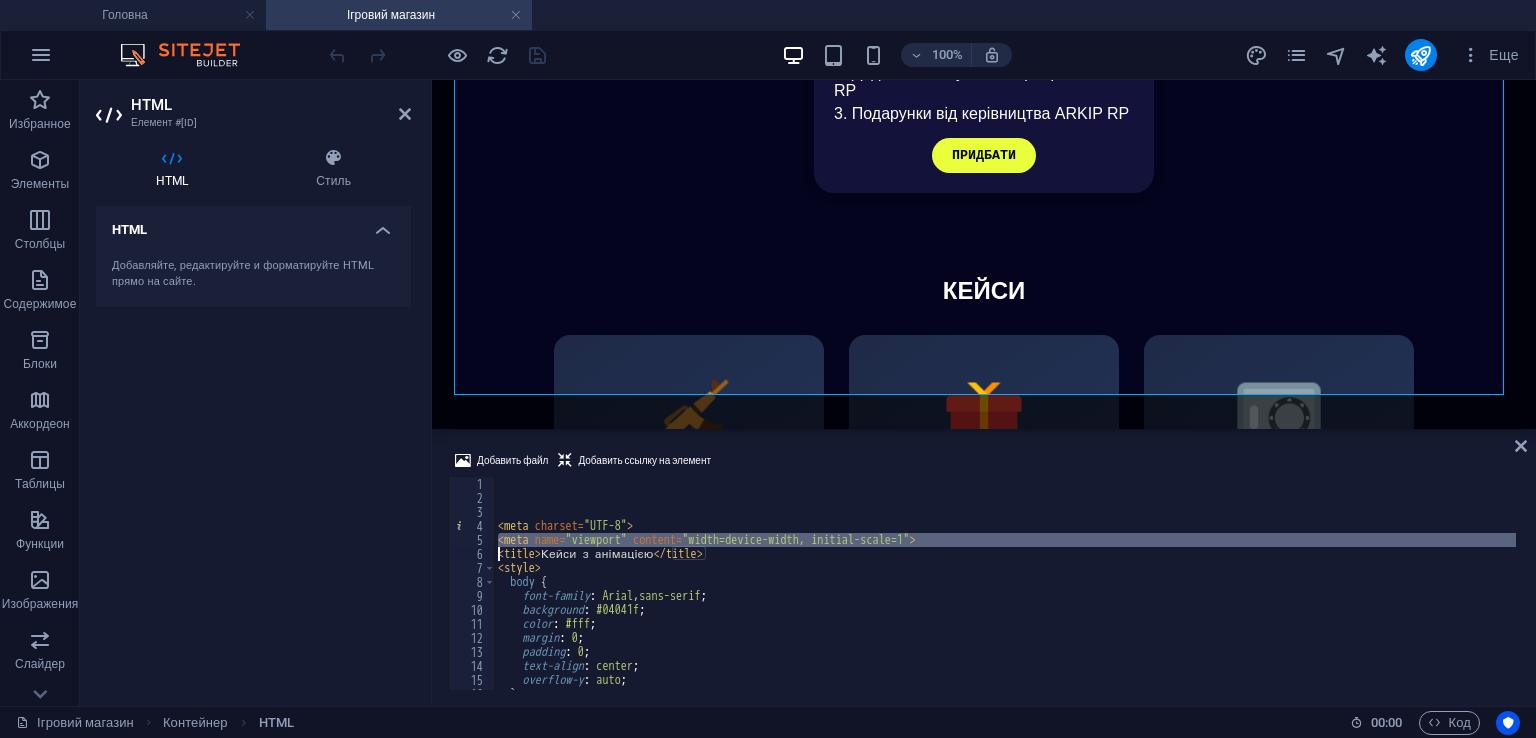 drag, startPoint x: 783, startPoint y: 533, endPoint x: 737, endPoint y: 557, distance: 51.884487 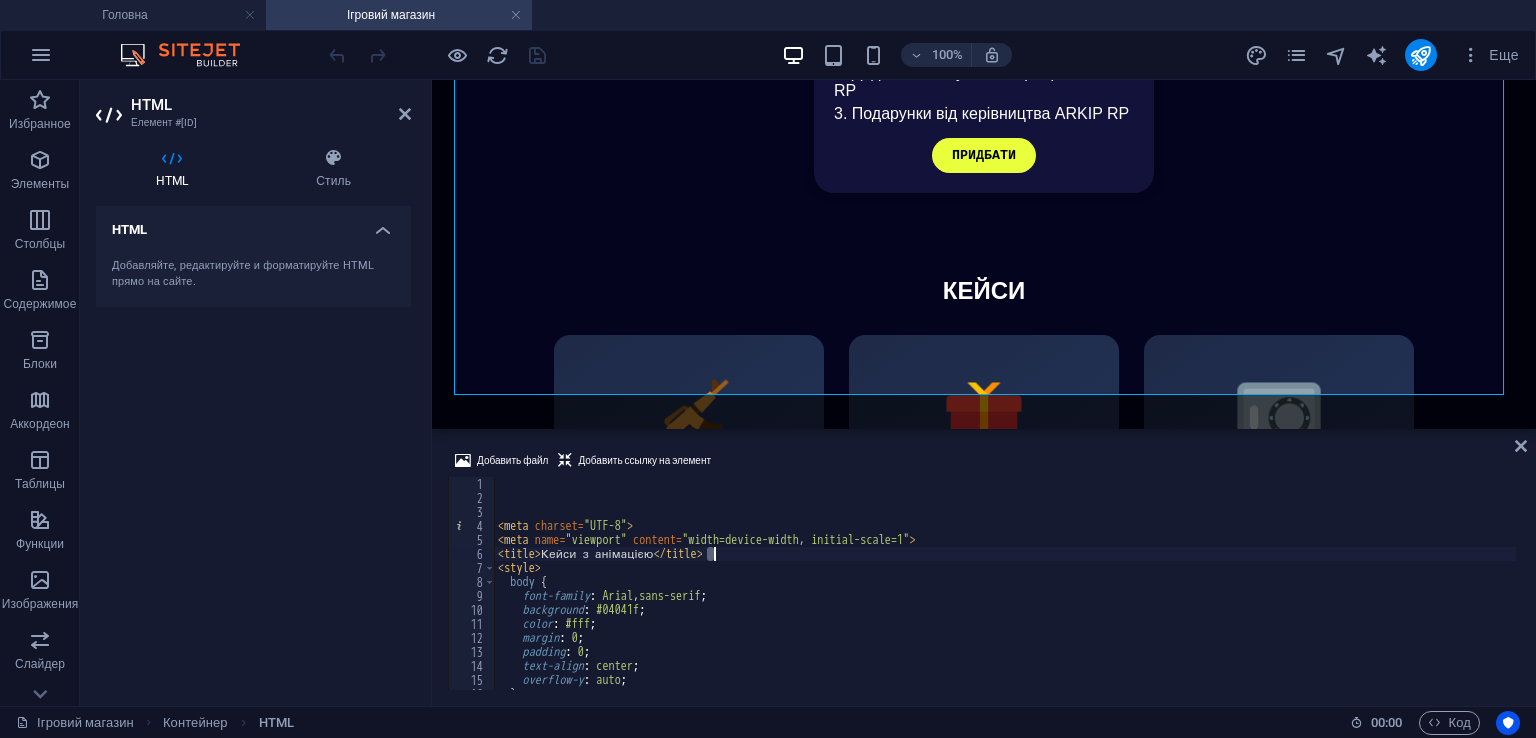 click on "< meta   charset = "UTF-8" > < meta   name = "viewport"   content = "width=device-width, initial-scale=1" > < title > Кейси з анімацією </ title > < style >    body   {      font-family :   Arial ,  sans-serif ;      background :   #04041f ;      color :   #fff ;      margin :   0 ;      padding :   0 ;      text-align :   center ;      overflow-y :   auto ;    }    body .no-scroll   {" at bounding box center [1005, 597] 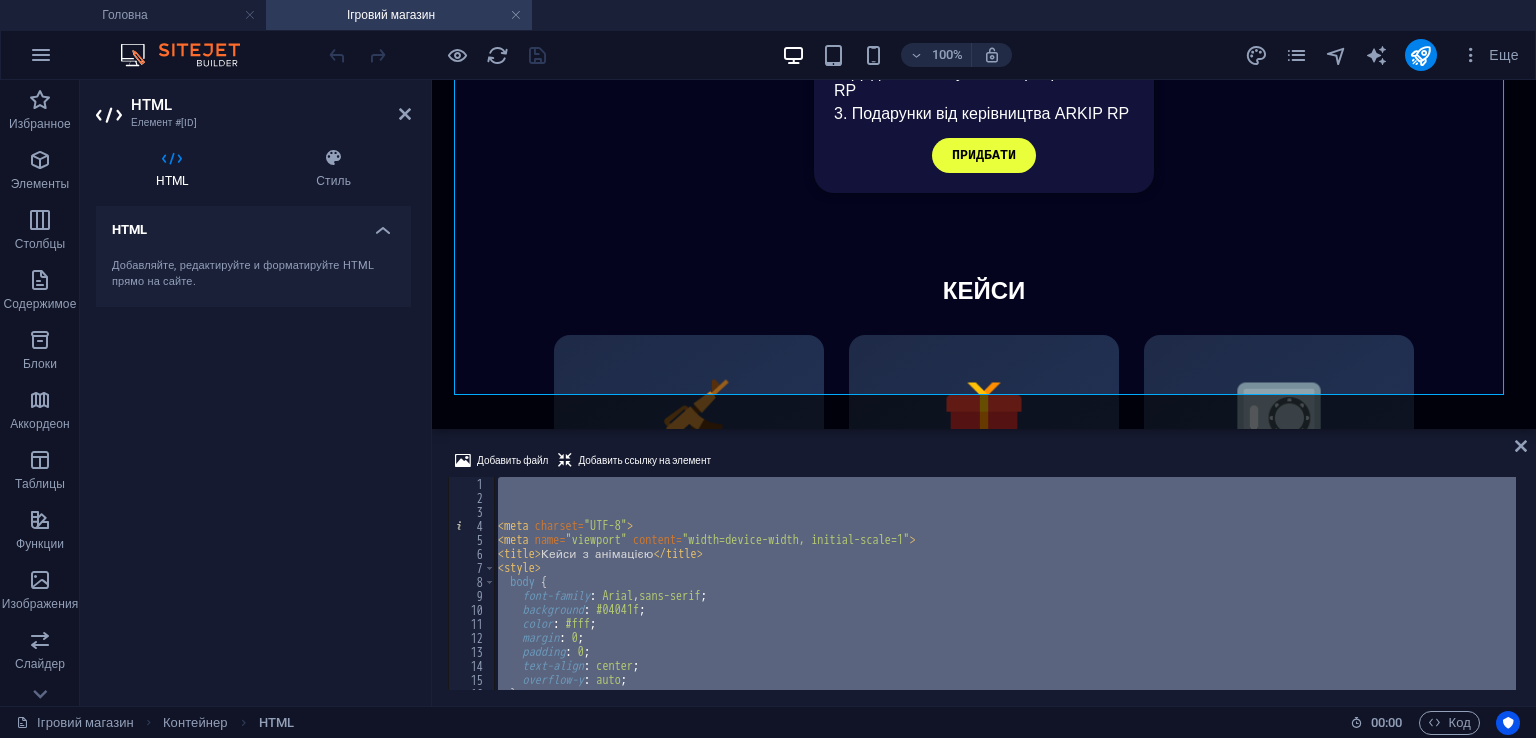 click on "< meta   charset = "UTF-8" > < meta   name = "viewport"   content = "width=device-width, initial-scale=1" > < title > Кейси з анімацією </ title > < style >    body   {      font-family :   Arial ,  sans-serif ;      background :   #04041f ;      color :   #fff ;      margin :   0 ;      padding :   0 ;      text-align :   center ;      overflow-y :   auto ;    }    body .no-scroll   {" at bounding box center [1005, 597] 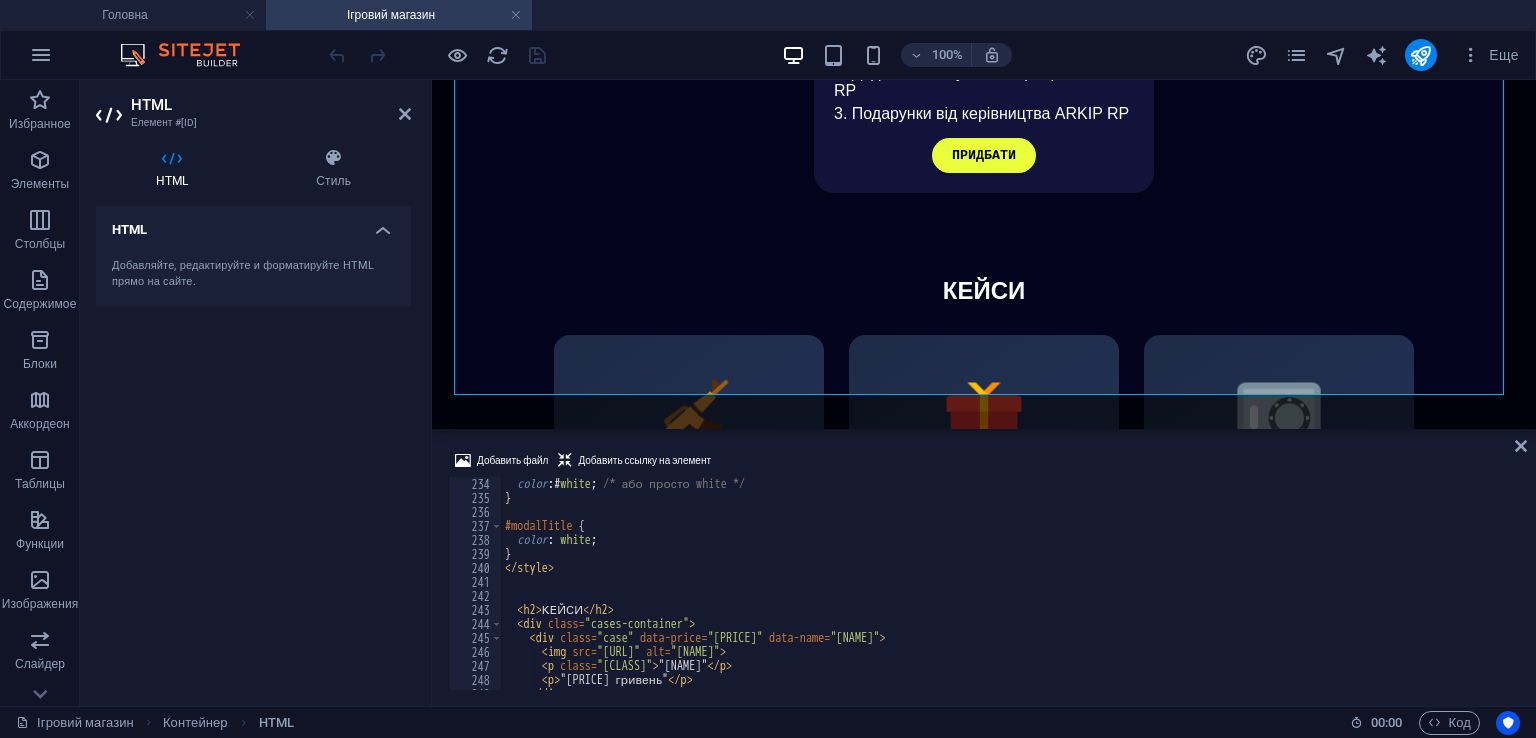 scroll, scrollTop: 3262, scrollLeft: 0, axis: vertical 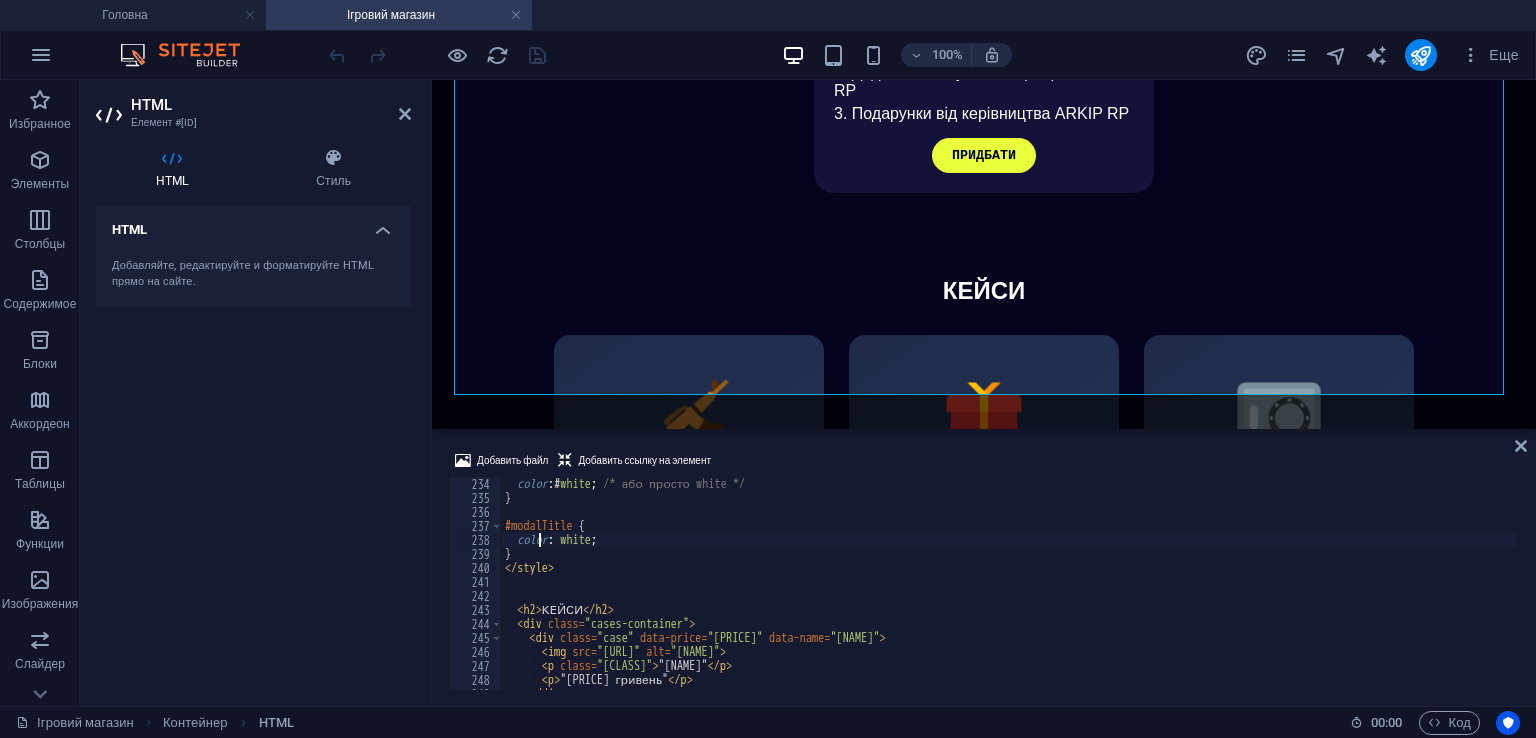 click on "color :  # white ;   /* або просто white */ } #modalTitle   {    color :   white ; } </ style >    < h2 > КЕЙСИ </ h2 >    < div   class = "cases-container" >      < div   class = "case"   data-price = "249"   data-name = "Майстер Стрільби" >         < img   src = "https://img.icons8.com/color/96/000000/assault-rifle.png"   alt = "Майстер Стрільби" >         < p   class = "case-title" > Майстер Стрільби </ p >         < p > 249 гривень </ p >      </ div >      < div   class = "case"   data-price = "379"   data-name = "Небезпечні Спільники" >" at bounding box center (1008, 597) 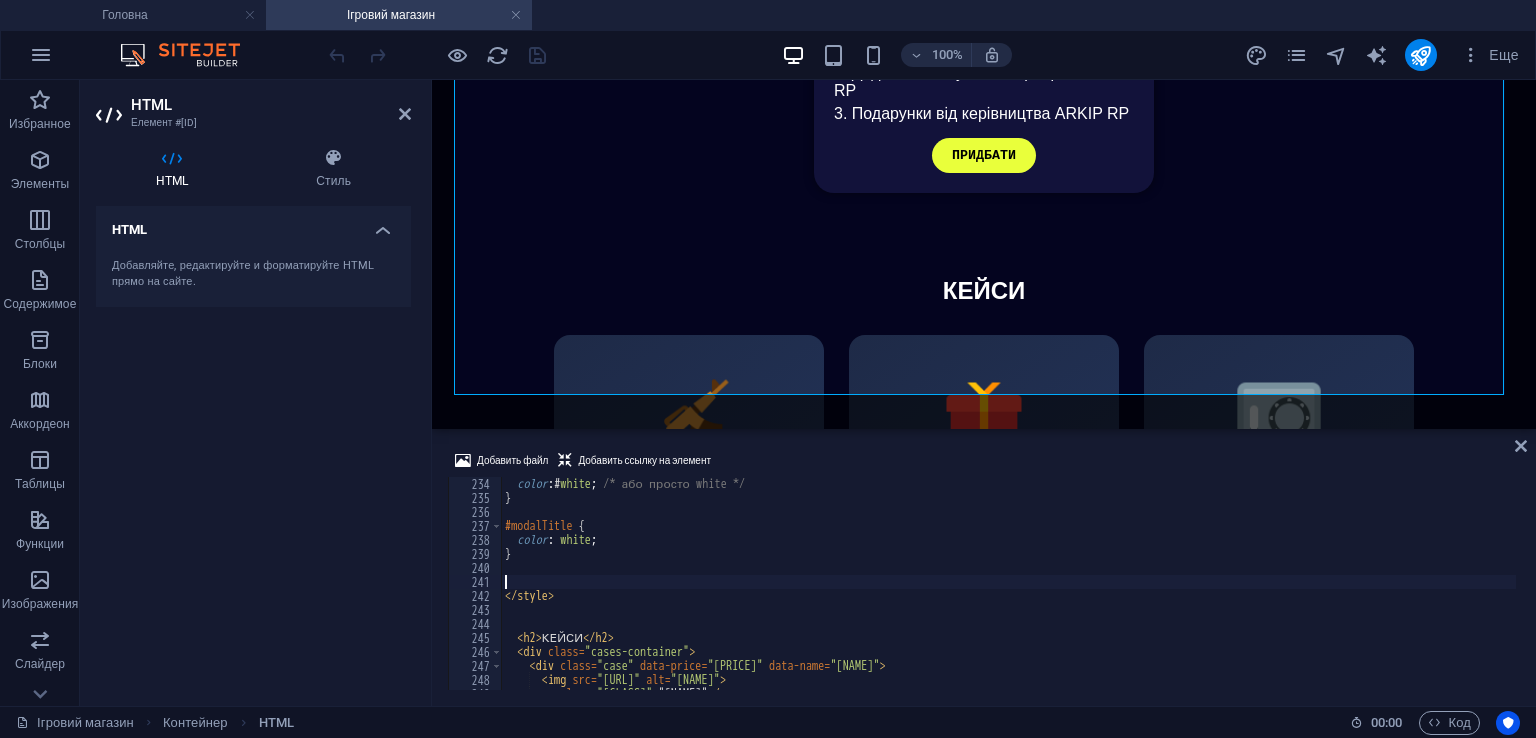 paste on "}" 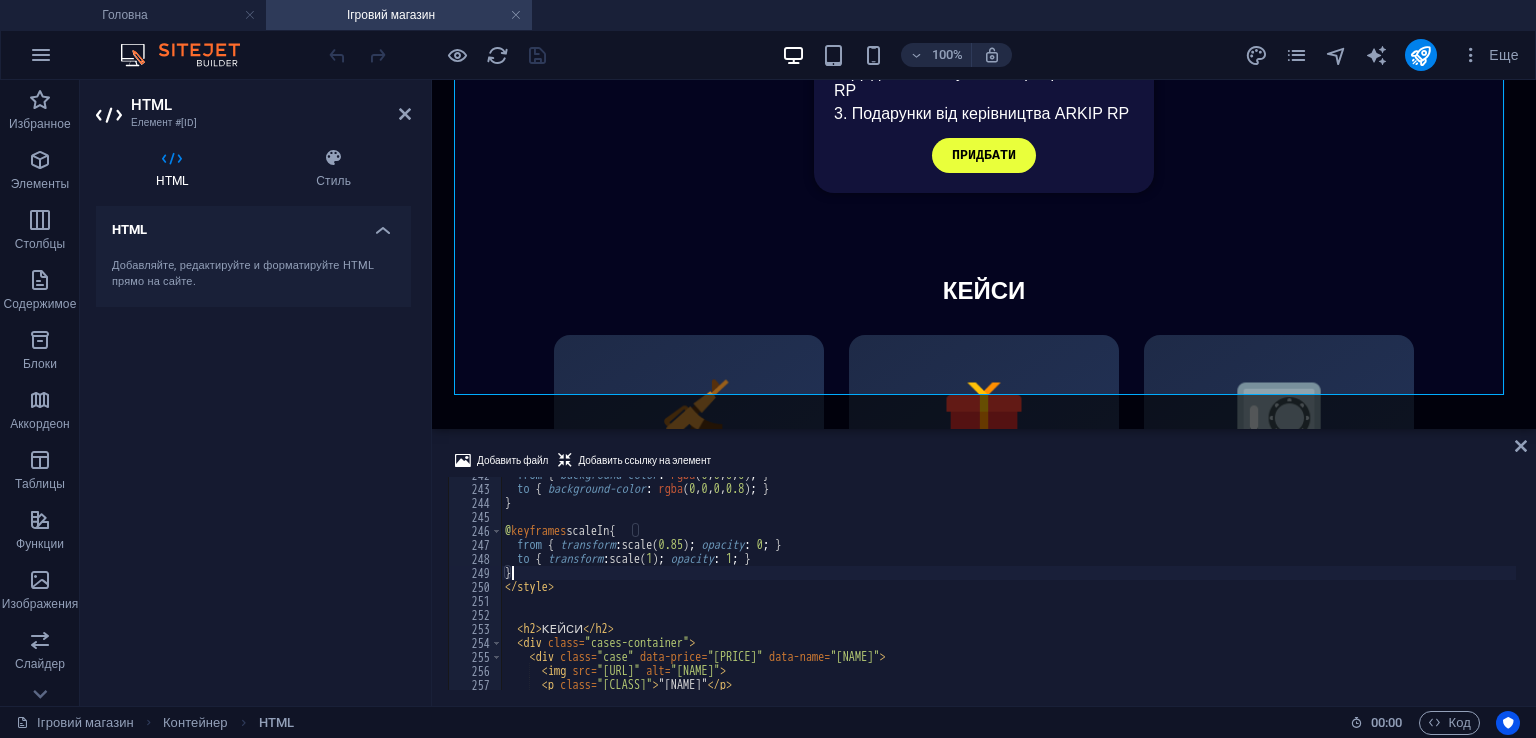 scroll, scrollTop: 3383, scrollLeft: 0, axis: vertical 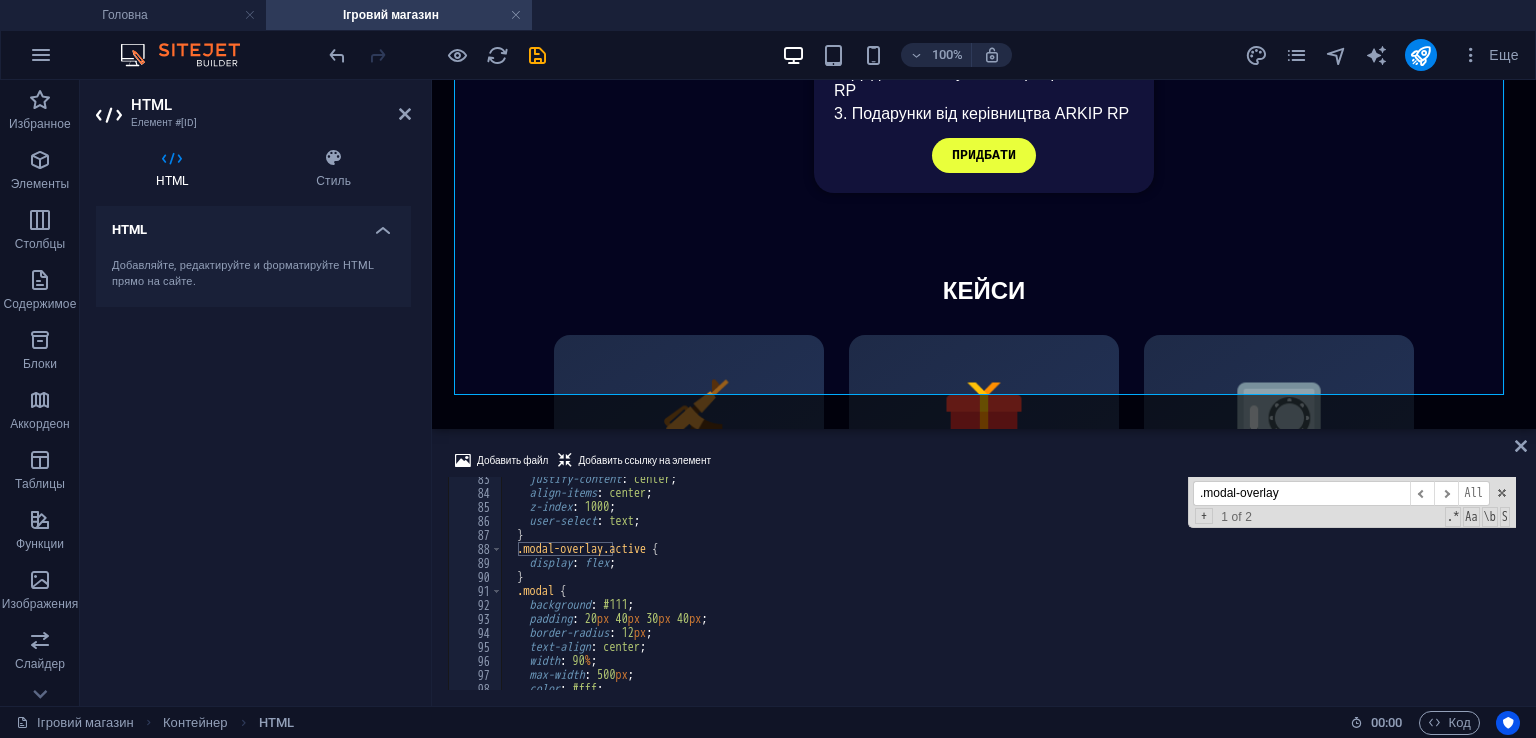 type on ".modal-overlay" 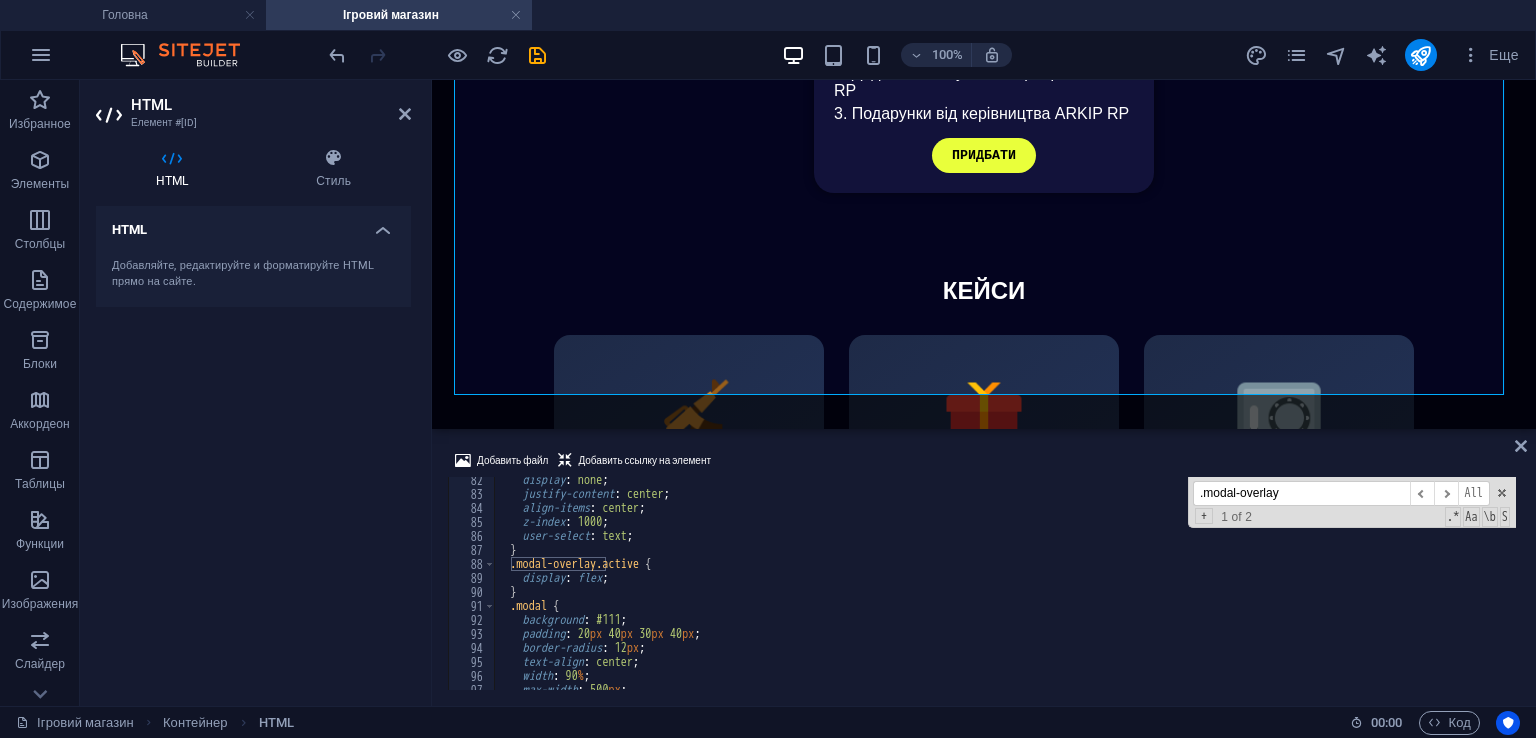 scroll, scrollTop: 1139, scrollLeft: 0, axis: vertical 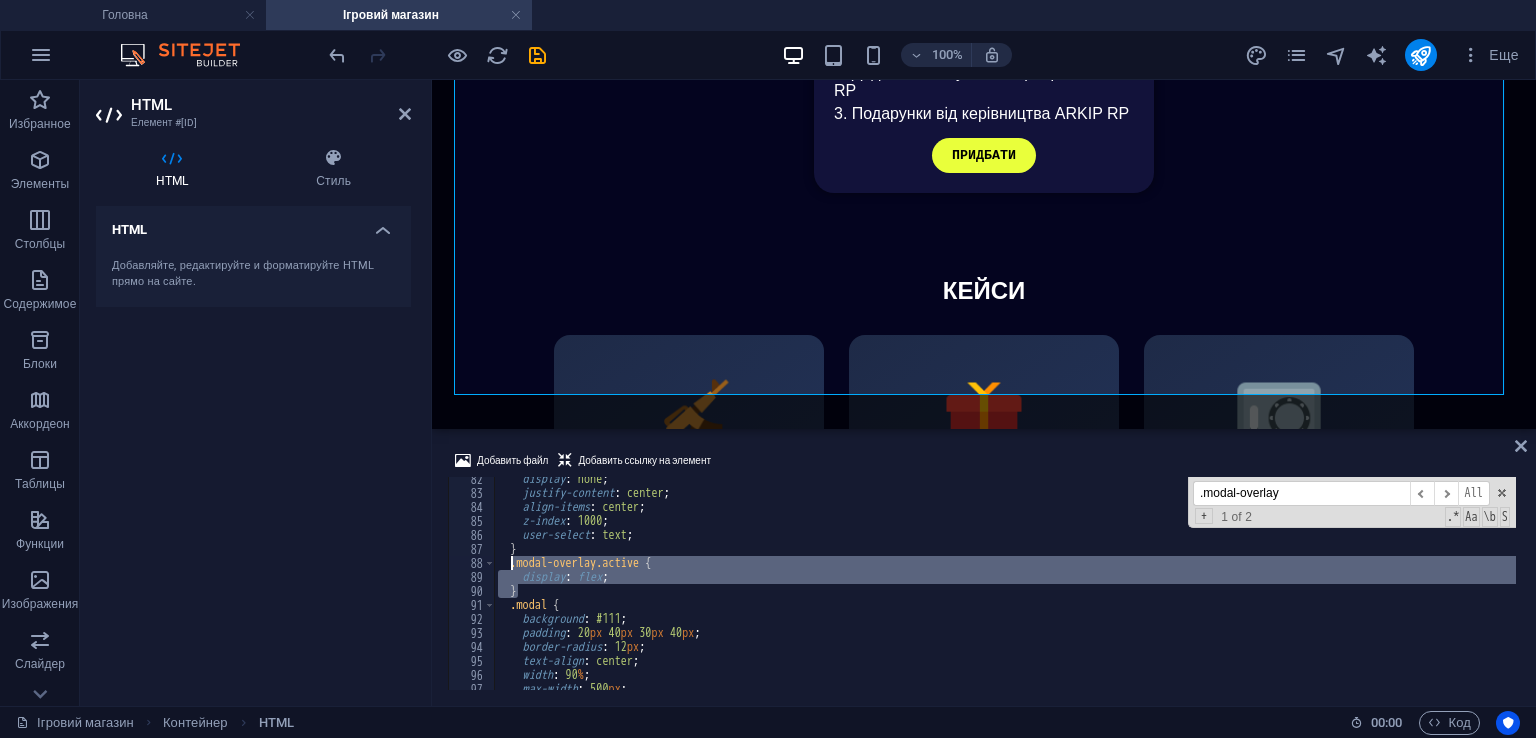 drag, startPoint x: 529, startPoint y: 597, endPoint x: 509, endPoint y: 561, distance: 41.18252 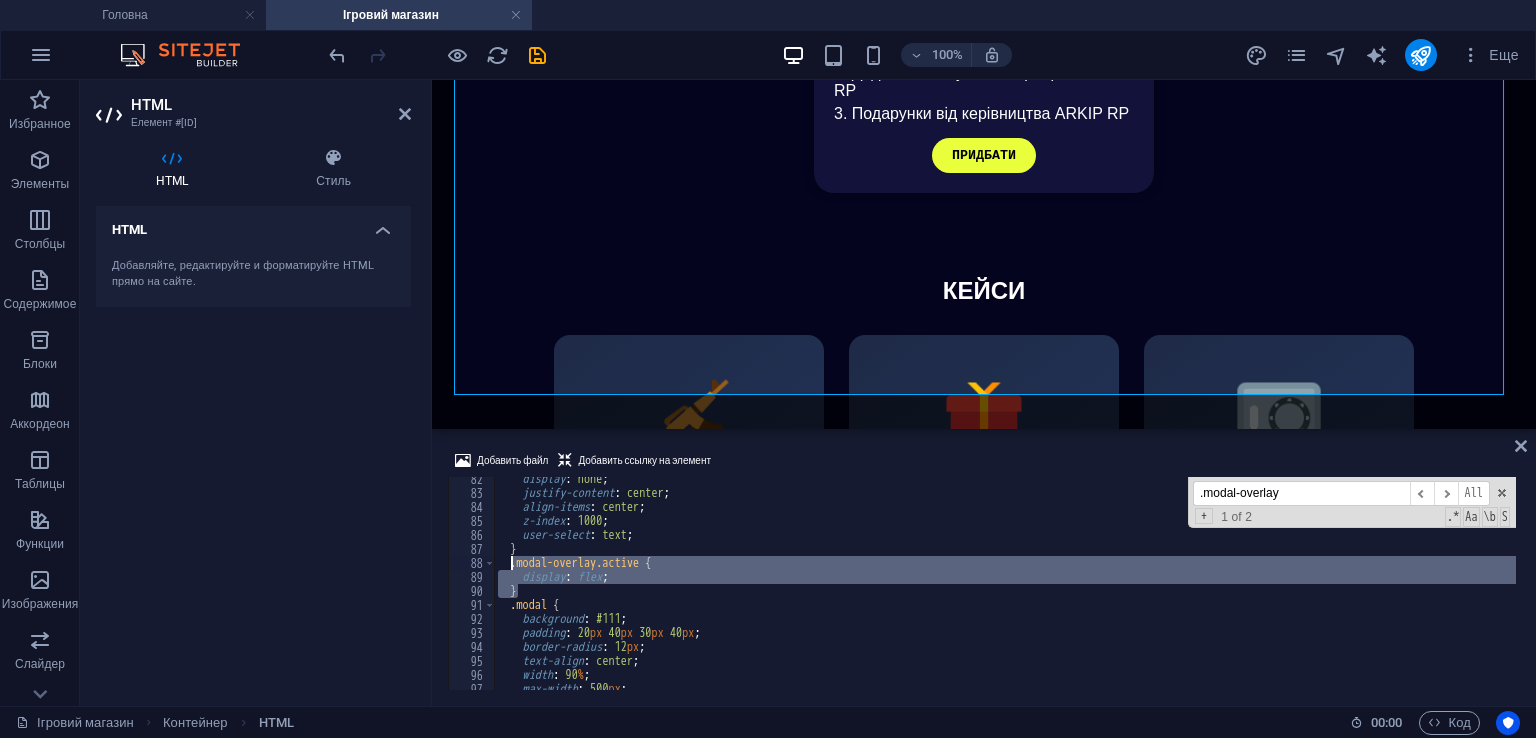 paste on "}" 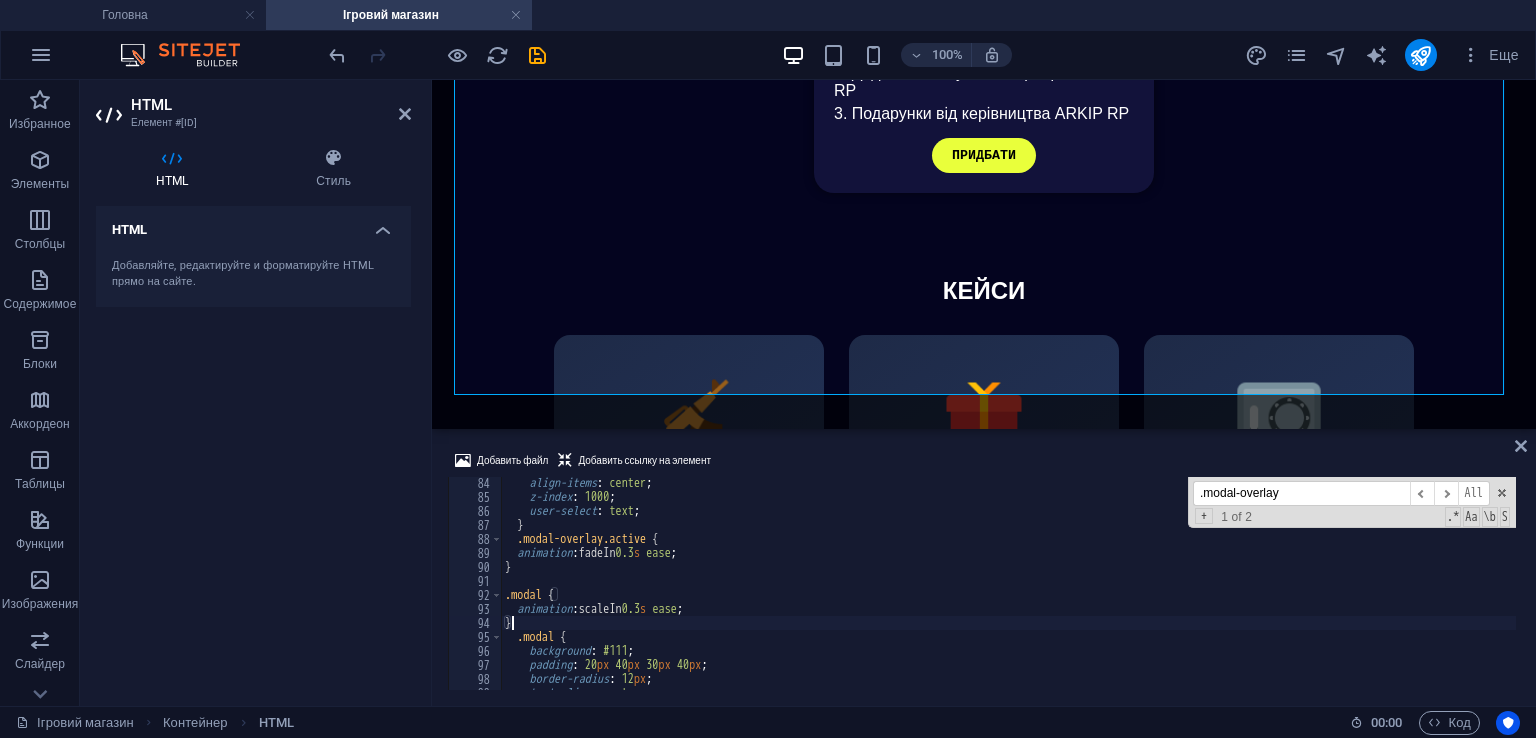 scroll, scrollTop: 1163, scrollLeft: 0, axis: vertical 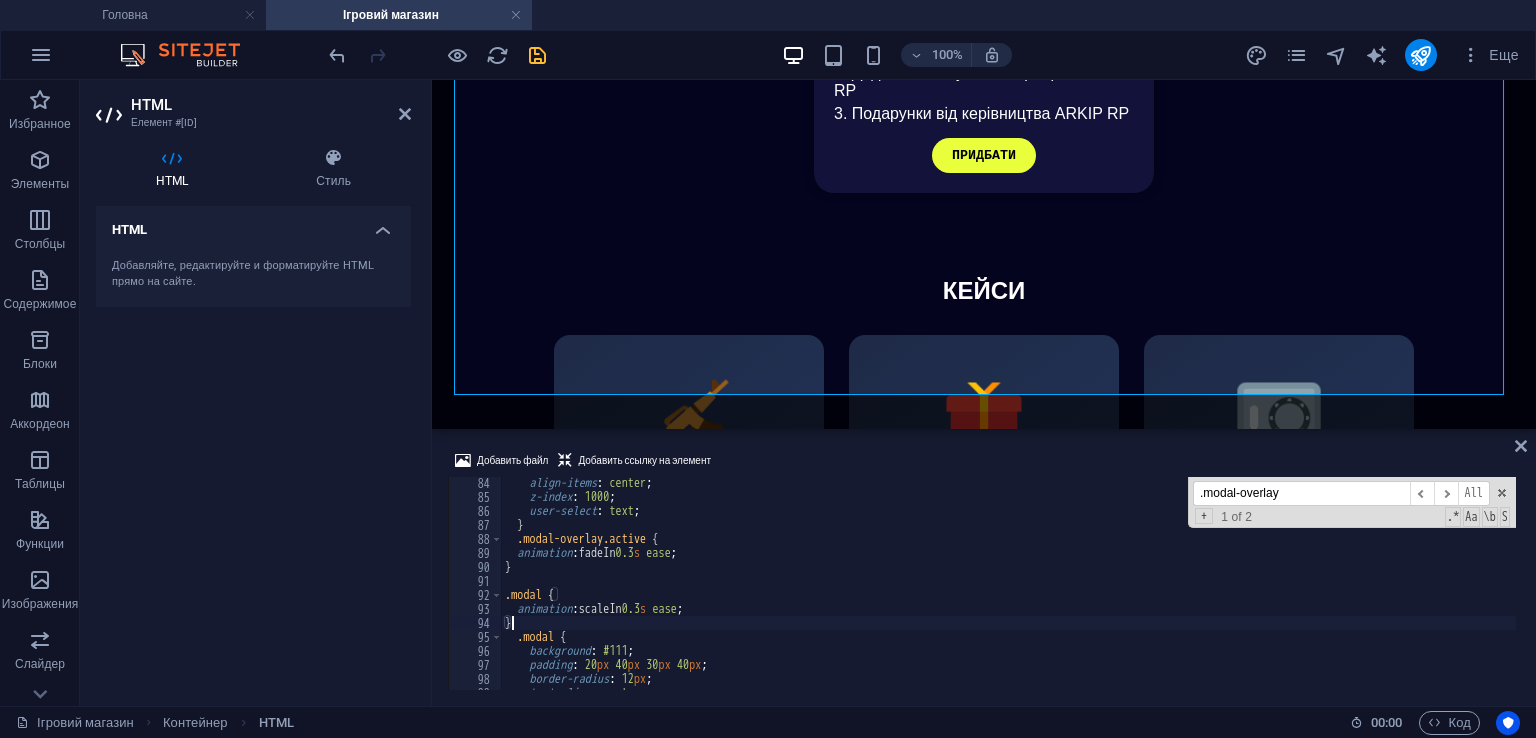 click at bounding box center (537, 55) 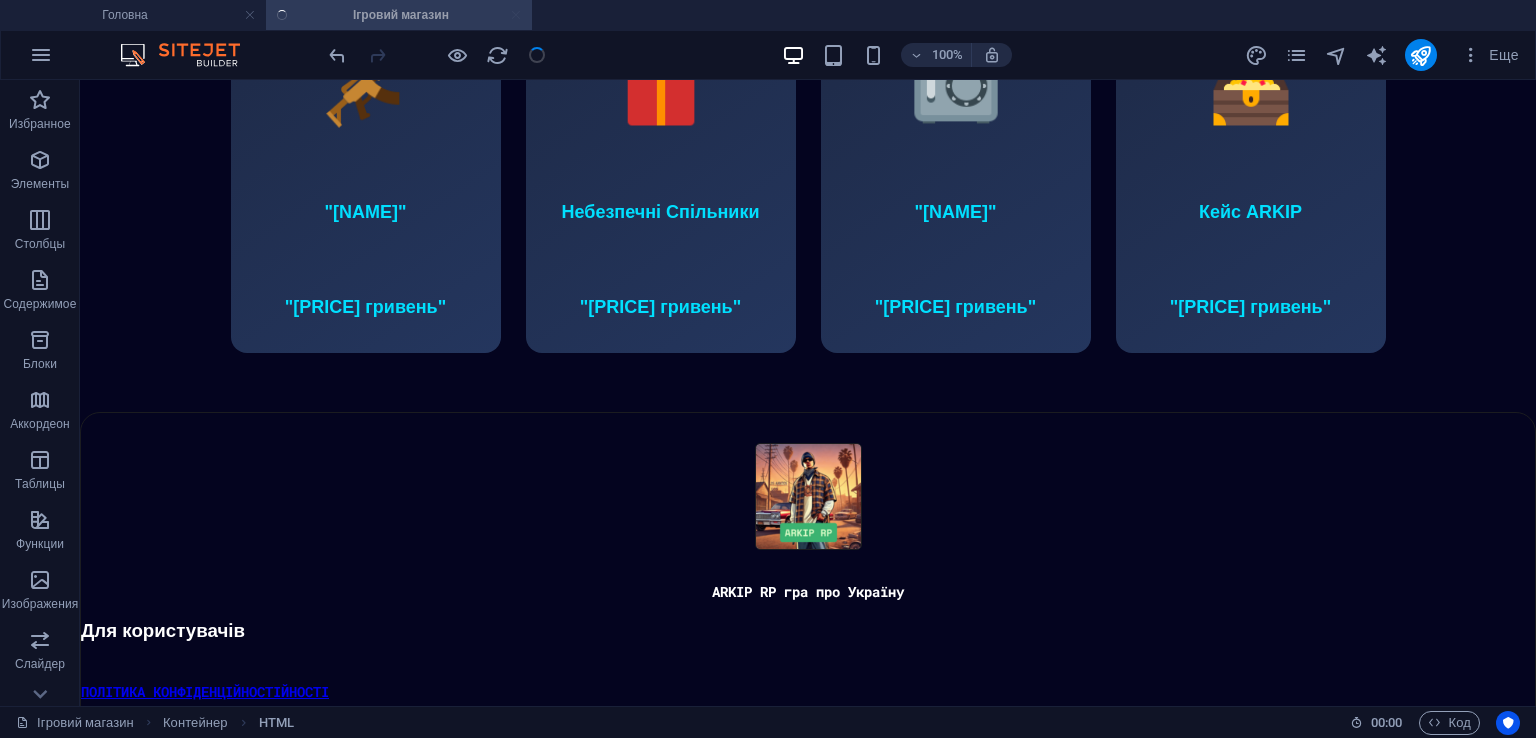 scroll, scrollTop: 1343, scrollLeft: 0, axis: vertical 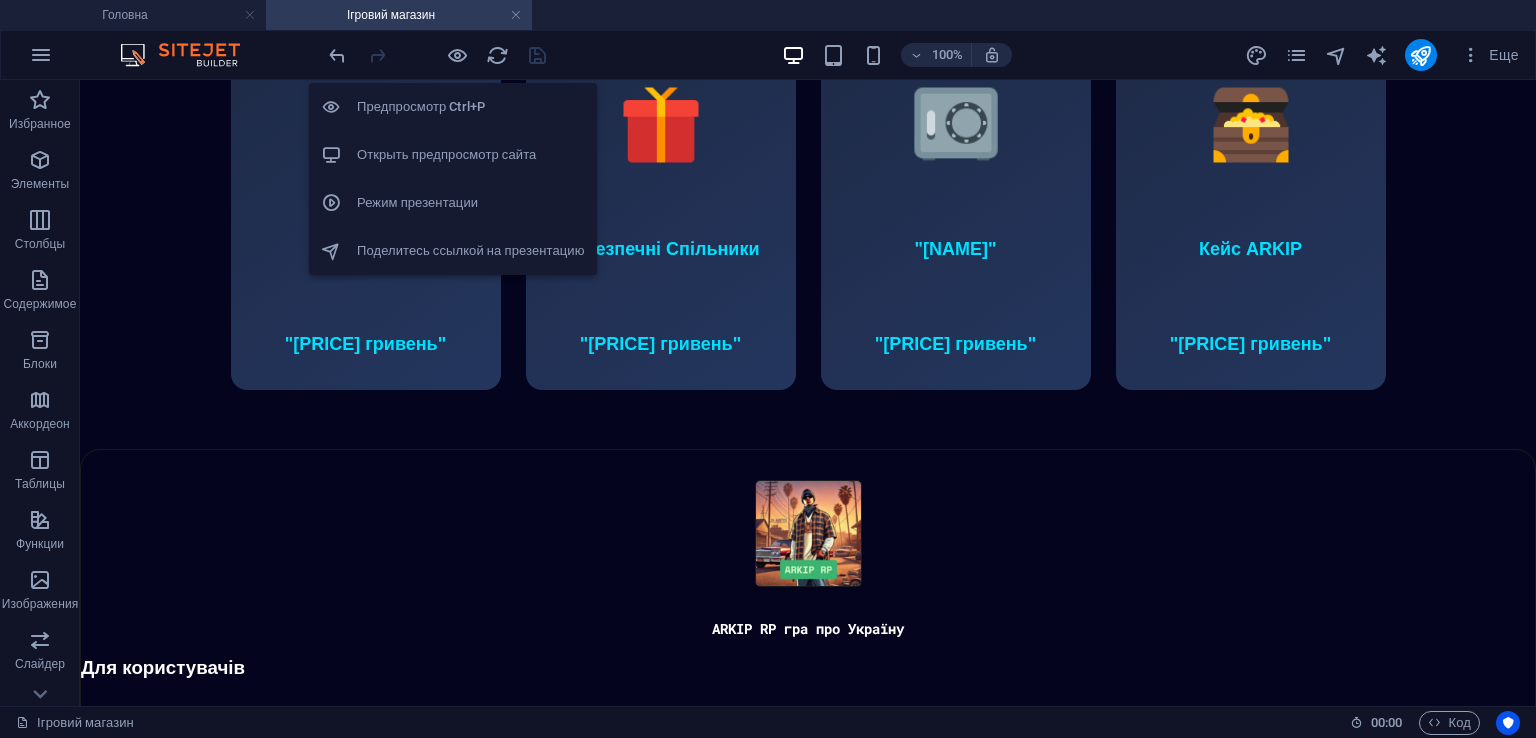click on "Открыть предпросмотр сайта" at bounding box center [471, 155] 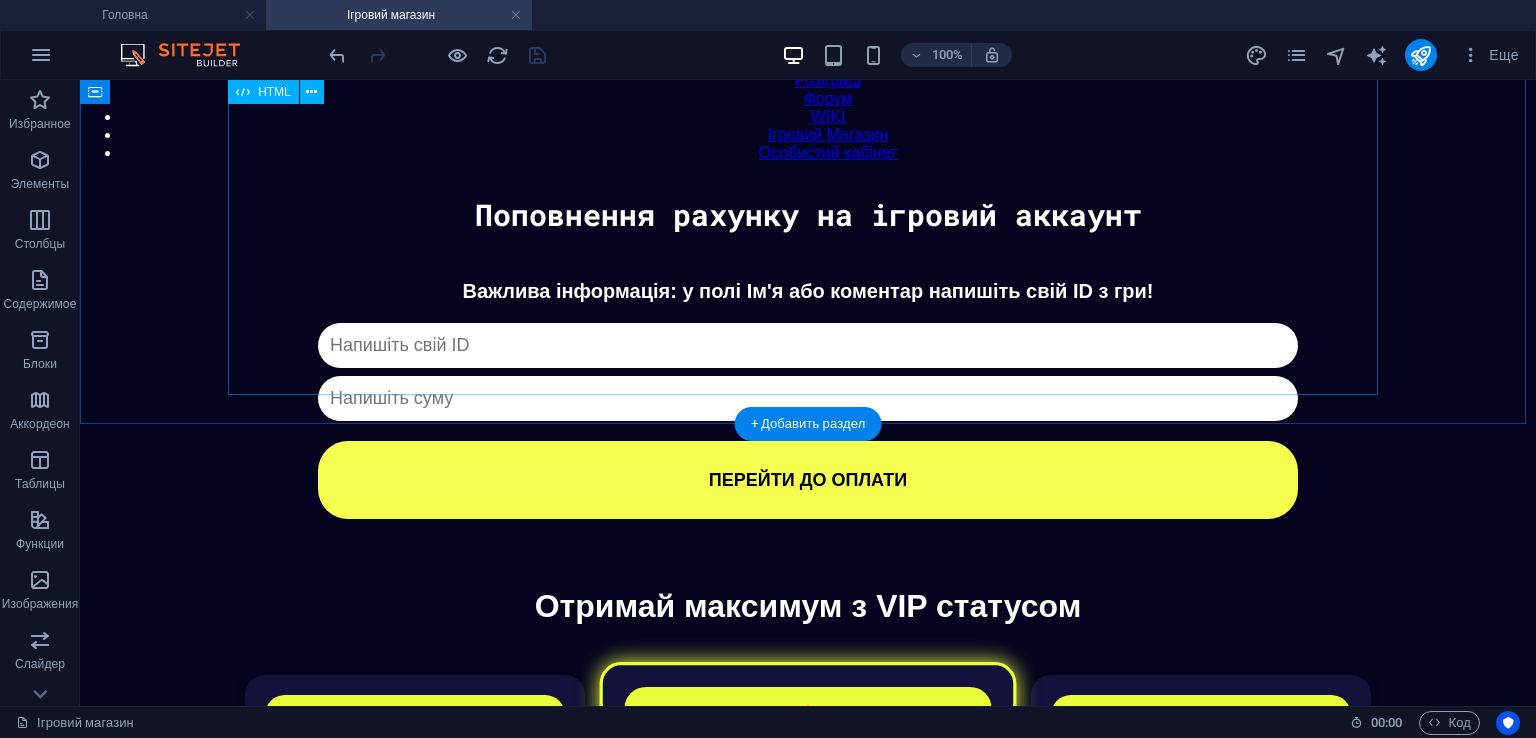 scroll, scrollTop: 0, scrollLeft: 0, axis: both 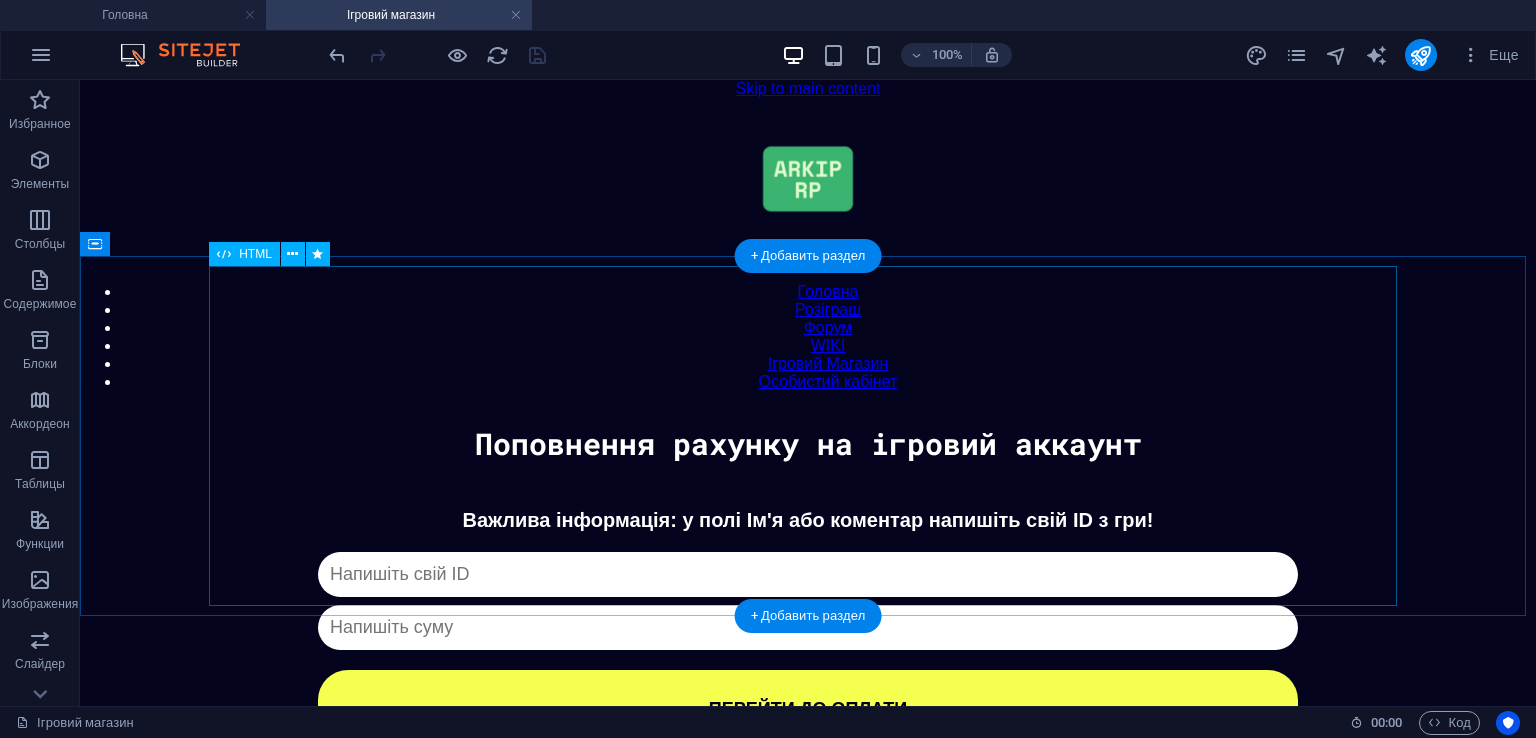 click on "Донат
Важлива інформація: у полі Ім'я або коментар напишіть свій ID з гри!
Капча не пройдена
ПЕРЕЙТИ ДО ОПЛАТИ
✖
Оберіть спосіб оплати
Monobank
Steam (Обмін)
PayPal  В розробці
Crypto  В розробці" at bounding box center (808, 628) 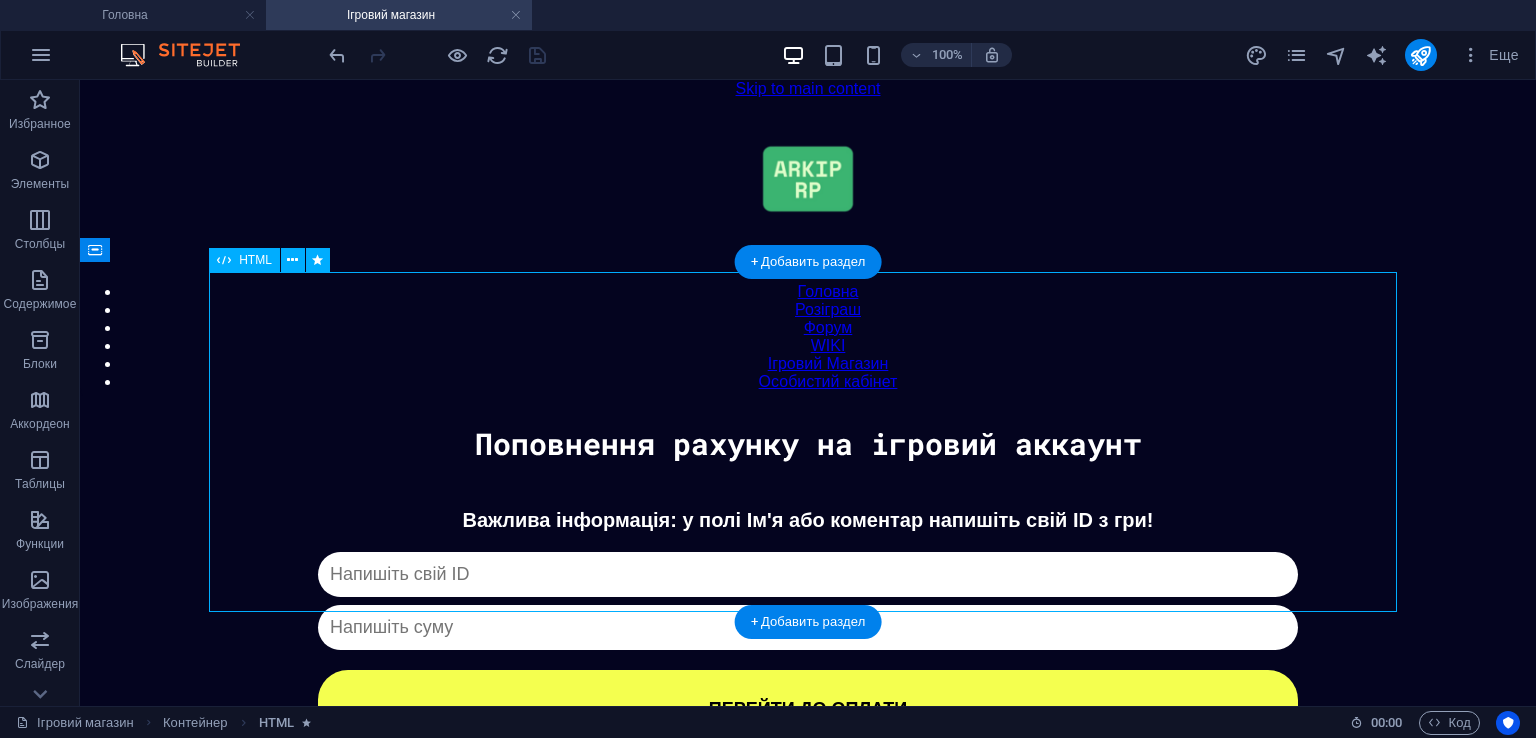 click on "Донат
Важлива інформація: у полі Ім'я або коментар напишіть свій ID з гри!
Капча не пройдена
ПЕРЕЙТИ ДО ОПЛАТИ
✖
Оберіть спосіб оплати
Monobank
Steam (Обмін)
PayPal  В розробці
Crypto  В розробці" at bounding box center [808, 628] 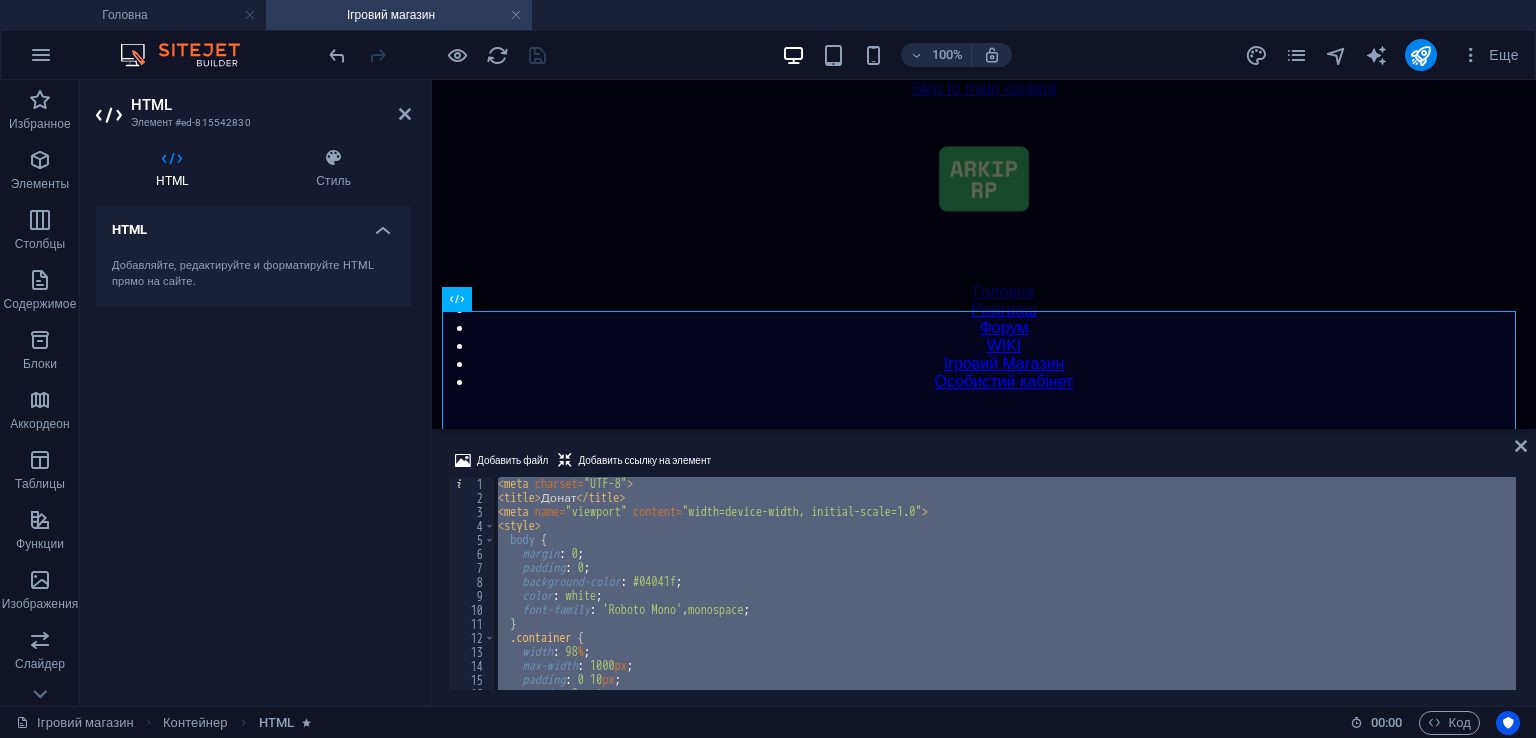 click on "< meta   charset = "UTF-8" > < title > Донат </ title > < meta   name = "viewport"   content = "width=device-width, initial-scale=1.0" > < style >    body   {      margin :   0 ;      padding :   0 ;      background-color :   #04041f ;      color :   white ;      font-family :   ' Roboto Mono ' ,  monospace ;    }    .container   {      width :   98 % ;      max-width :   1000 px ;      padding :   0   10 px ;      margin :   0   auto ;      box-sizing :   border-box ;" at bounding box center [1005, 583] 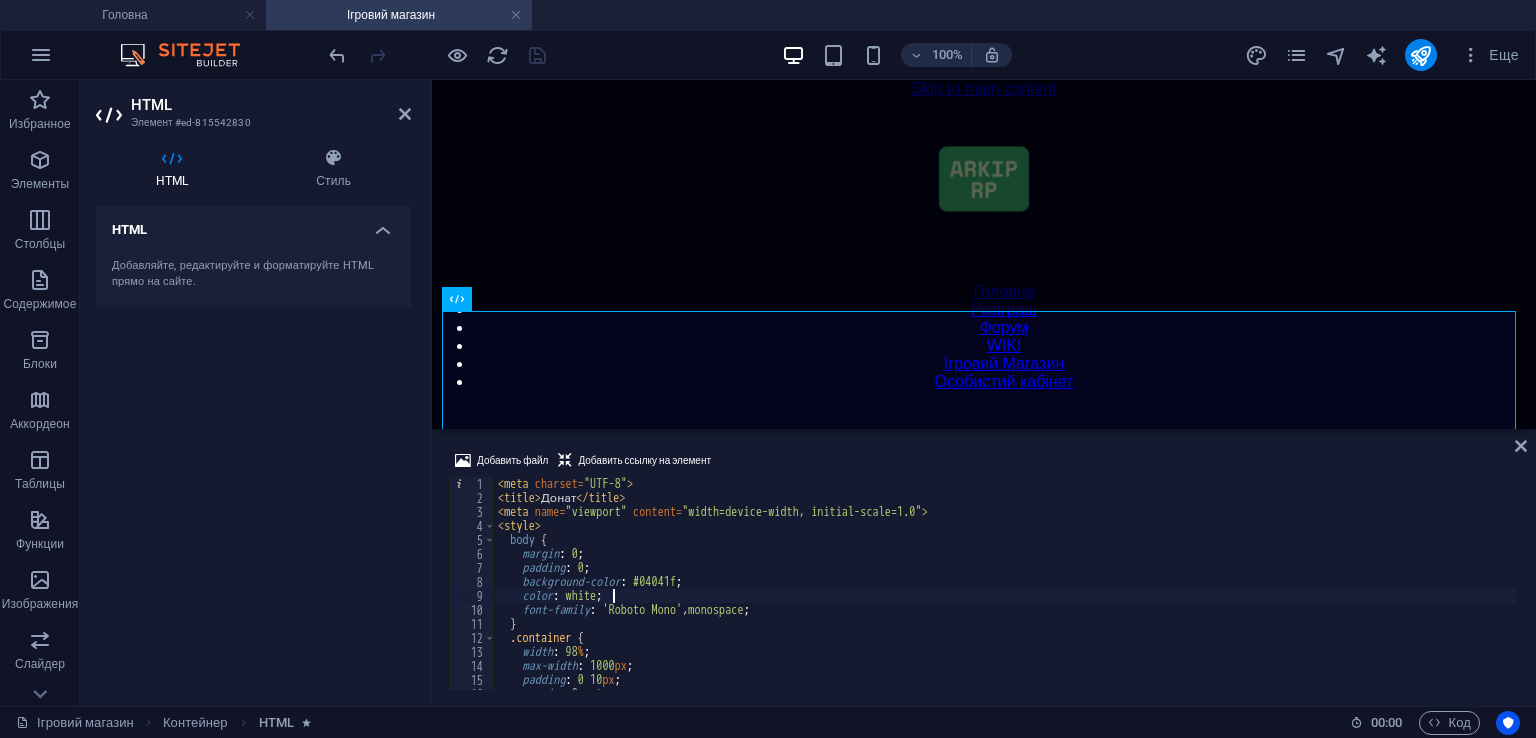 click on "< meta   charset = "UTF-8" > < title > Донат </ title > < meta   name = "viewport"   content = "width=device-width, initial-scale=1.0" > < style >    body   {      margin :   0 ;      padding :   0 ;      background-color :   #04041f ;      color :   white ;      font-family :   ' Roboto Mono ' ,  monospace ;    }    .container   {      width :   98 % ;      max-width :   1000 px ;      padding :   0   10 px ;      margin :   0   auto ;      box-sizing :   border-box ;" at bounding box center [1005, 597] 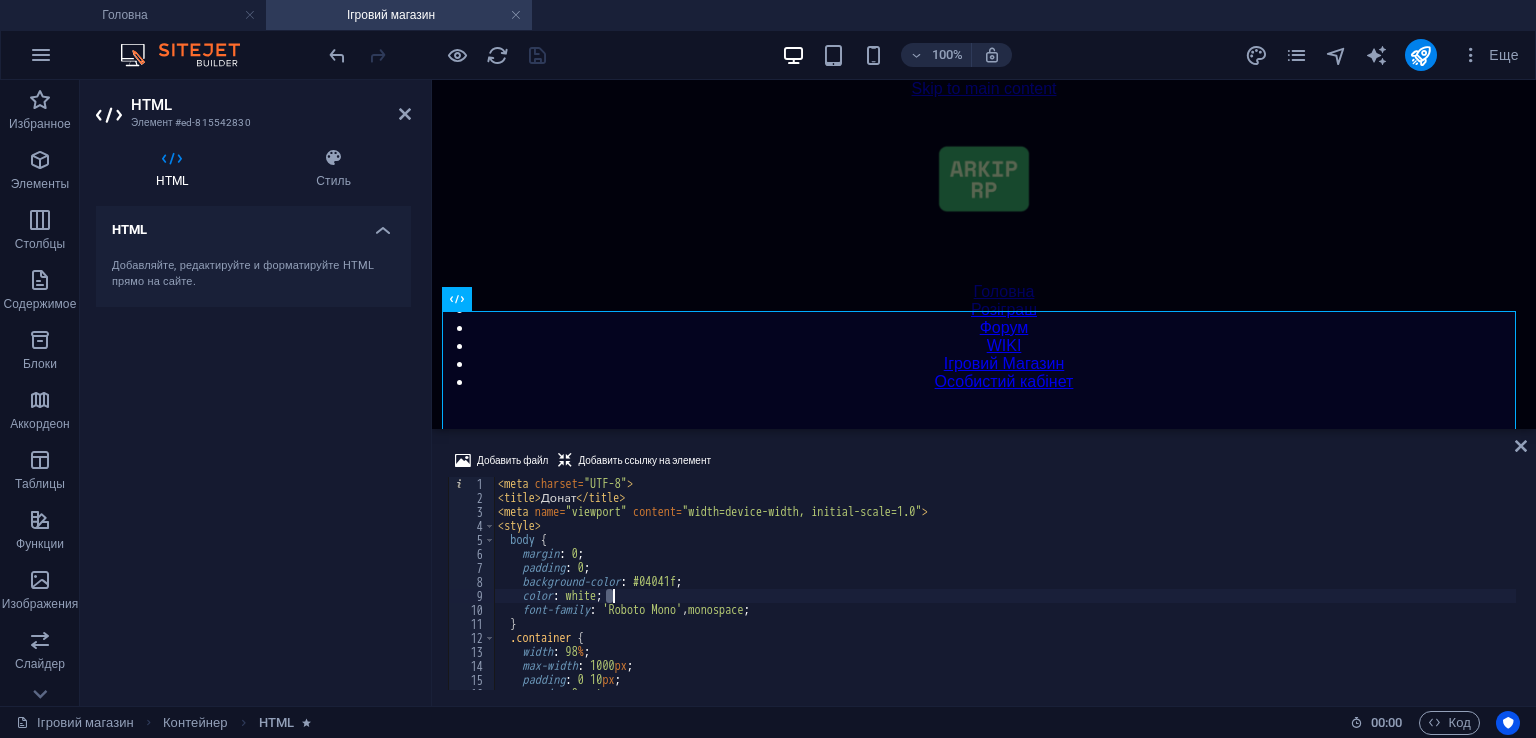 click on "< meta   charset = "UTF-8" > < title > Донат </ title > < meta   name = "viewport"   content = "width=device-width, initial-scale=1.0" > < style >    body   {      margin :   0 ;      padding :   0 ;      background-color :   #04041f ;      color :   white ;      font-family :   ' Roboto Mono ' ,  monospace ;    }    .container   {      width :   98 % ;      max-width :   1000 px ;      padding :   0   10 px ;      margin :   0   auto ;      box-sizing :   border-box ;" at bounding box center (1005, 597) 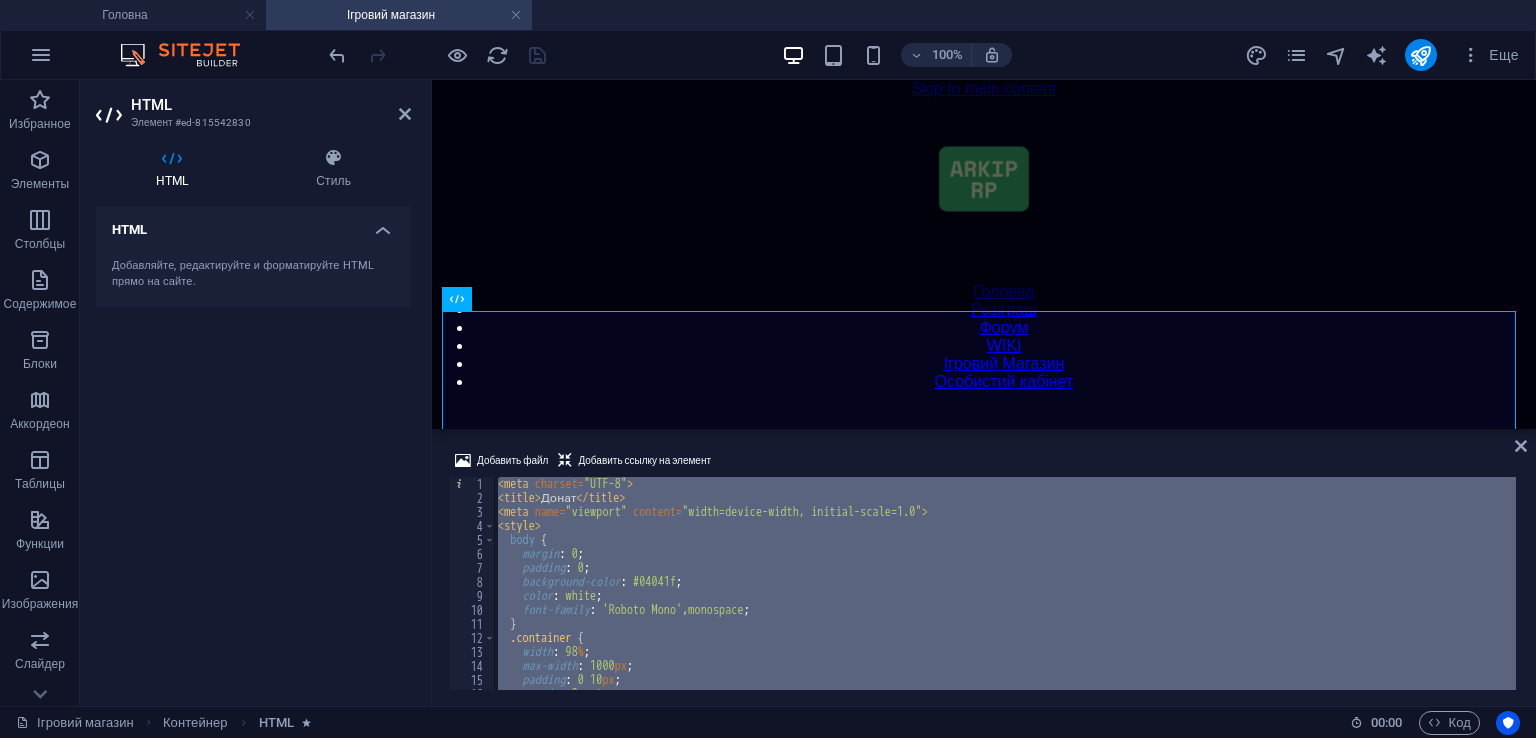 click on "< meta   charset = "UTF-8" > < title > Донат </ title > < meta   name = "viewport"   content = "width=device-width, initial-scale=1.0" > < style >    body   {      margin :   0 ;      padding :   0 ;      background-color :   #04041f ;      color :   white ;      font-family :   ' Roboto Mono ' ,  monospace ;    }    .container   {      width :   98 % ;      max-width :   1000 px ;      padding :   0   10 px ;      margin :   0   auto ;      box-sizing :   border-box ;" at bounding box center [1005, 583] 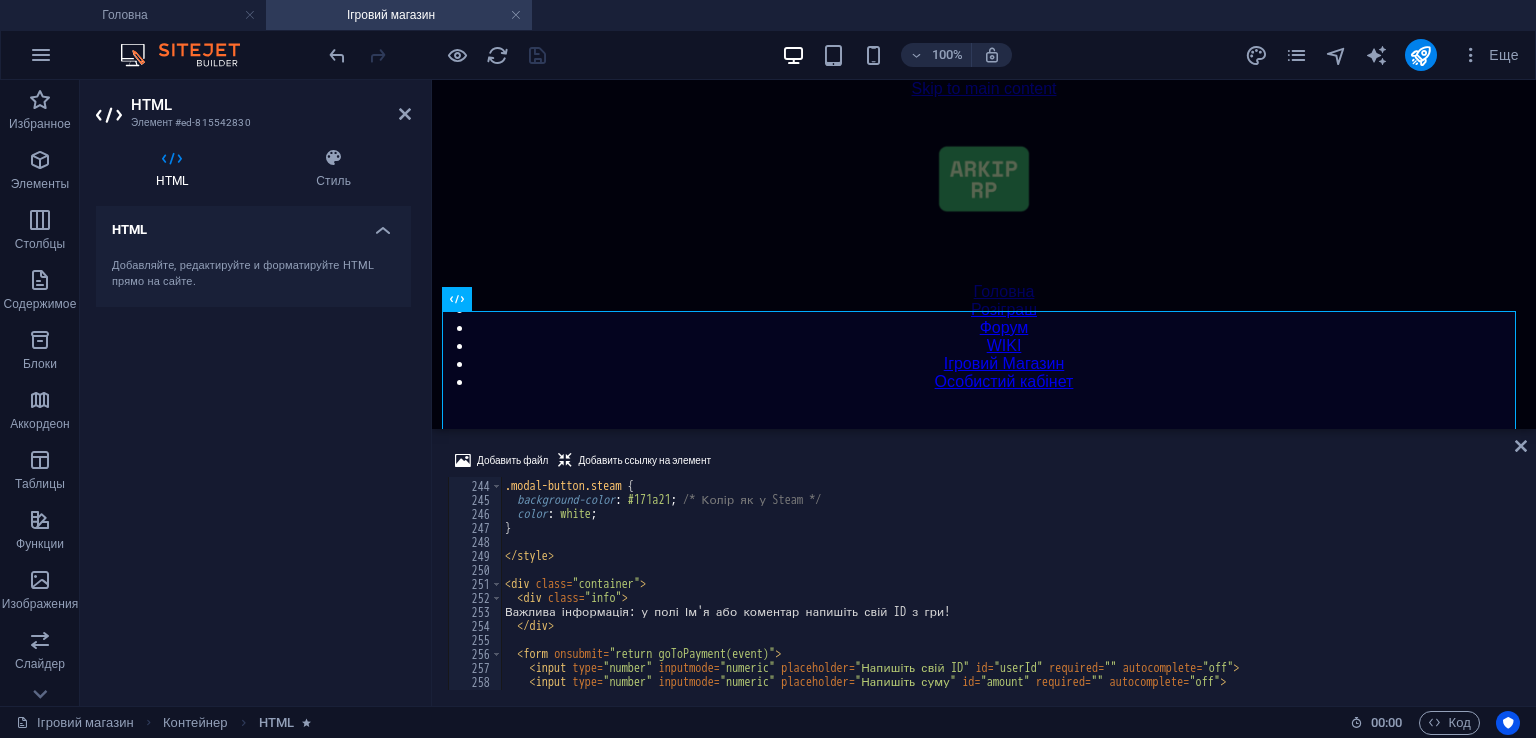 scroll, scrollTop: 3400, scrollLeft: 0, axis: vertical 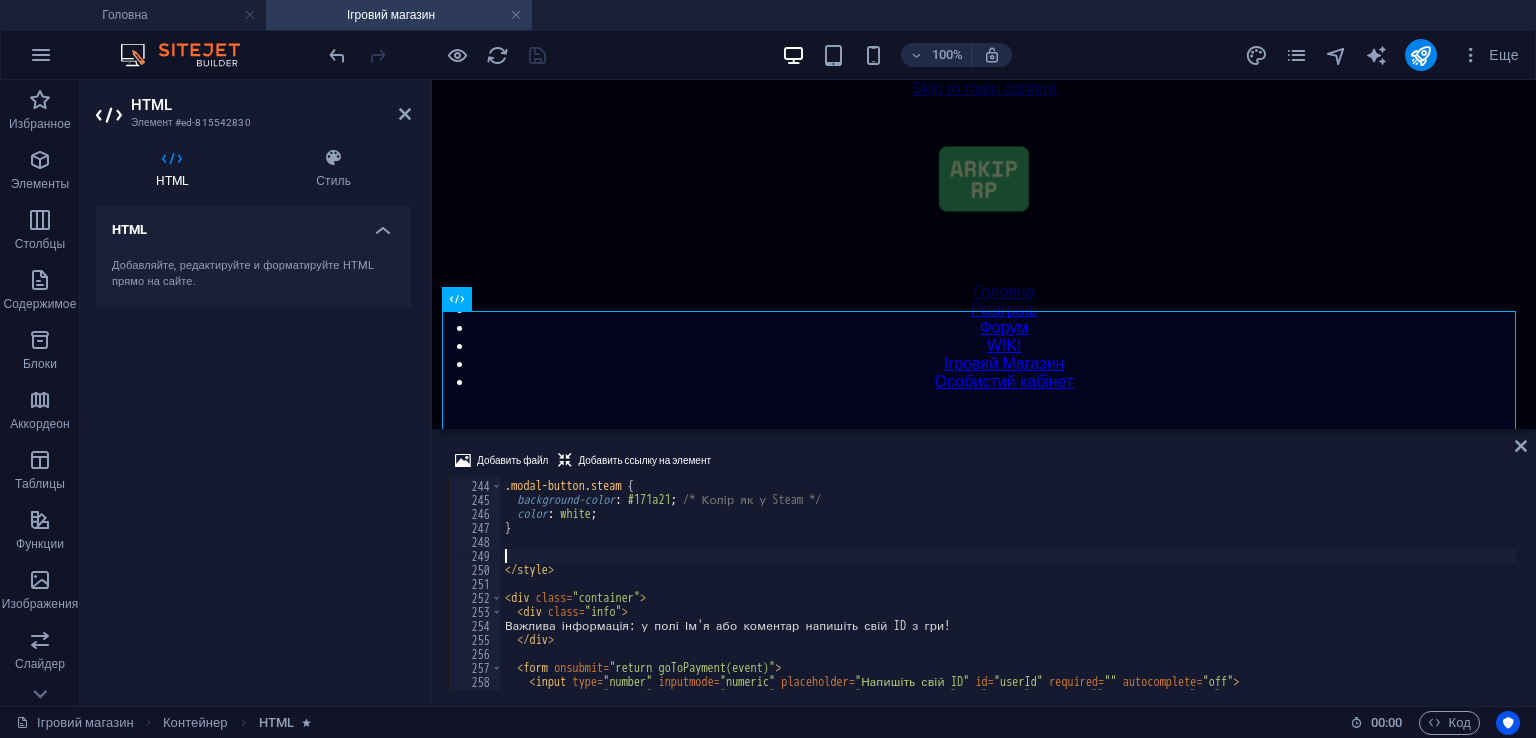 paste on "}" 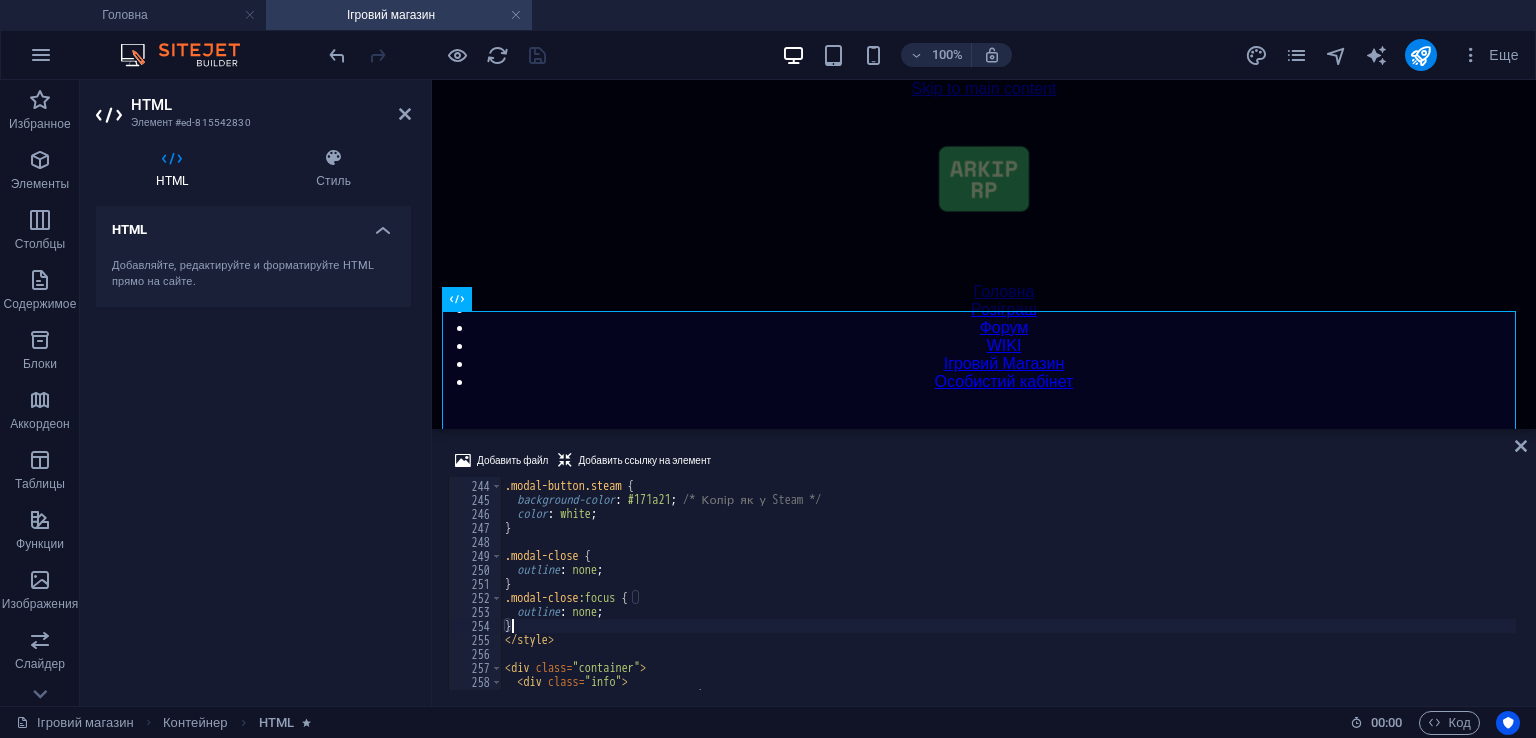 type on "}" 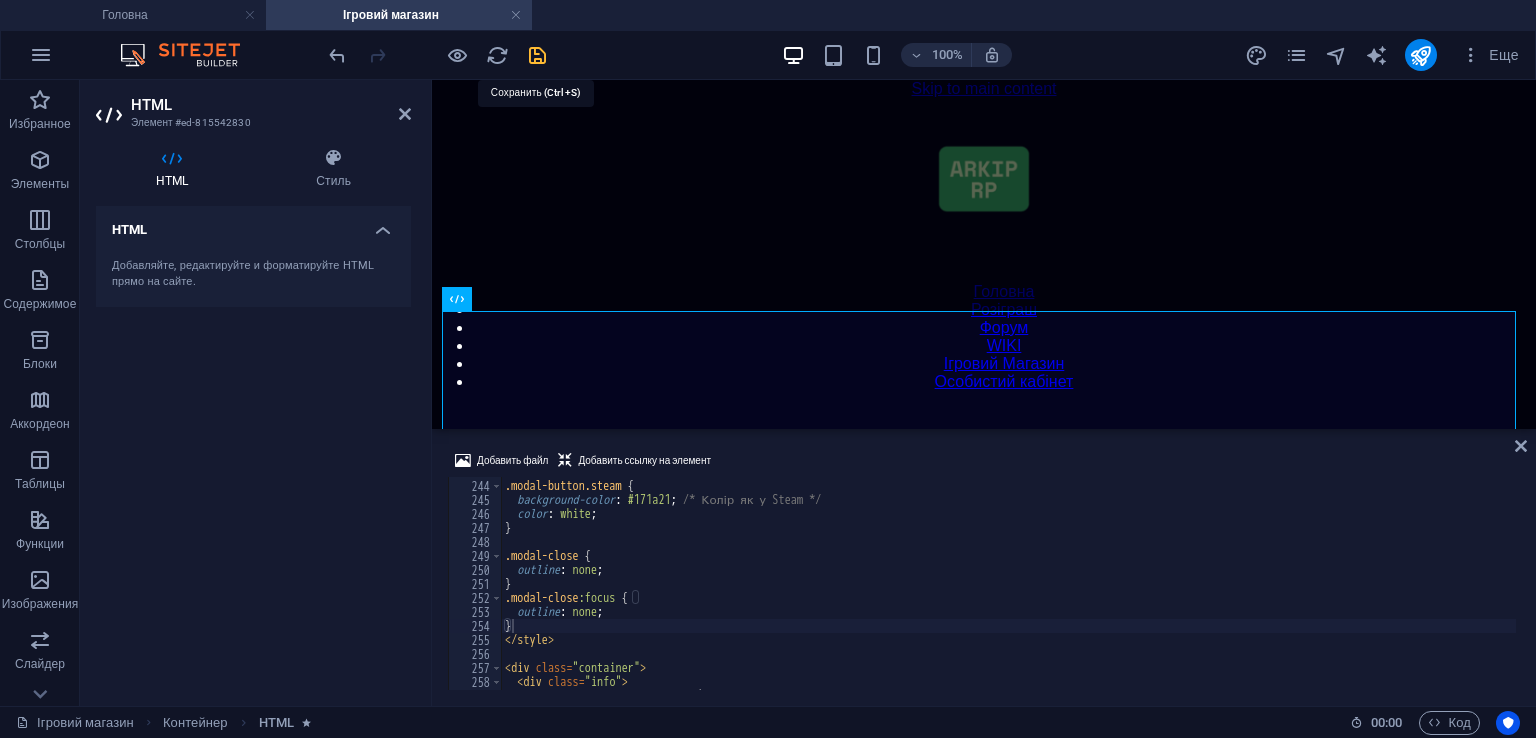 click at bounding box center [537, 55] 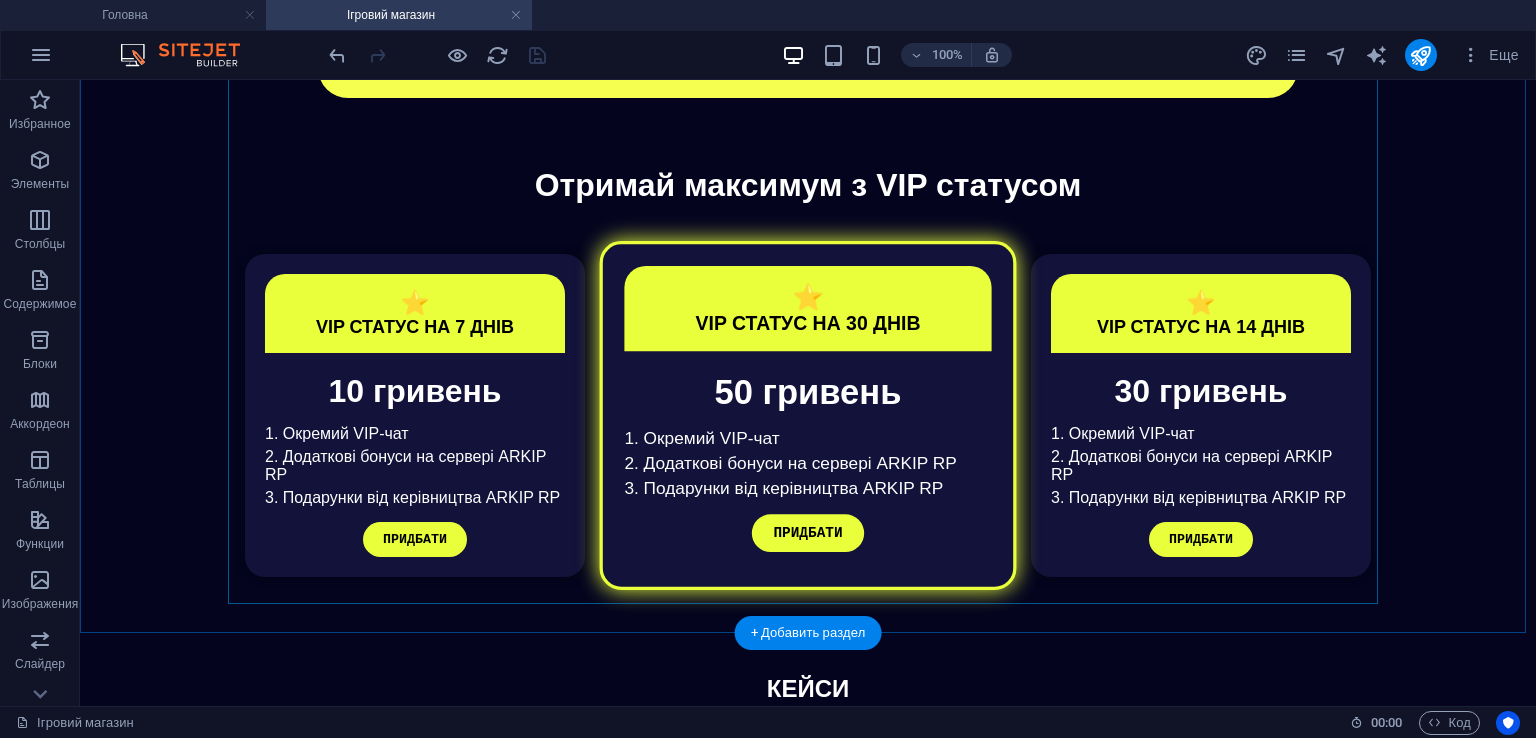 scroll, scrollTop: 656, scrollLeft: 0, axis: vertical 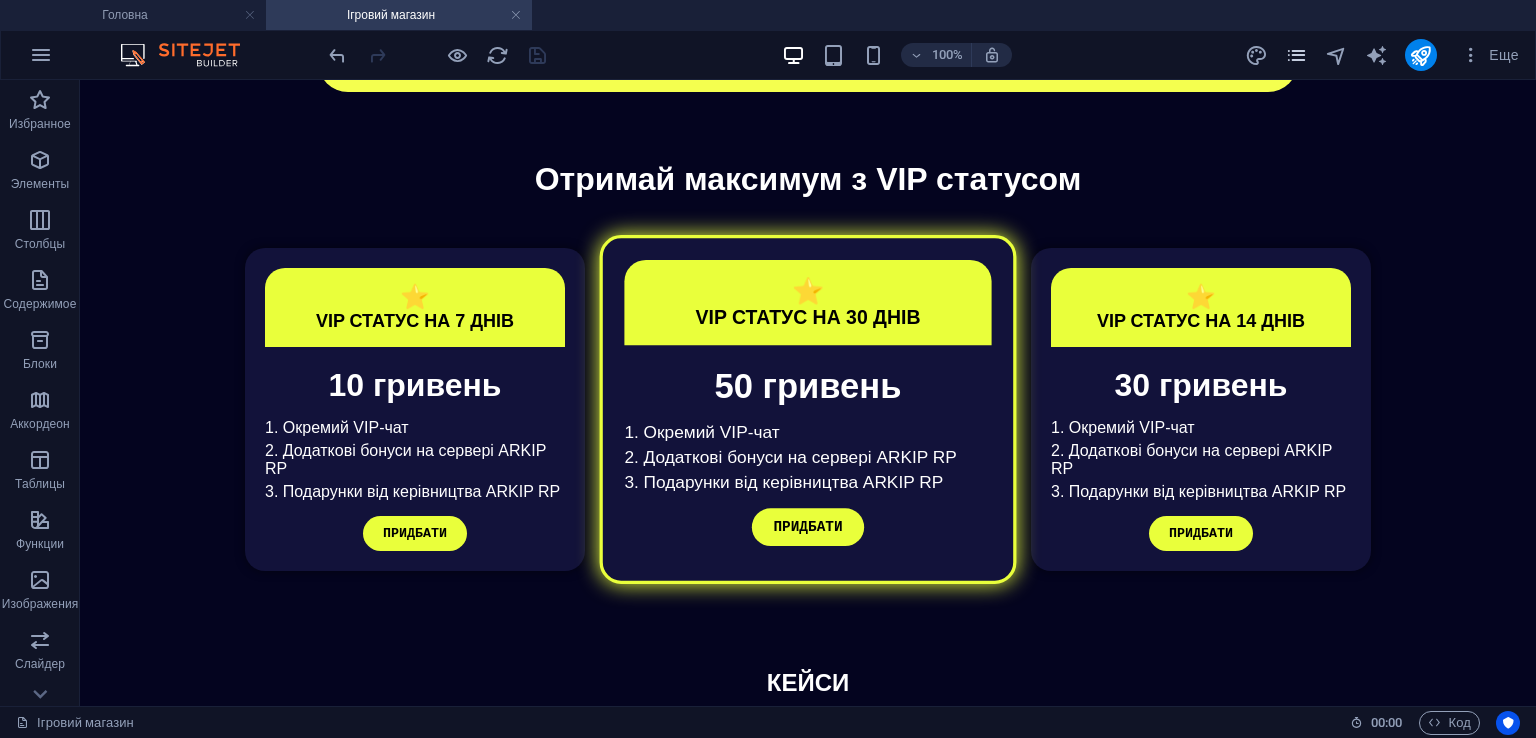 click at bounding box center [1296, 55] 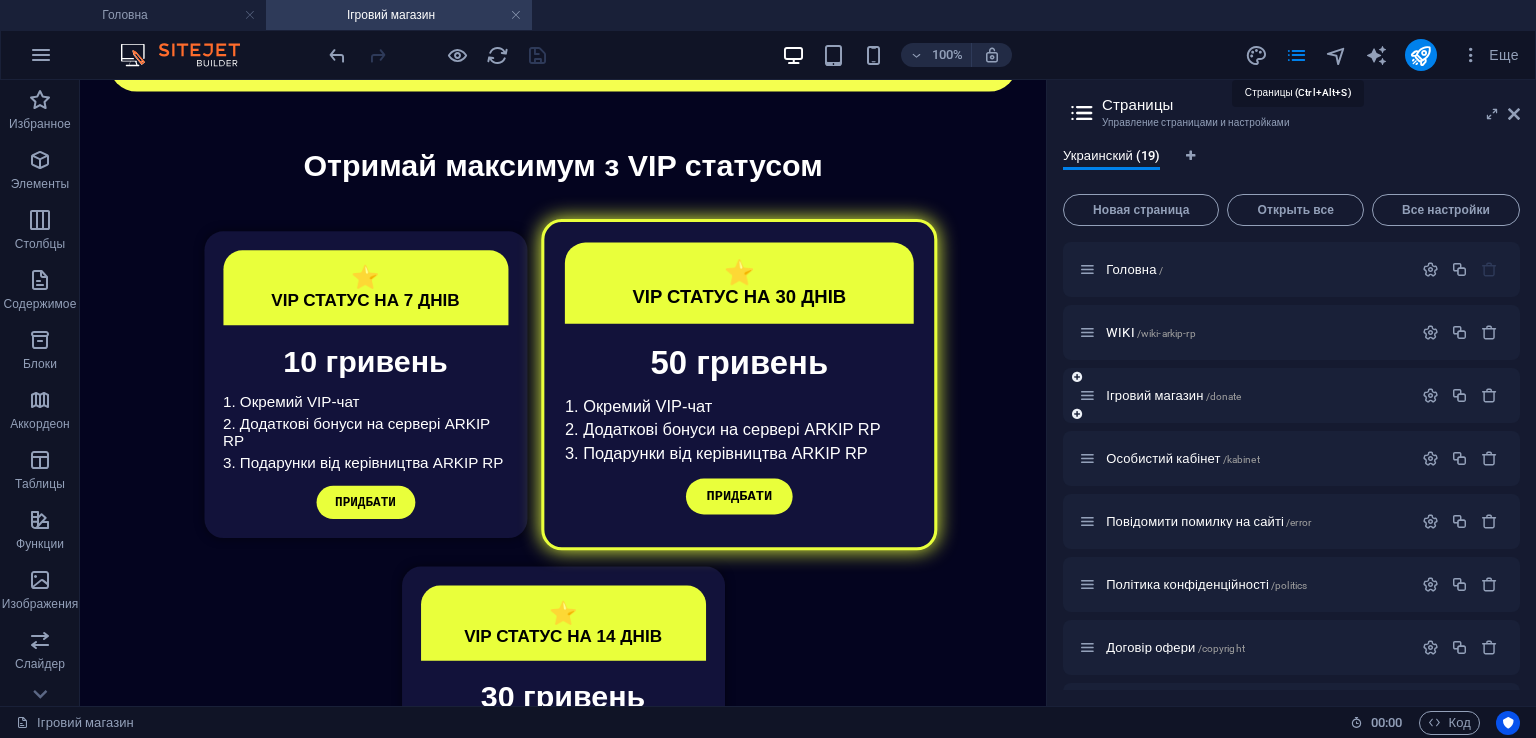 scroll, scrollTop: 705, scrollLeft: 0, axis: vertical 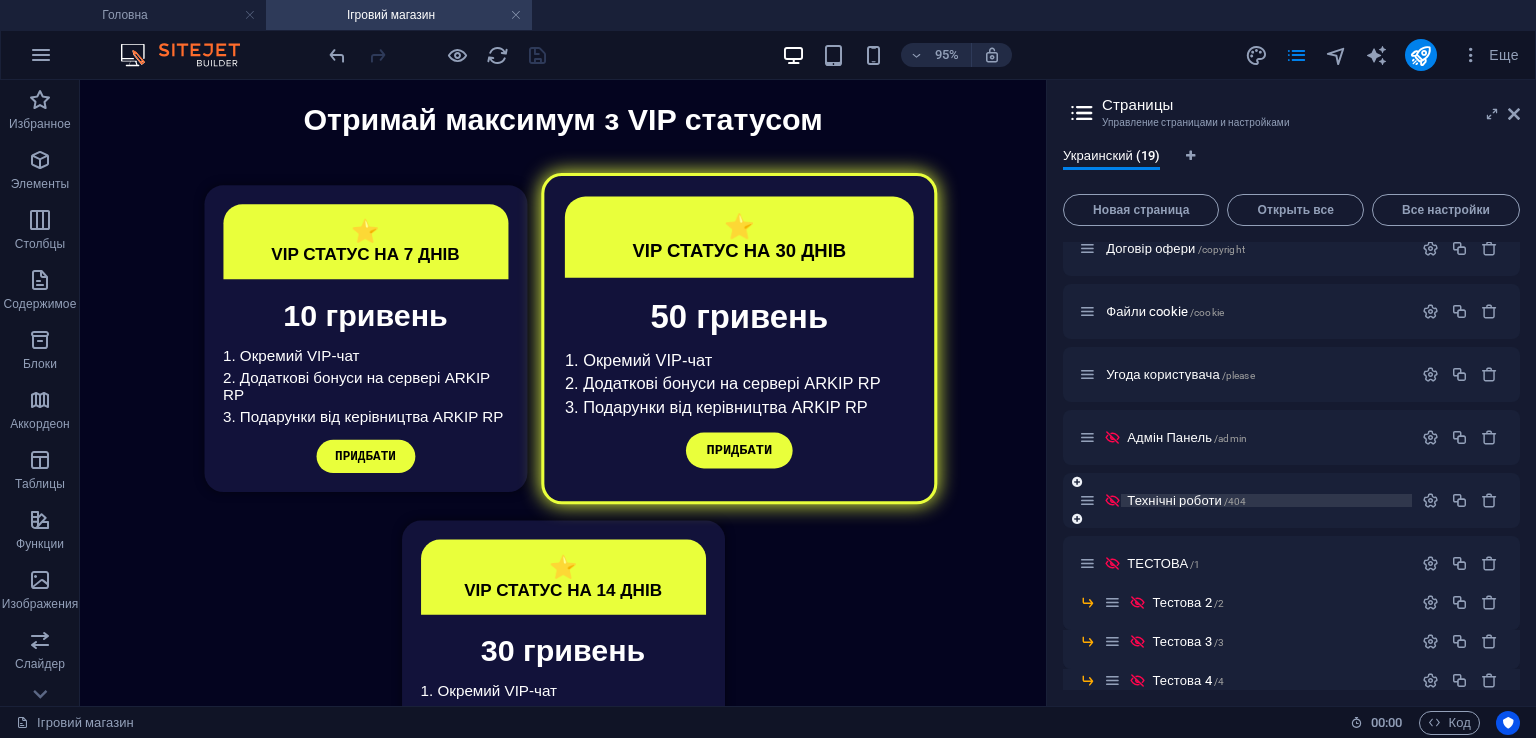 click on "Технічні роботи /404" at bounding box center [1186, 500] 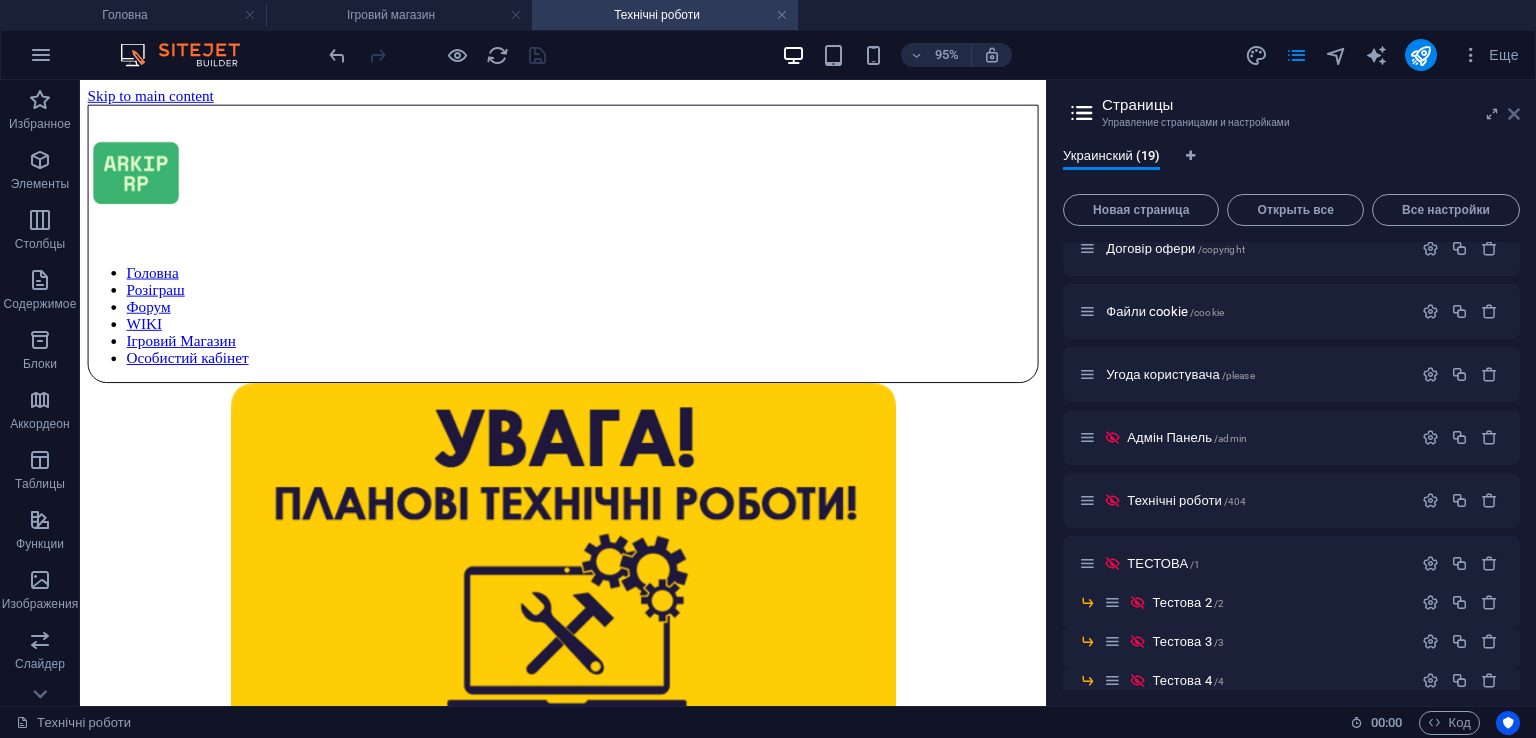 scroll, scrollTop: 0, scrollLeft: 0, axis: both 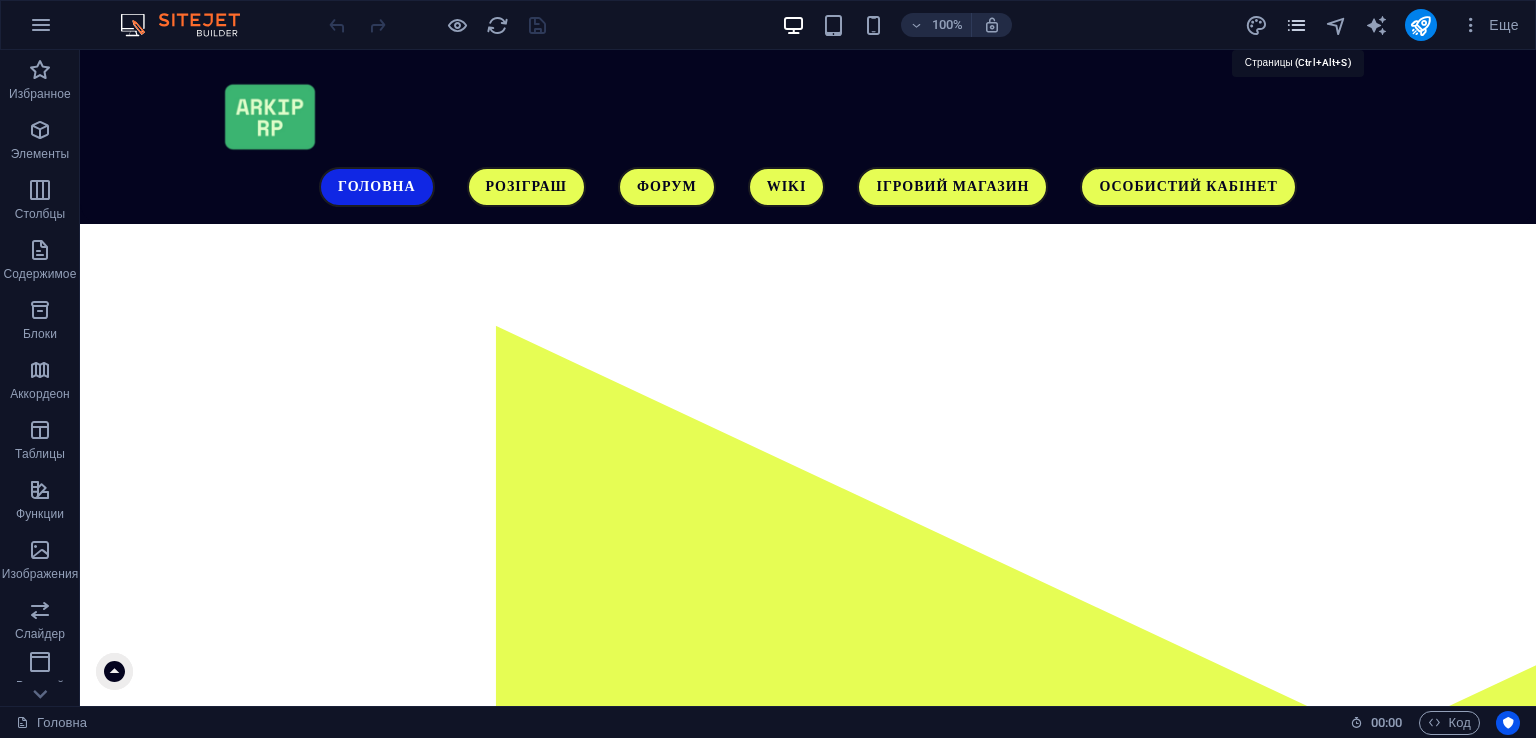 click at bounding box center [1296, 25] 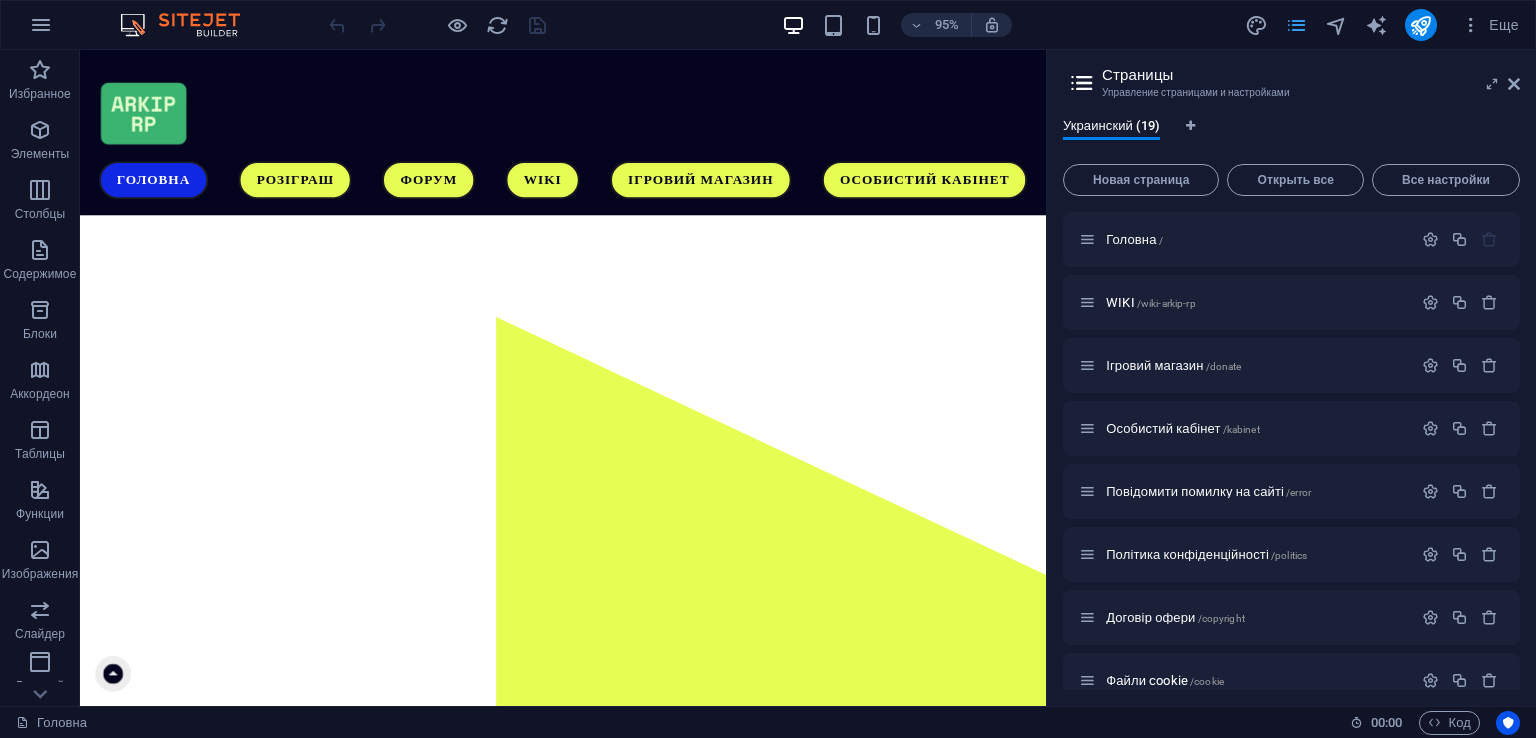 scroll, scrollTop: 623, scrollLeft: 0, axis: vertical 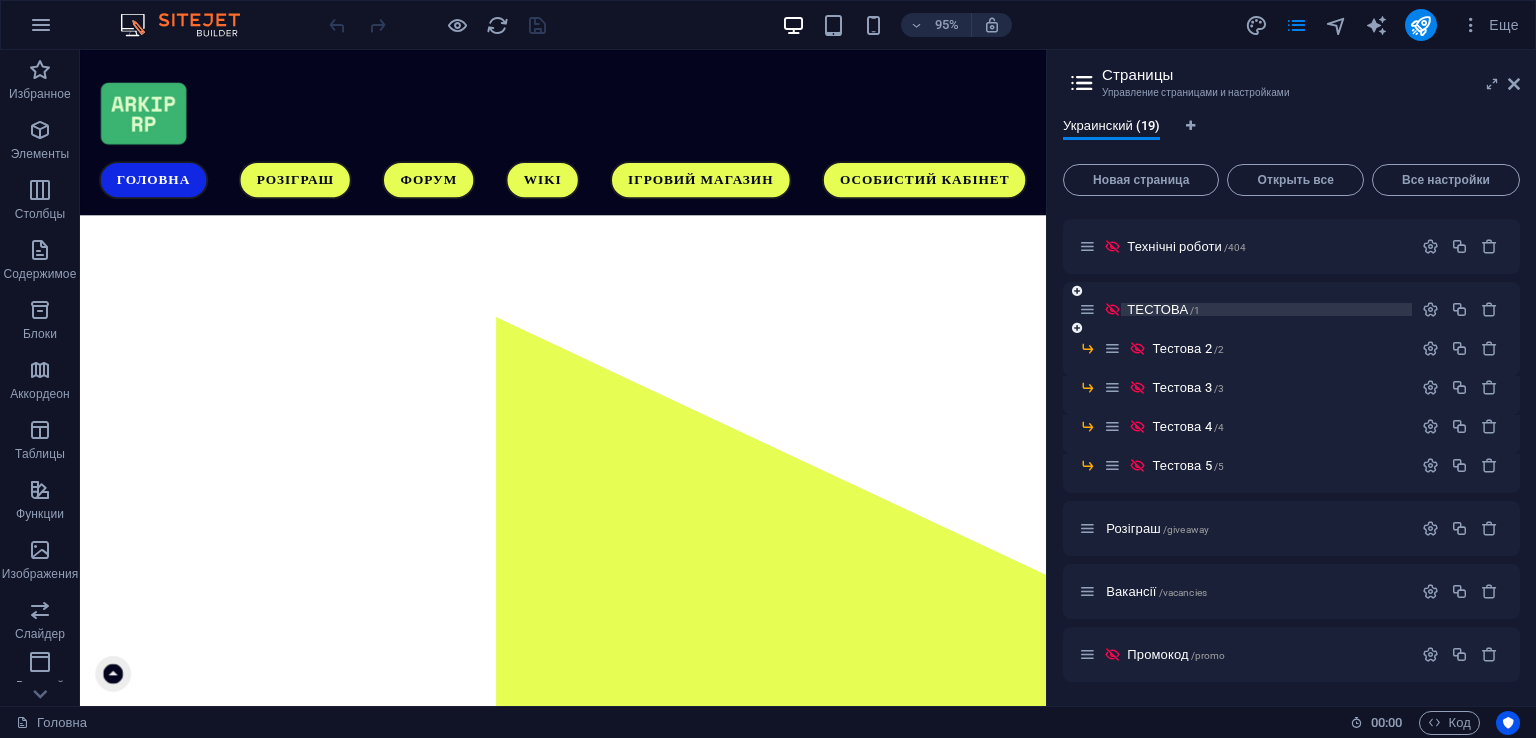 click on "/1" at bounding box center (1195, 310) 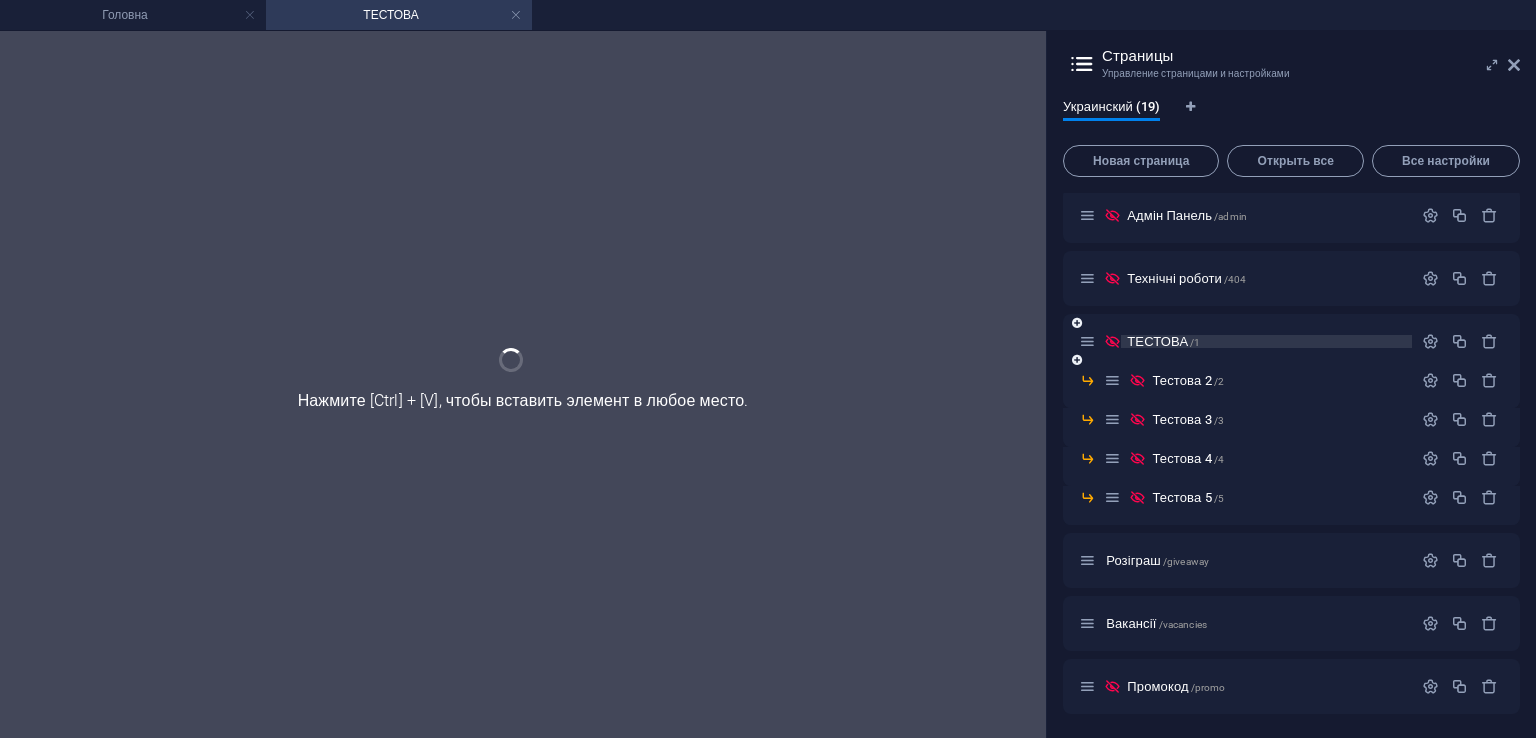 scroll, scrollTop: 572, scrollLeft: 0, axis: vertical 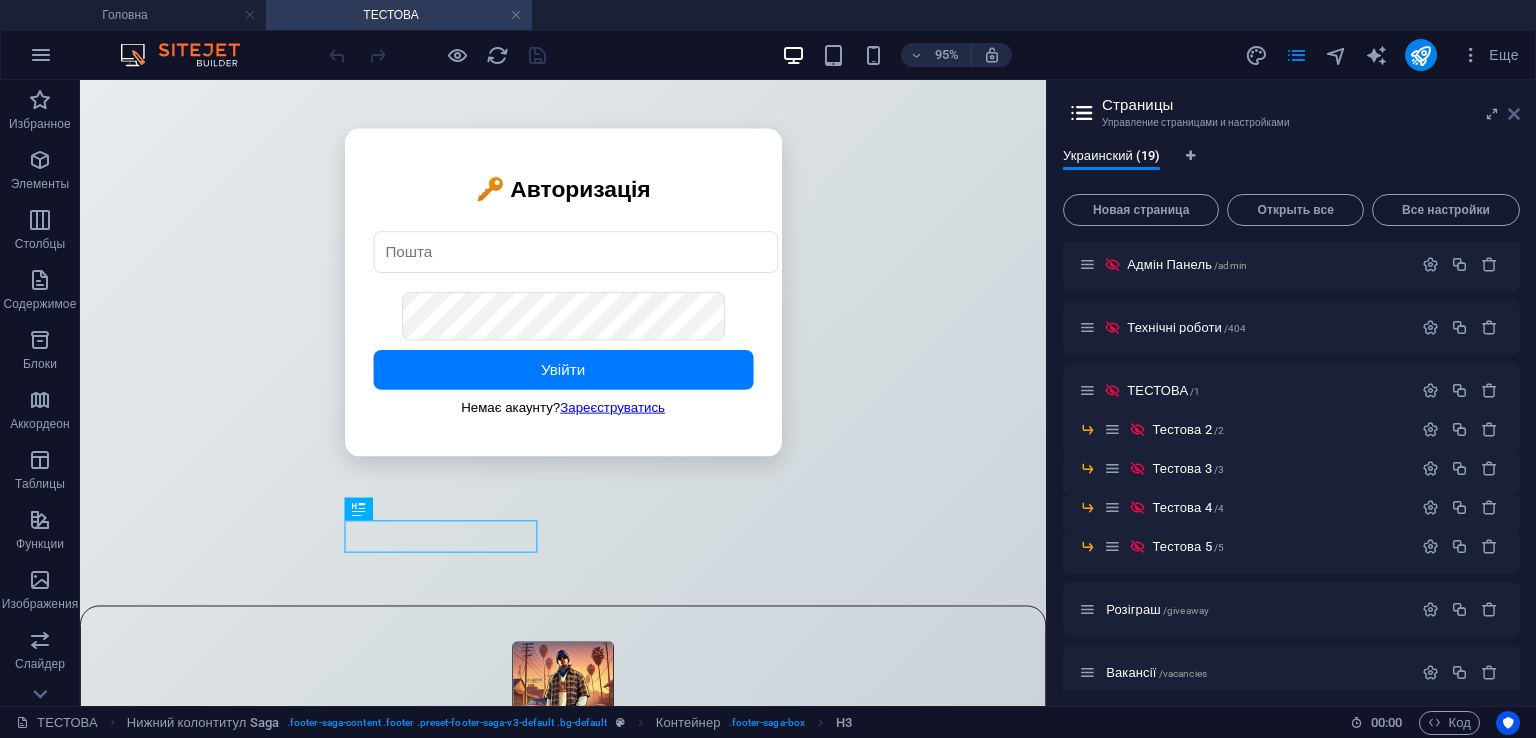 click at bounding box center [1514, 114] 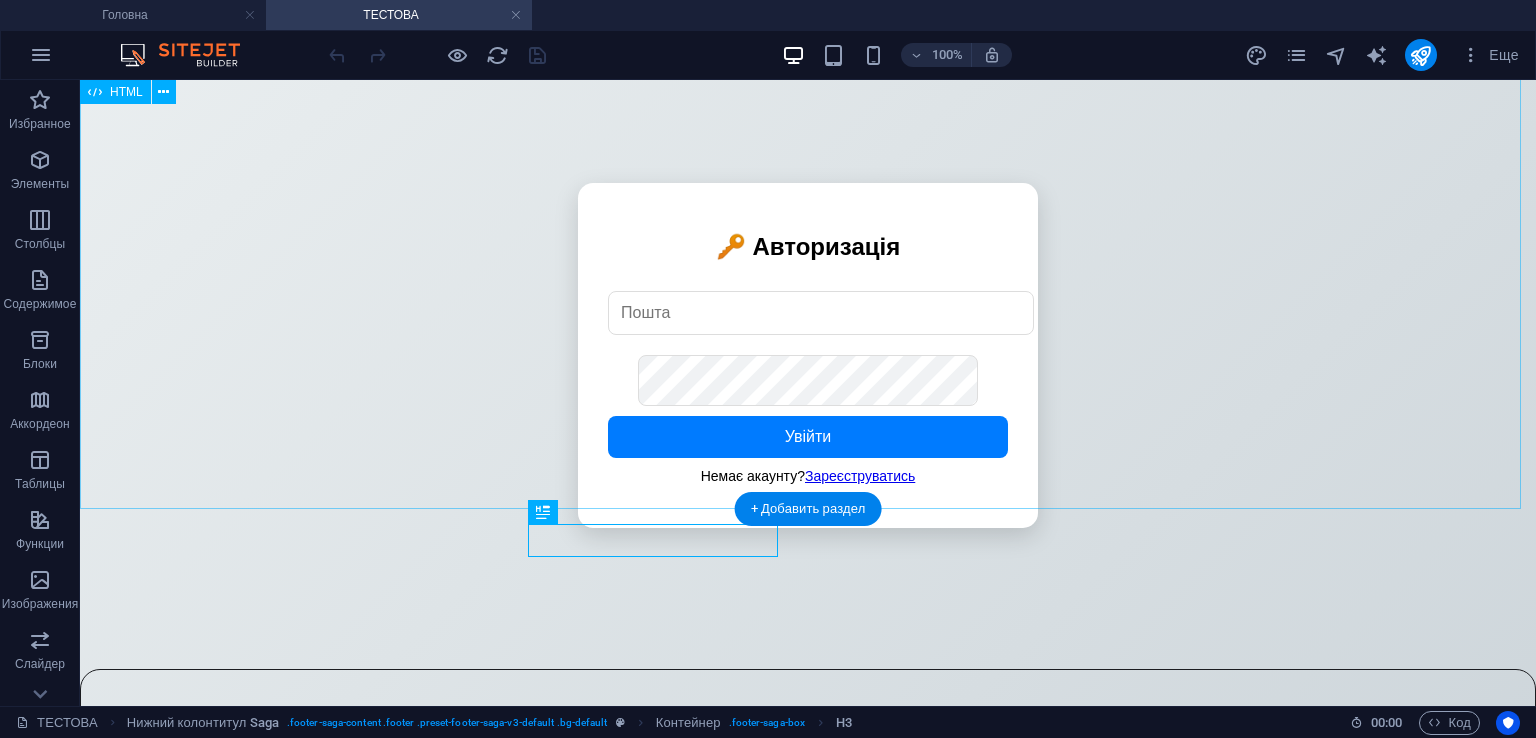 scroll, scrollTop: 0, scrollLeft: 0, axis: both 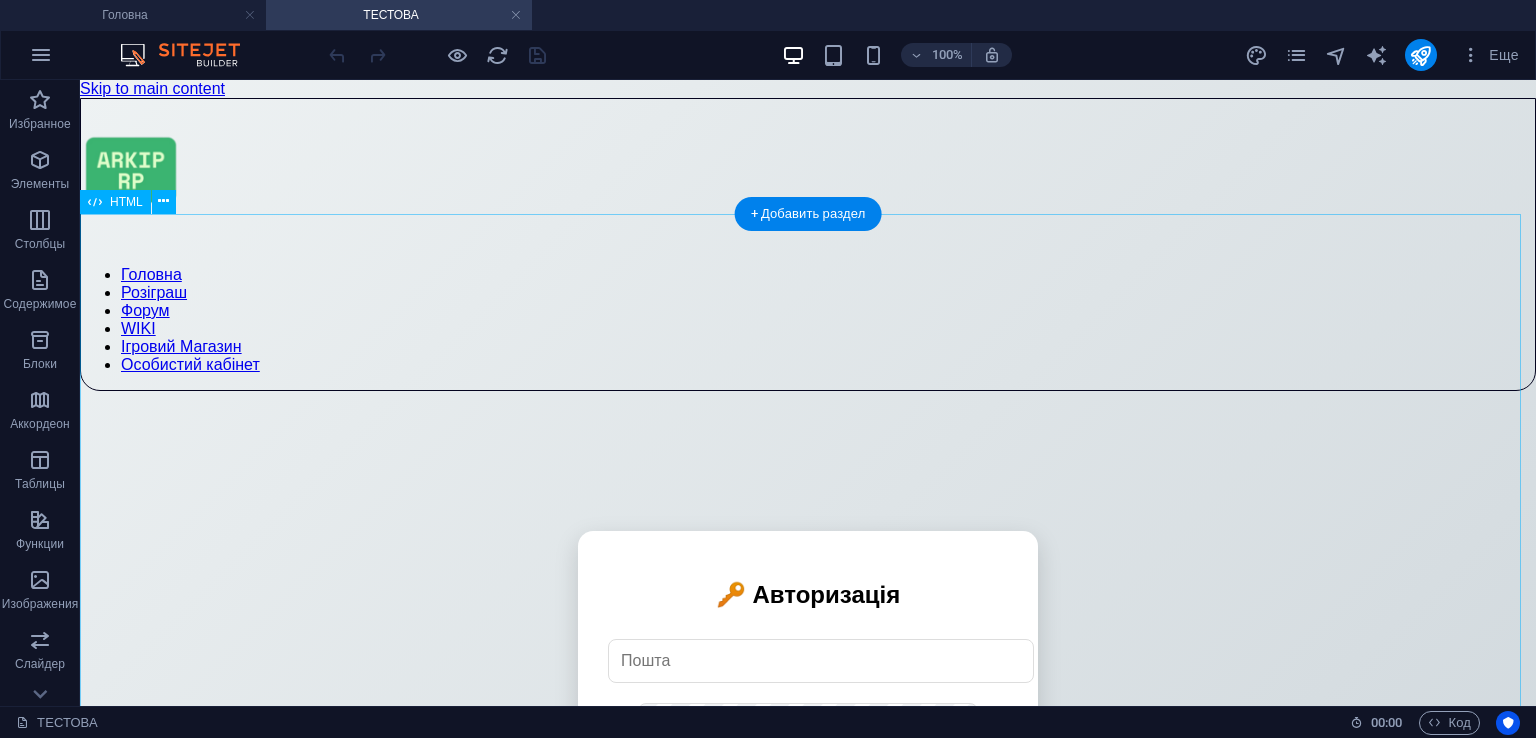 click on "🔑 Авторизація
Увійти
Немає акаунту?  Зареєструватись
Фото для ідентифікації:
Приймаю політику конфіденційності
Приймаю файли cookie
Зареєструватись
Вже є акаунт? Увійти
📱 Підтвердження телефону
Введіть 6-значний код:
Підтвердити
👥 База користувачів
Вийти" at bounding box center (808, 704) 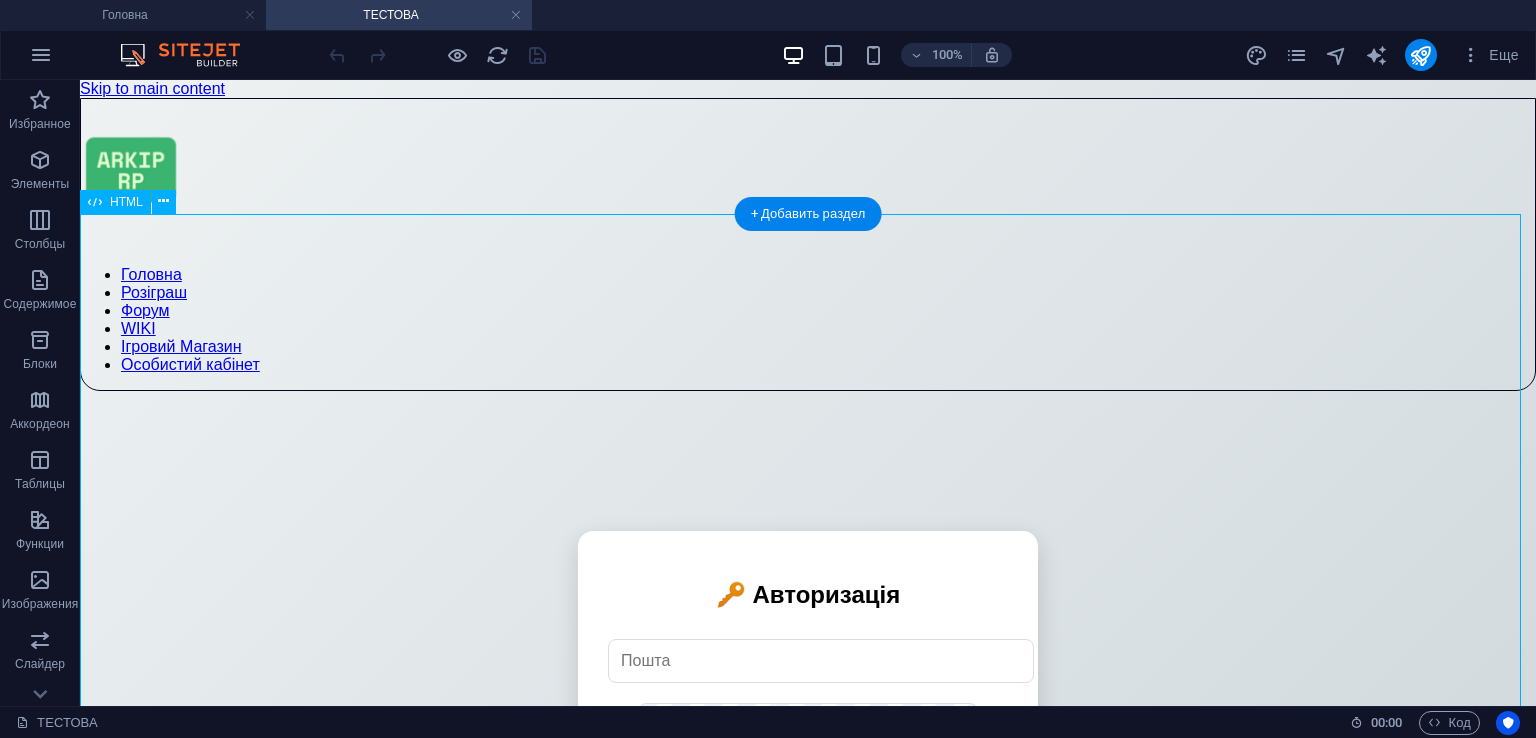 click on "🔑 Авторизація
Увійти
Немає акаунту?  Зареєструватись
Фото для ідентифікації:
Приймаю політику конфіденційності
Приймаю файли cookie
Зареєструватись
Вже є акаунт? Увійти
📱 Підтвердження телефону
Введіть 6-значний код:
Підтвердити
👥 База користувачів
Вийти" at bounding box center (808, 704) 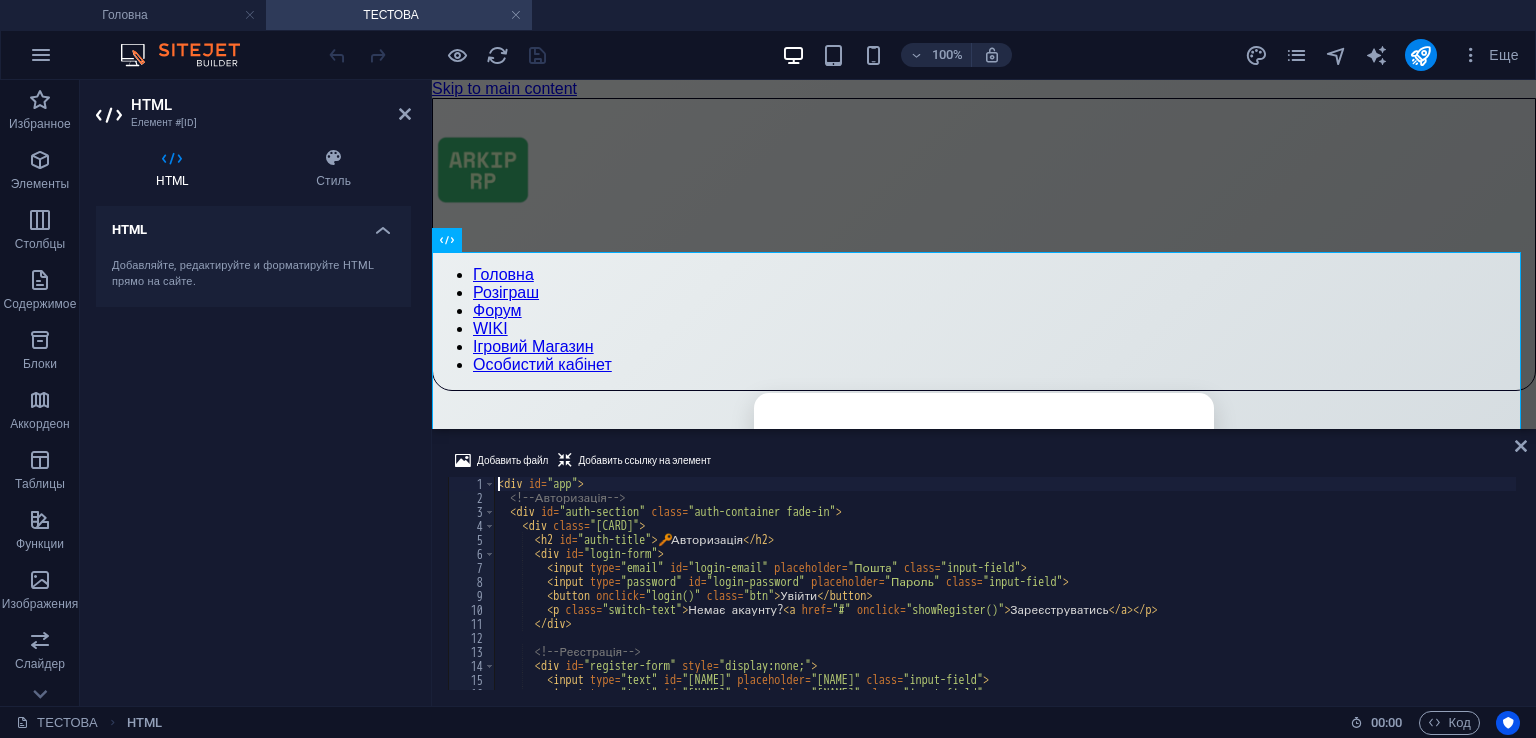 click on "< div   id = "app" >    <!--  Авторизація  -->    < div   id = "auth-section"   class = "auth-container fade-in" >      < div   class = "auth-card" >         < h2   id = "auth-title" > 🔑  Авторизація </ h2 >         < div   id = "login-form" >           < input   type = "email"   id = "login-email"   placeholder = "Пошта"   class = "input-field" >           < input   type = "password"   id = "login-password"   placeholder = "Пароль"   class = "input-field" >           < button   onclick = "login()"   class = "btn" > Увійти </ button >           < p   class = "switch-text" > Немає акаунту?  < a   href = "#"   onclick = "showRegister()" > Зареєструватись </ a > </ p >         </ div >         <!--  Реєстрація  -->         < div   id = "register-form"   style = "display:none;" >           < input   type = "text"   id = "reg-firstname"   placeholder = "Ваше ім'я"   class = "input-field" >           < input   type = "text"   id =" at bounding box center [1005, 597] 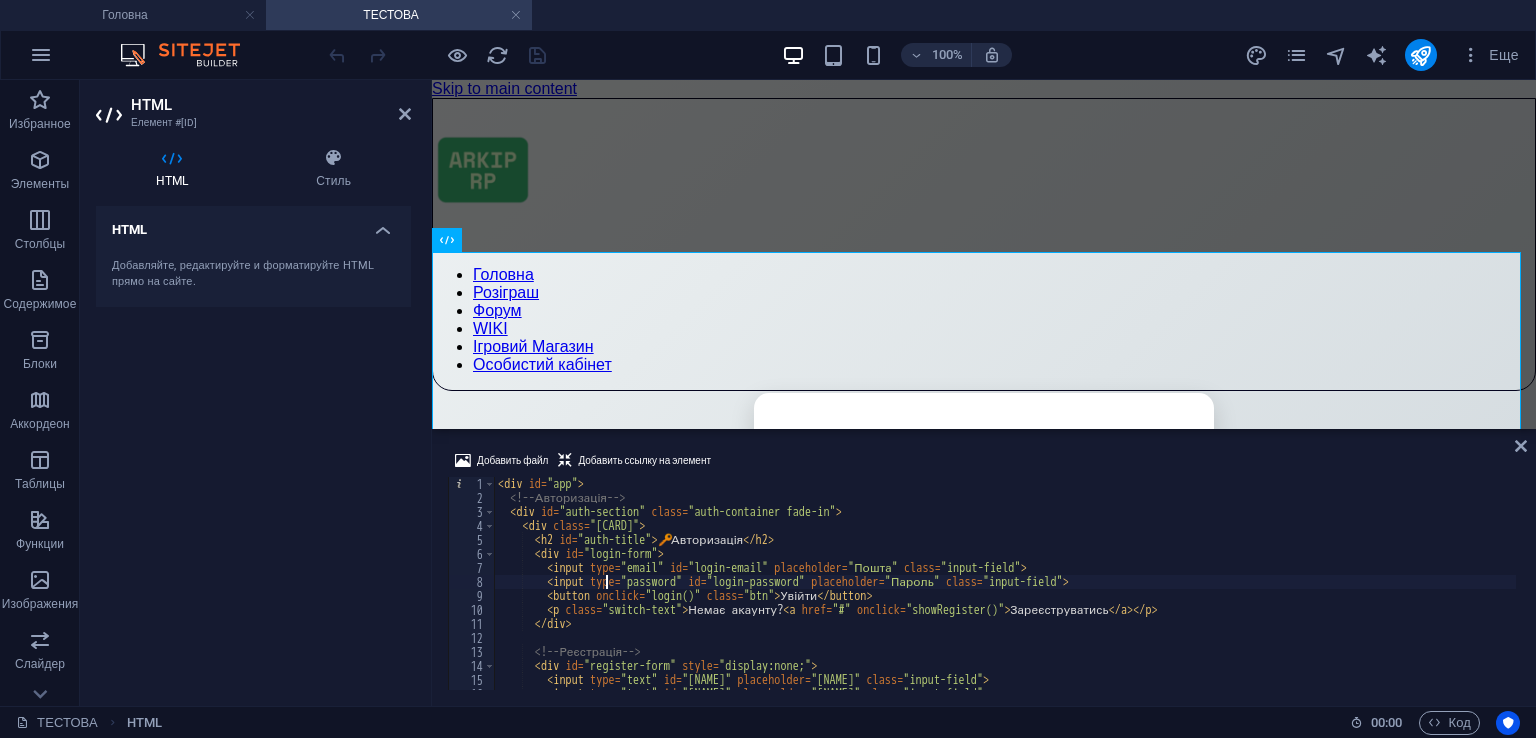 click on "< div   id = "app" >    <!--  Авторизація  -->    < div   id = "auth-section"   class = "auth-container fade-in" >      < div   class = "auth-card" >         < h2   id = "auth-title" > 🔑  Авторизація </ h2 >         < div   id = "login-form" >           < input   type = "email"   id = "login-email"   placeholder = "Пошта"   class = "input-field" >           < input   type = "password"   id = "login-password"   placeholder = "Пароль"   class = "input-field" >           < button   onclick = "login()"   class = "btn" > Увійти </ button >           < p   class = "switch-text" > Немає акаунту?  < a   href = "#"   onclick = "showRegister()" > Зареєструватись </ a > </ p >         </ div >         <!--  Реєстрація  -->         < div   id = "register-form"   style = "display:none;" >           < input   type = "text"   id = "reg-firstname"   placeholder = "Ваше ім'я"   class = "input-field" >           < input   type = "text"   id =" at bounding box center [1005, 597] 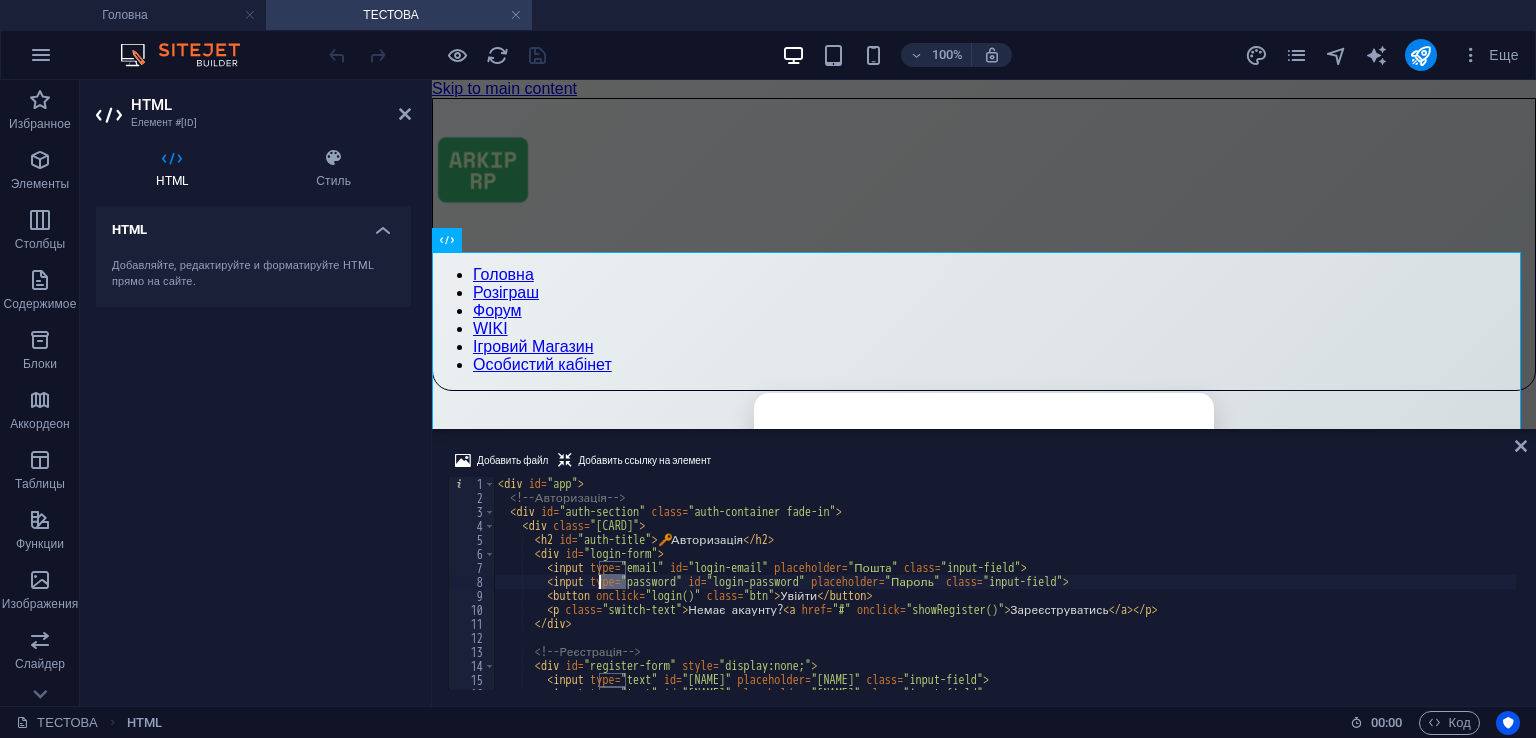 click on "< div   id = "app" >    <!--  Авторизація  -->    < div   id = "auth-section"   class = "auth-container fade-in" >      < div   class = "auth-card" >         < h2   id = "auth-title" > 🔑  Авторизація </ h2 >         < div   id = "login-form" >           < input   type = "email"   id = "login-email"   placeholder = "Пошта"   class = "input-field" >           < input   type = "password"   id = "login-password"   placeholder = "Пароль"   class = "input-field" >           < button   onclick = "login()"   class = "btn" > Увійти </ button >           < p   class = "switch-text" > Немає акаунту?  < a   href = "#"   onclick = "showRegister()" > Зареєструватись </ a > </ p >         </ div >         <!--  Реєстрація  -->         < div   id = "register-form"   style = "display:none;" >           < input   type = "text"   id = "reg-firstname"   placeholder = "Ваше ім'я"   class = "input-field" >           < input   type = "text"   id =" at bounding box center [1005, 597] 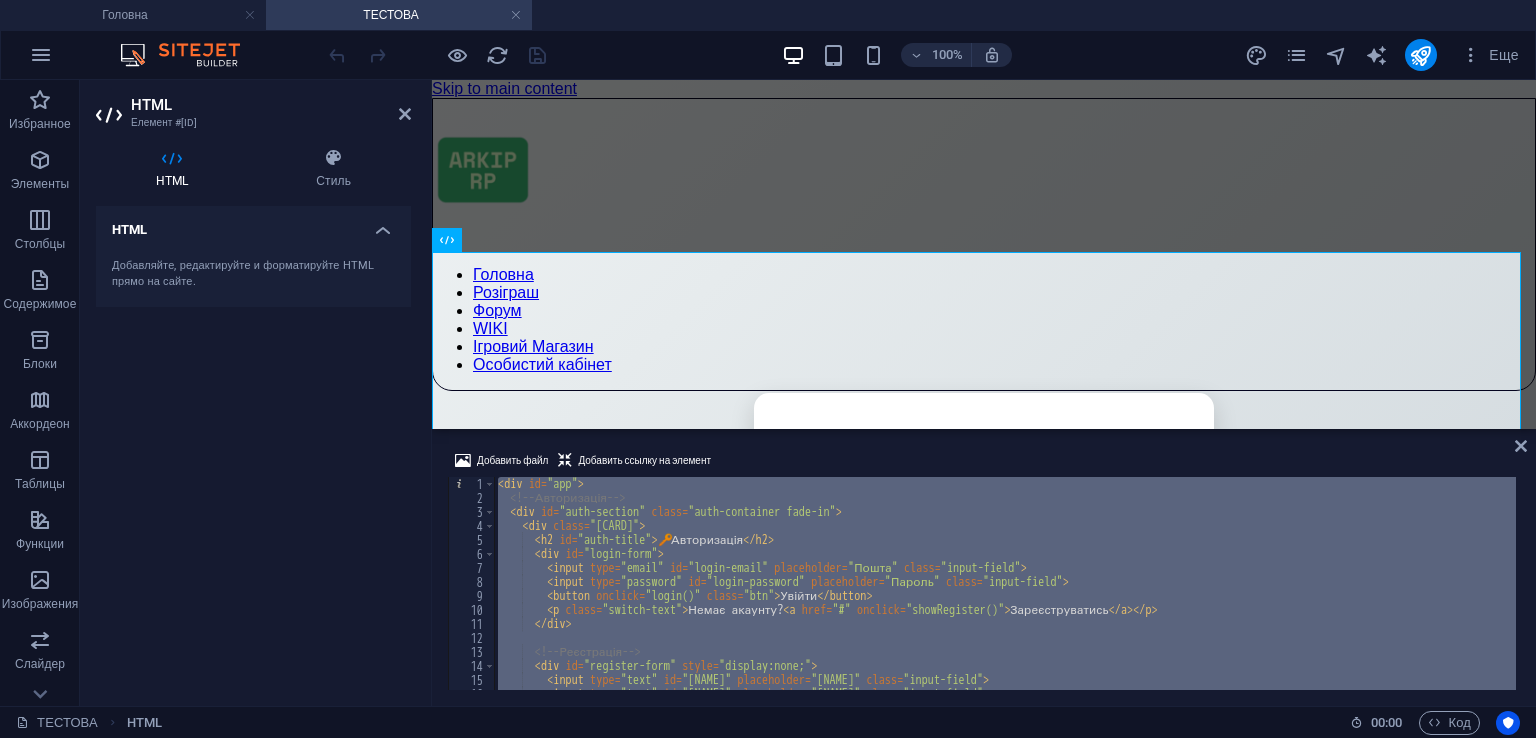 click on "< div   id = "app" >    <!--  Авторизація  -->    < div   id = "auth-section"   class = "auth-container fade-in" >      < div   class = "auth-card" >         < h2   id = "auth-title" > 🔑  Авторизація </ h2 >         < div   id = "login-form" >           < input   type = "email"   id = "login-email"   placeholder = "Пошта"   class = "input-field" >           < input   type = "password"   id = "login-password"   placeholder = "Пароль"   class = "input-field" >           < button   onclick = "login()"   class = "btn" > Увійти </ button >           < p   class = "switch-text" > Немає акаунту?  < a   href = "#"   onclick = "showRegister()" > Зареєструватись </ a > </ p >         </ div >         <!--  Реєстрація  -->         < div   id = "register-form"   style = "display:none;" >           < input   type = "text"   id = "reg-firstname"   placeholder = "Ваше ім'я"   class = "input-field" >           < input   type = "text"   id =" at bounding box center (1005, 597) 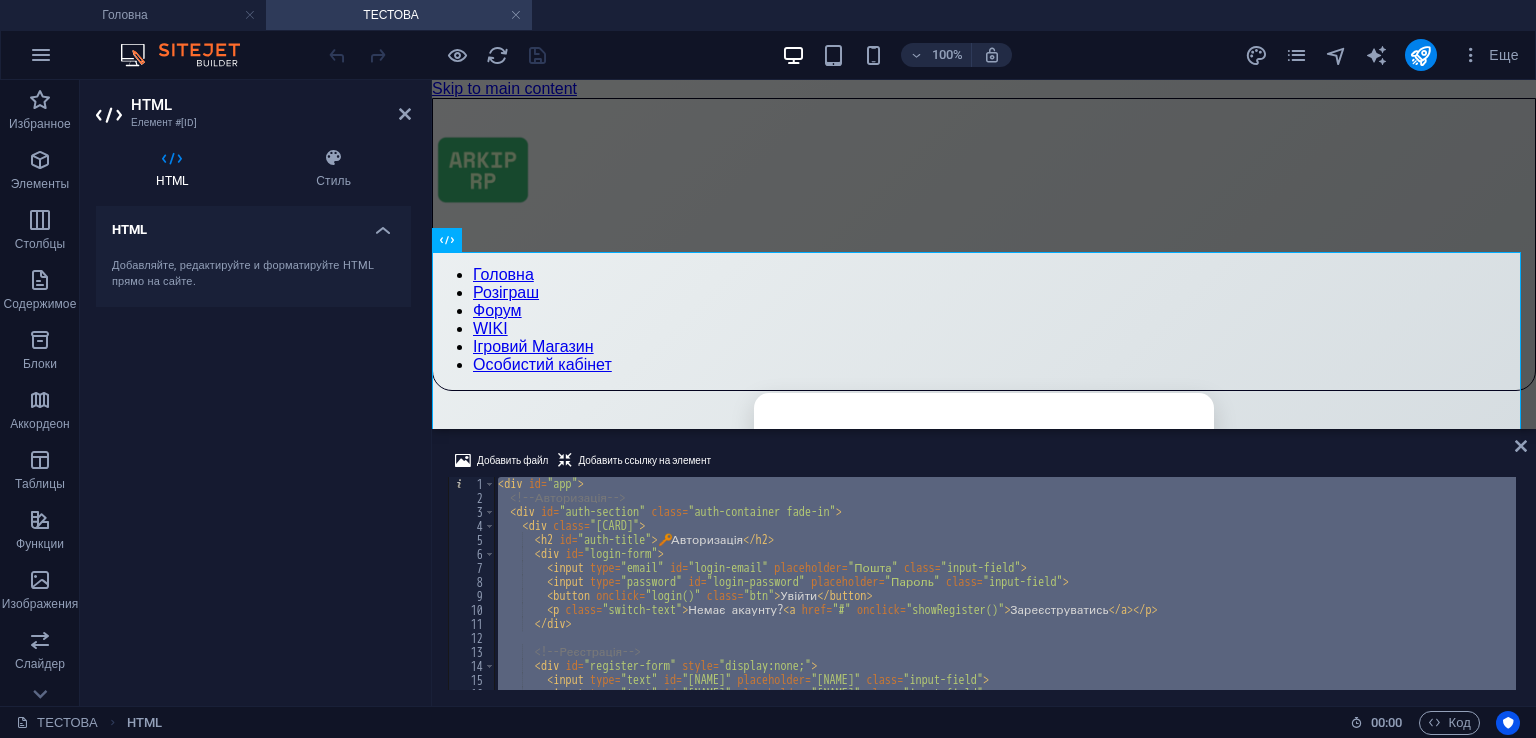type 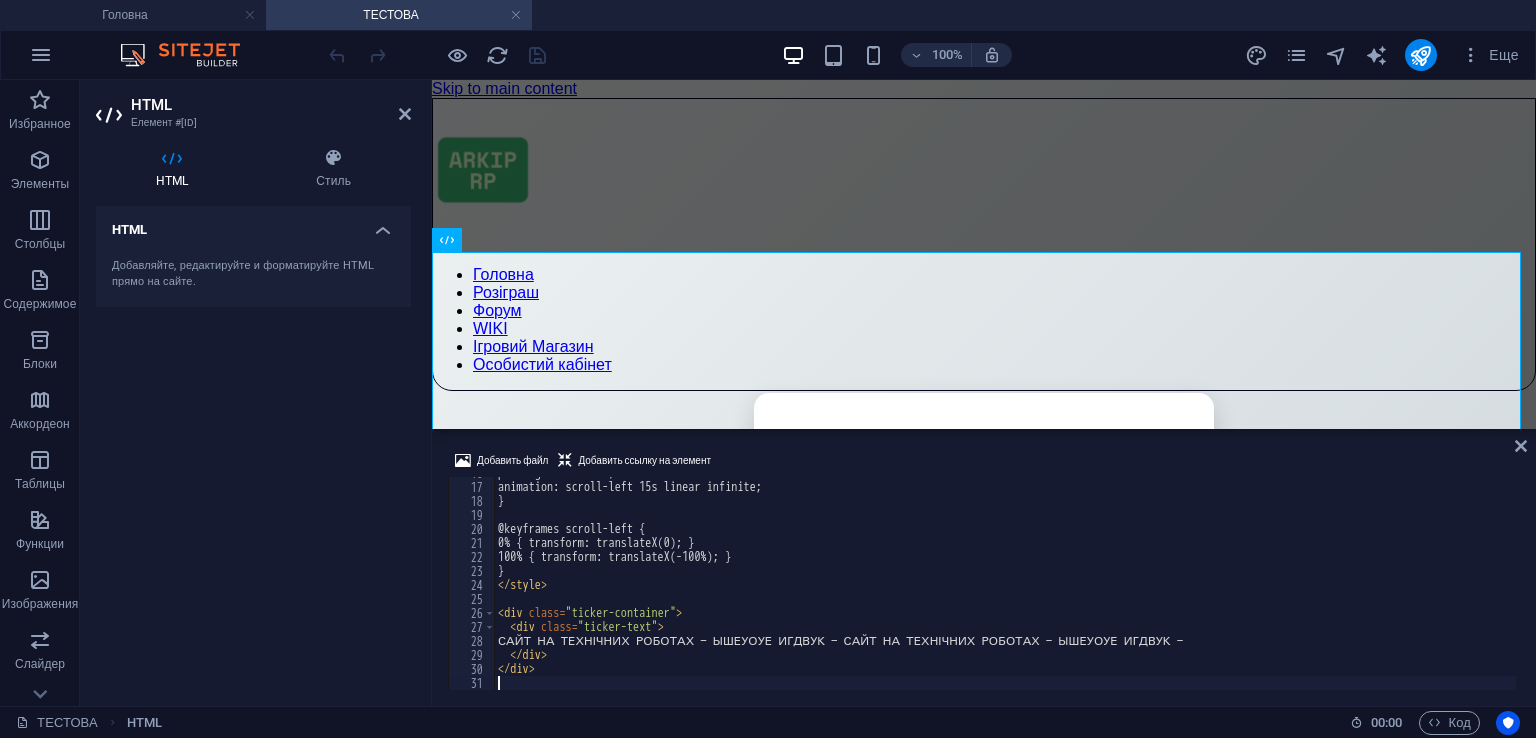 scroll, scrollTop: 220, scrollLeft: 0, axis: vertical 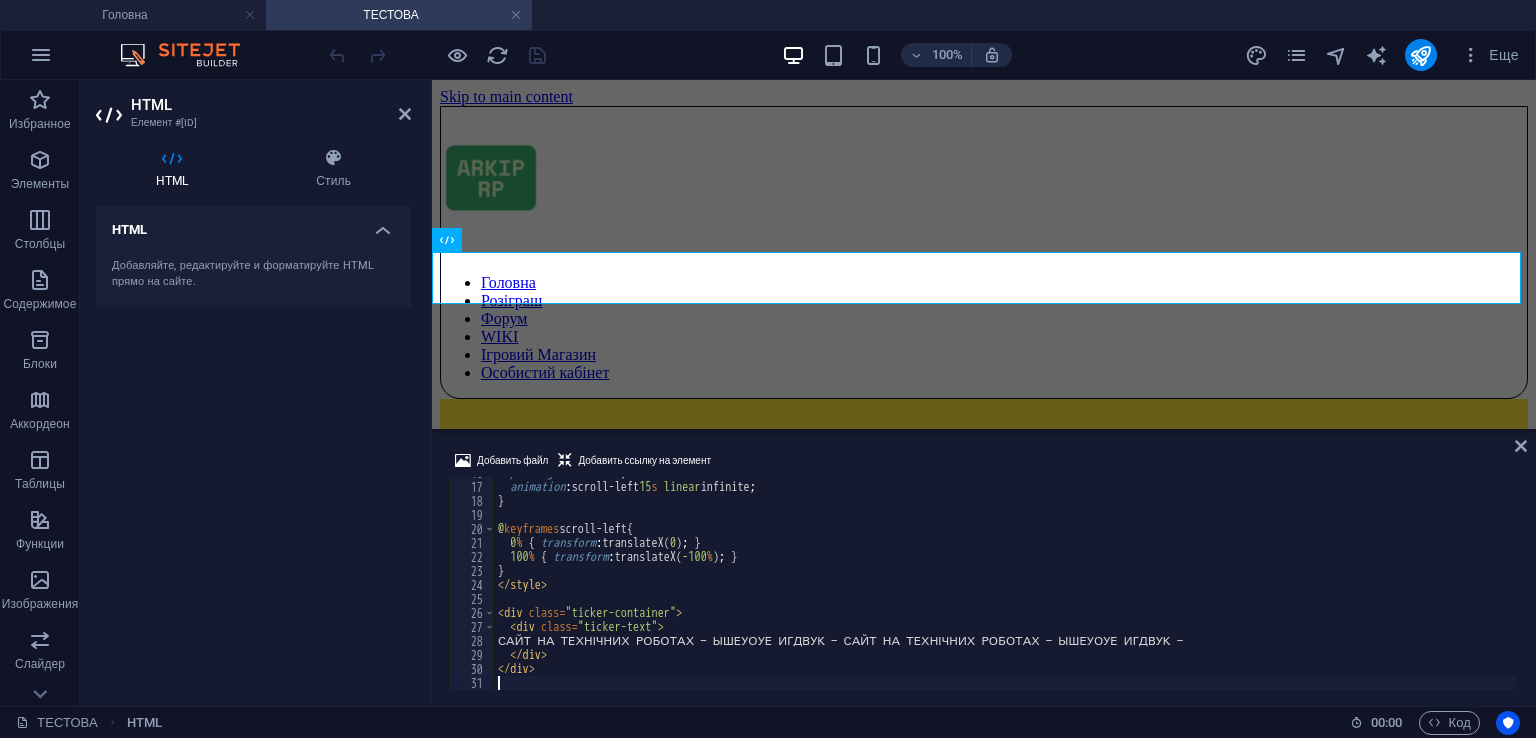 click at bounding box center [437, 55] 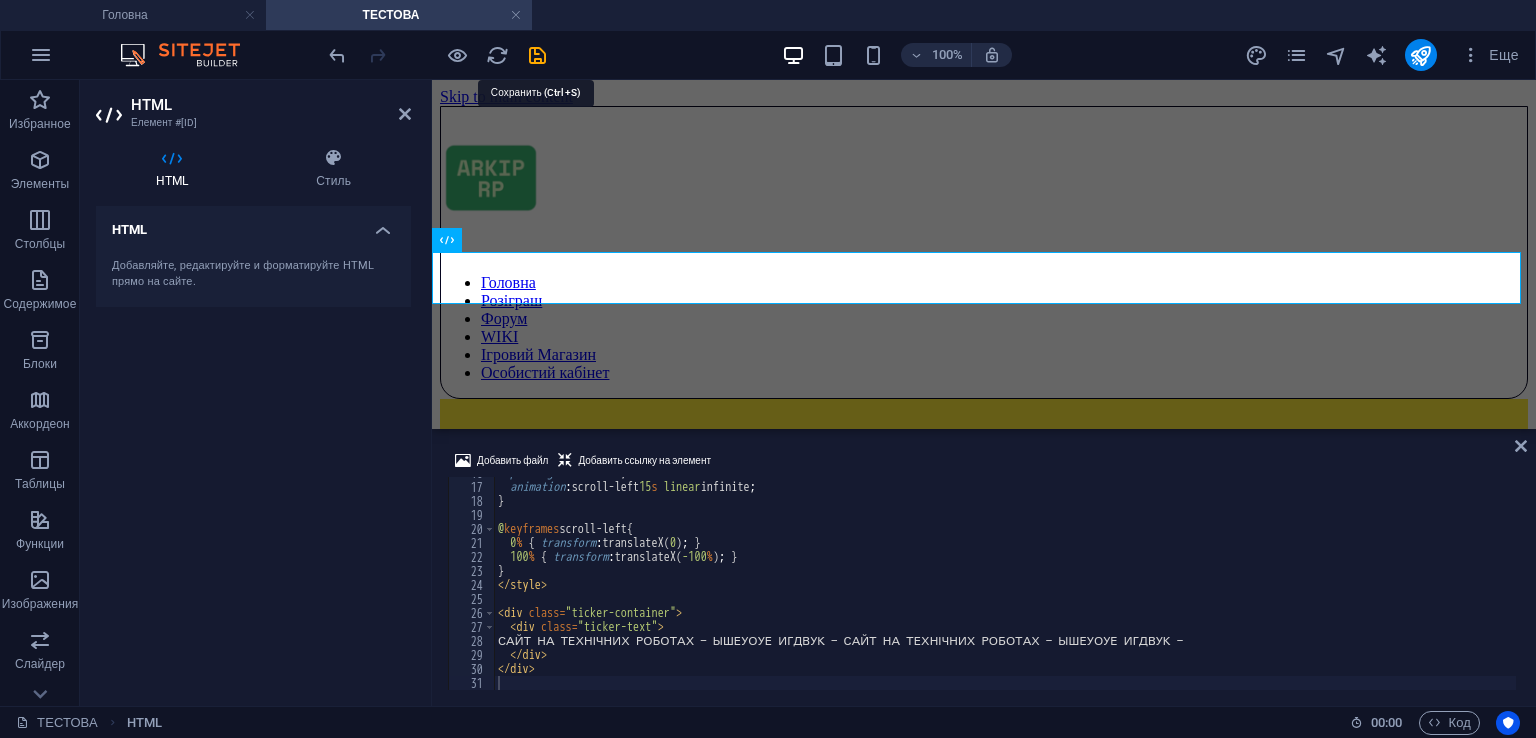click at bounding box center [537, 55] 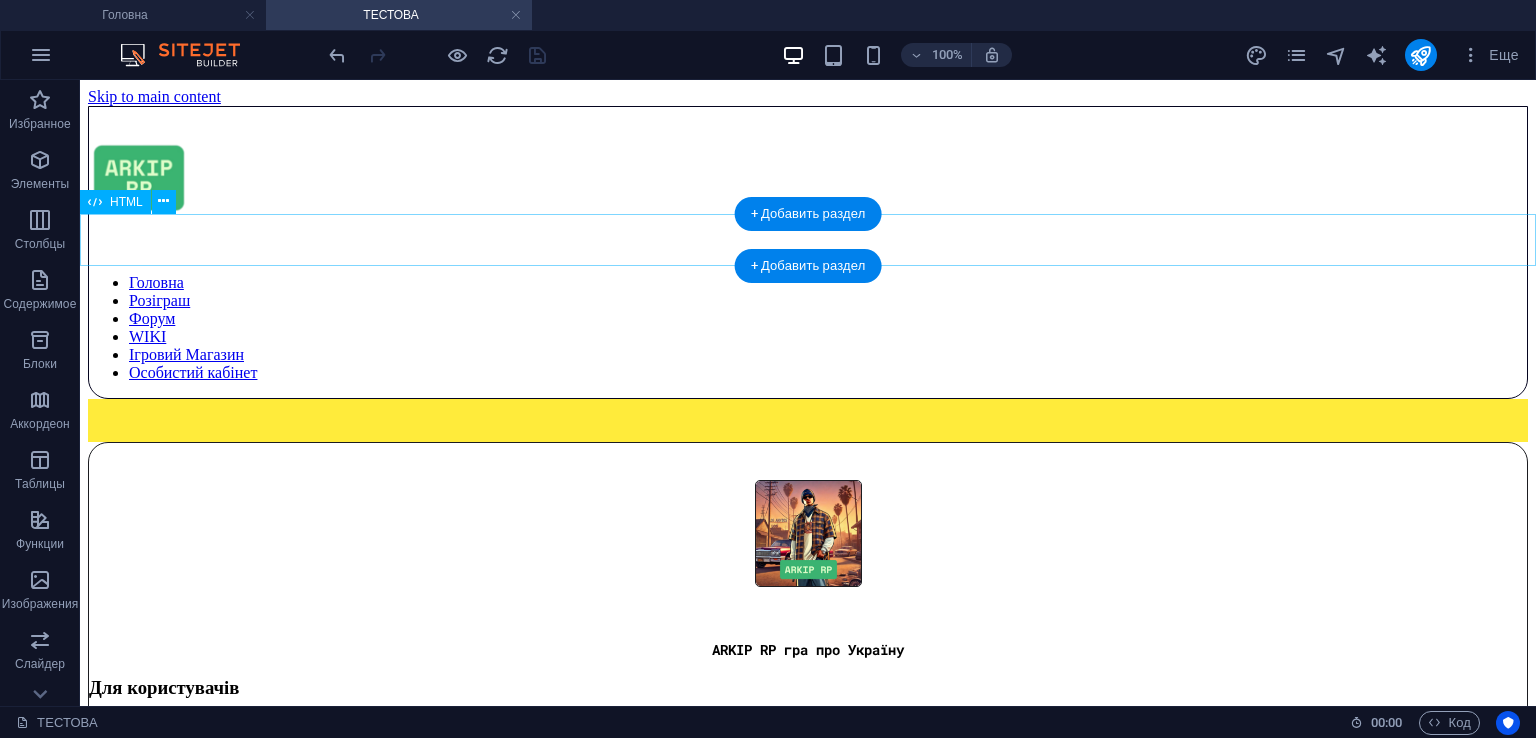 click on "САЙТ НА ТЕХНІЧНИХ РОБОТАХ — ЫШЕУОУЕ ИГДВУК — САЙТ НА ТЕХНІЧНИХ РОБОТАХ — ЫШЕУОУЕ ИГДВУК —" at bounding box center (808, 420) 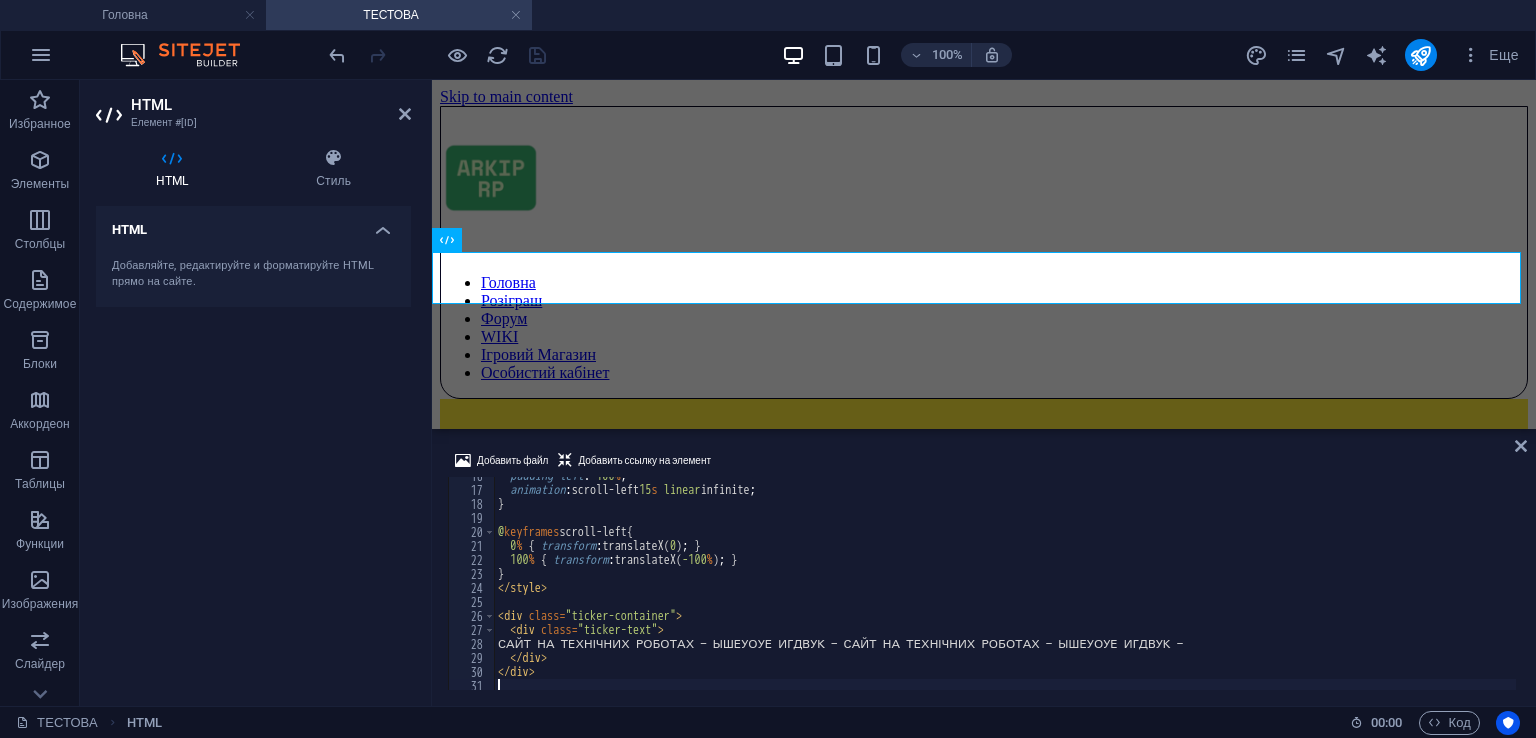 scroll, scrollTop: 218, scrollLeft: 0, axis: vertical 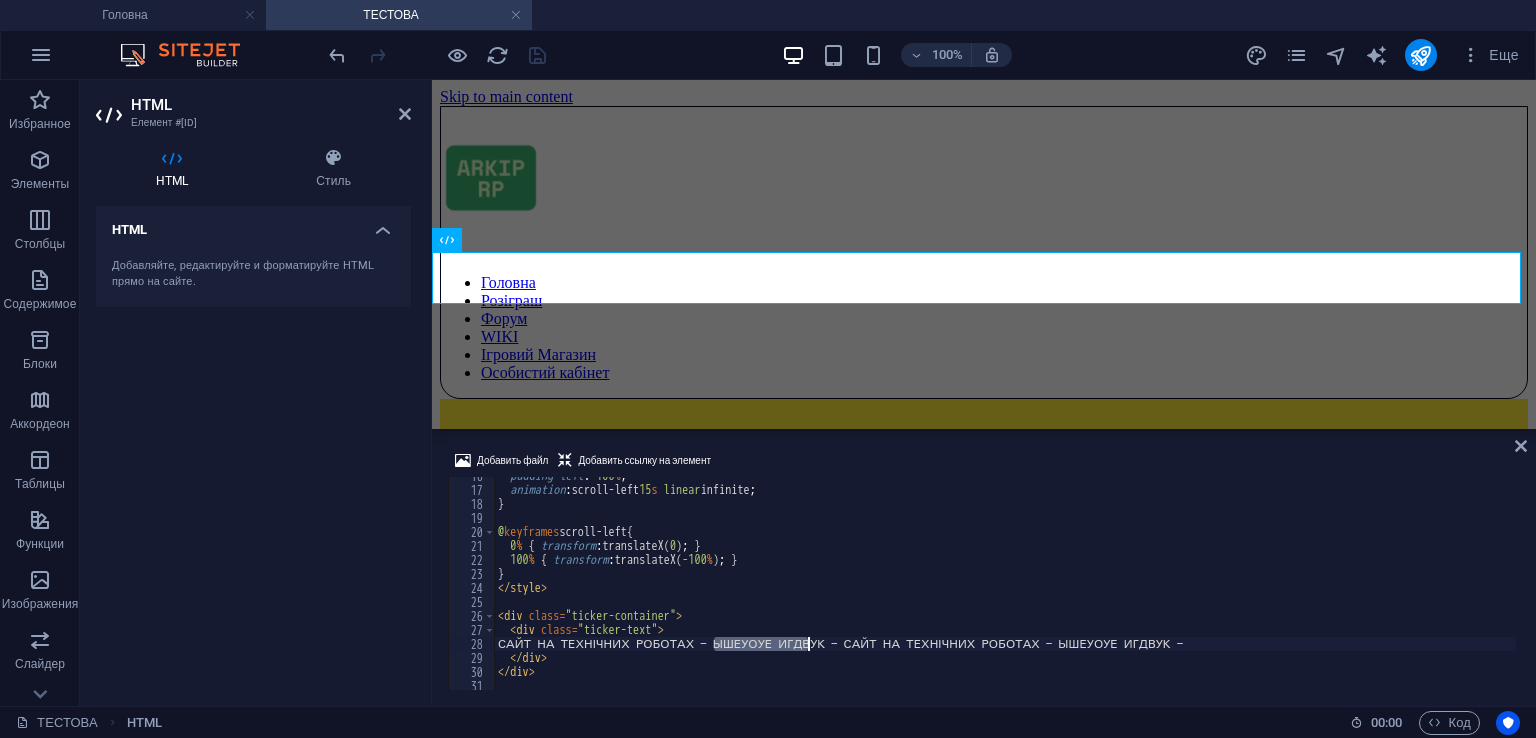 drag, startPoint x: 712, startPoint y: 645, endPoint x: 807, endPoint y: 646, distance: 95.005264 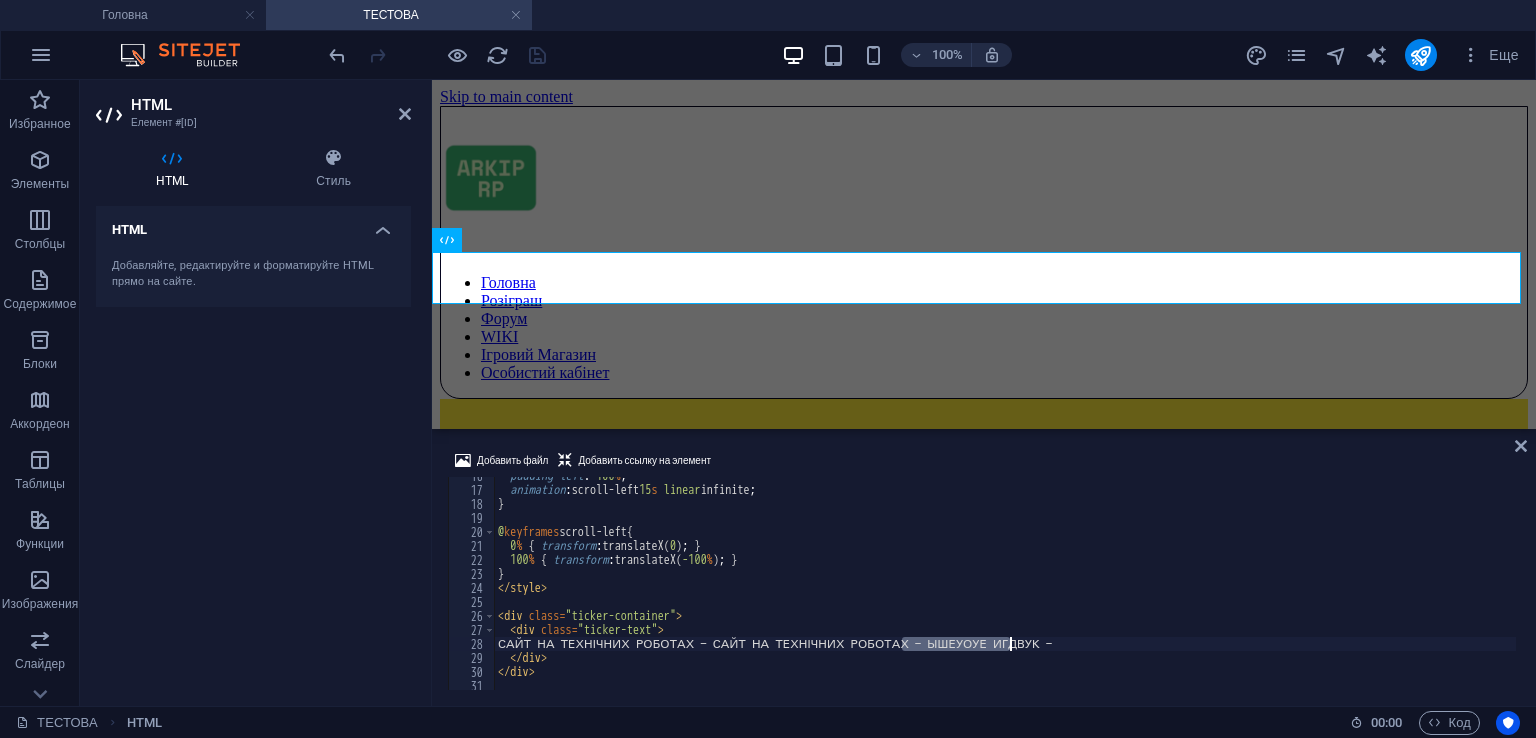 drag, startPoint x: 904, startPoint y: 646, endPoint x: 1073, endPoint y: 641, distance: 169.07394 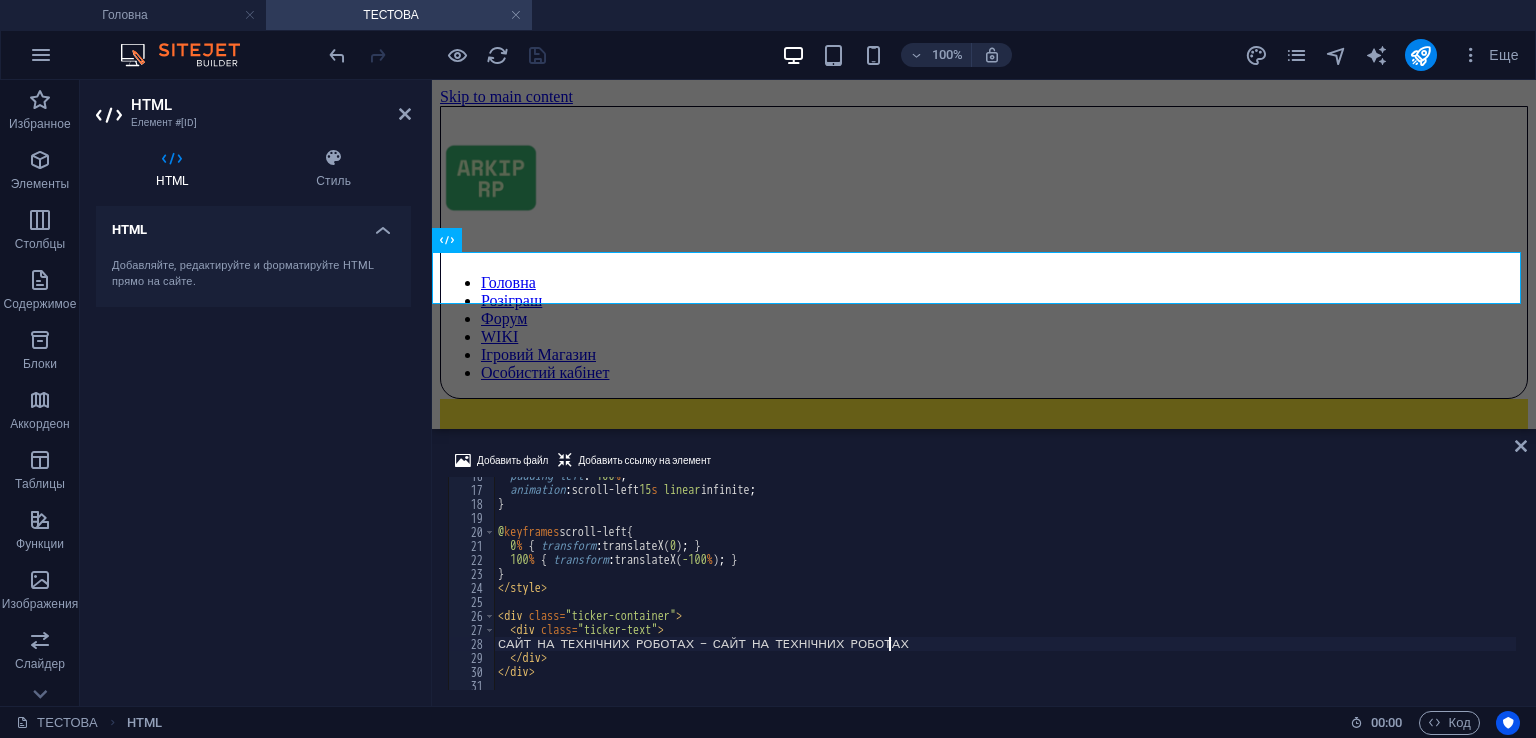 type on "САЙТ НА ТЕХНІЧНИХ РОБОТАХ — САЙТ НА ТЕХНІЧНИХ РОБОТАХ" 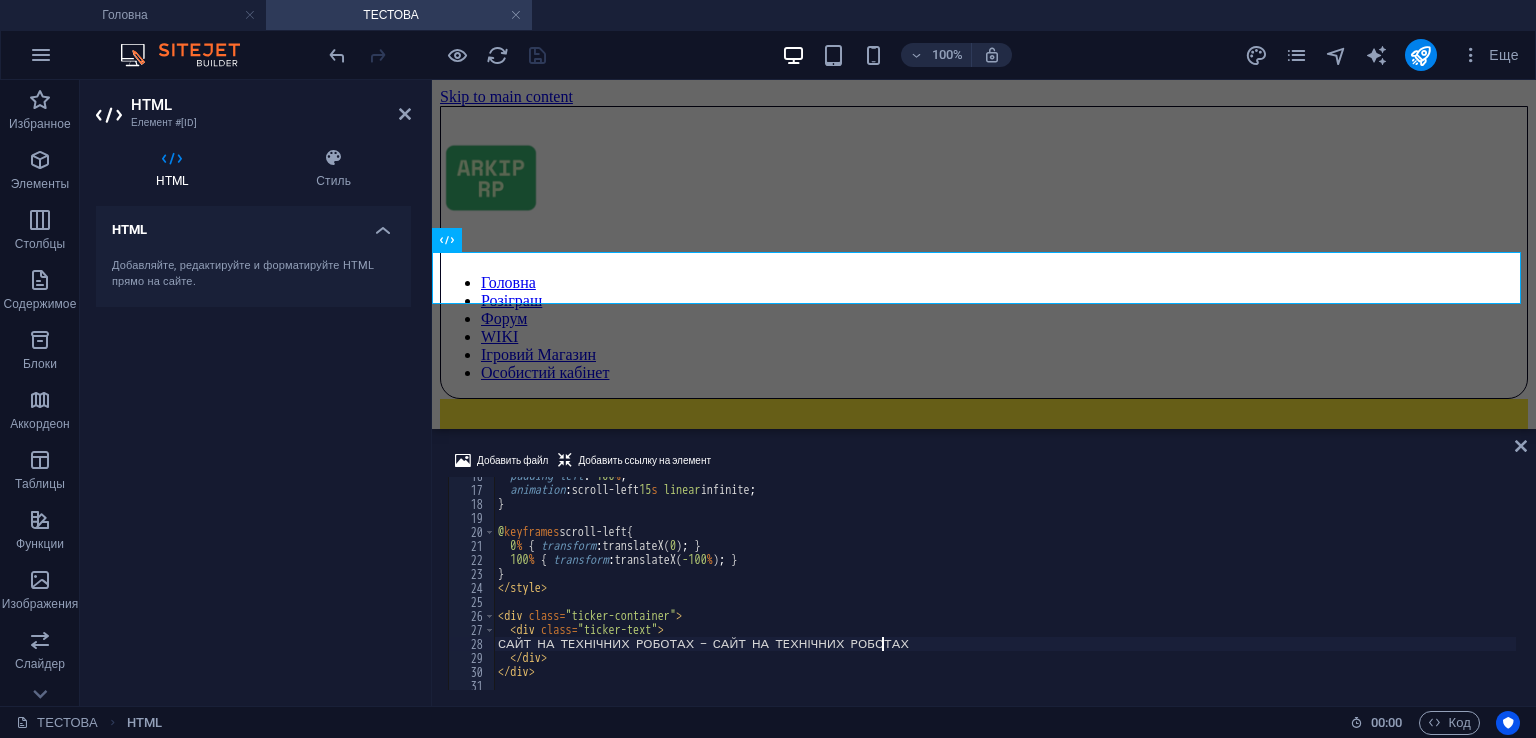 click at bounding box center [437, 55] 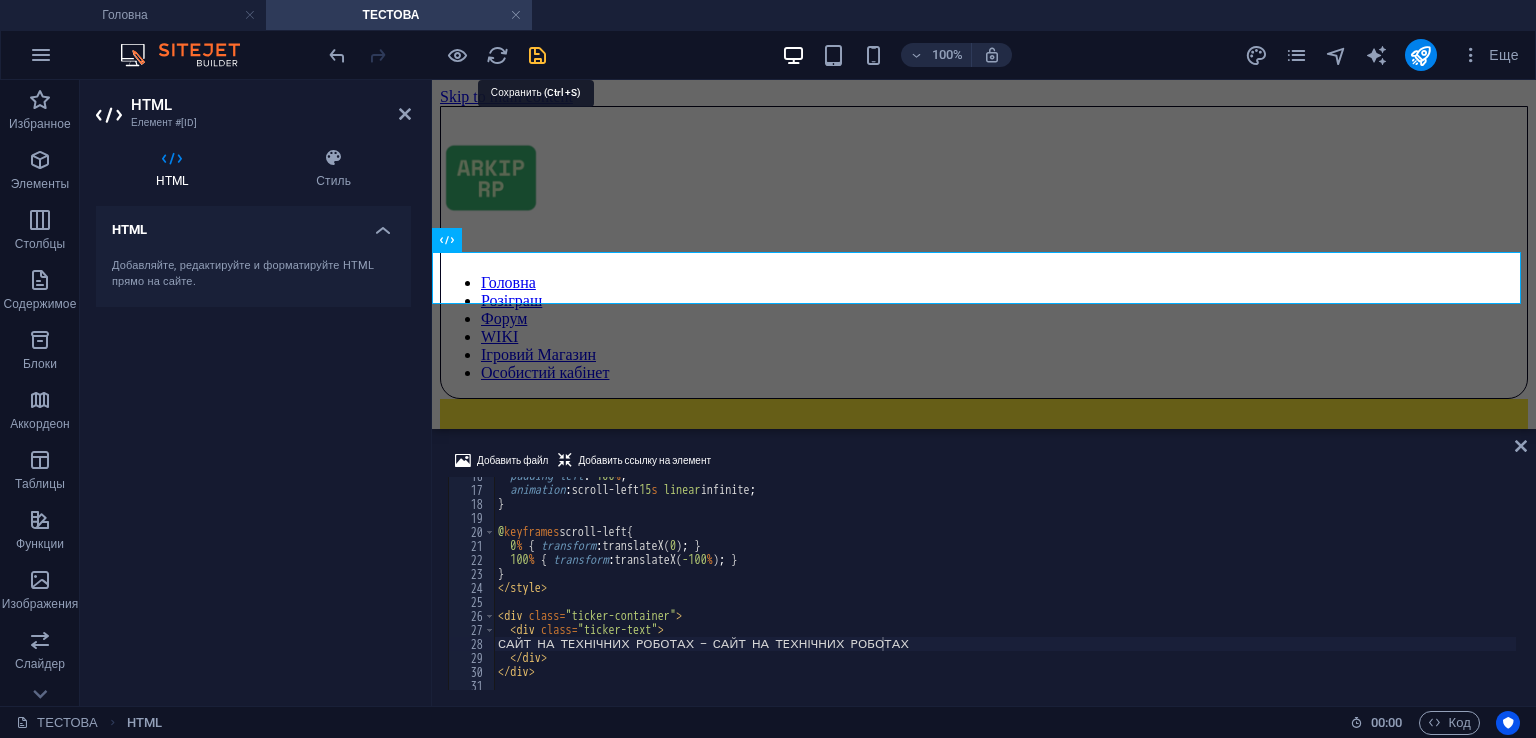 click at bounding box center (537, 55) 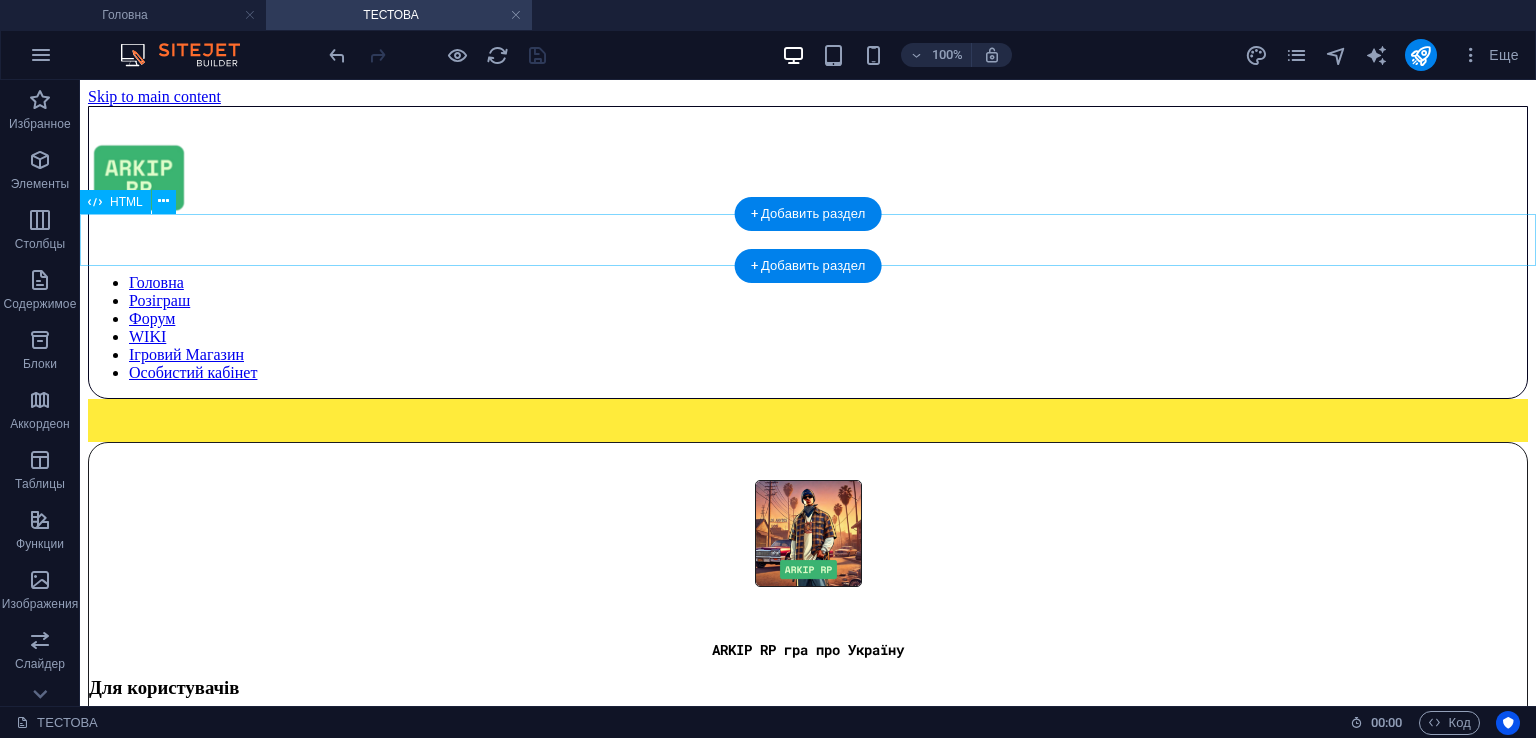 click on "САЙТ НА ТЕХНІЧНИХ РОБОТАХ — САЙТ НА ТЕХНІЧНИХ РОБОТАХ" at bounding box center (808, 420) 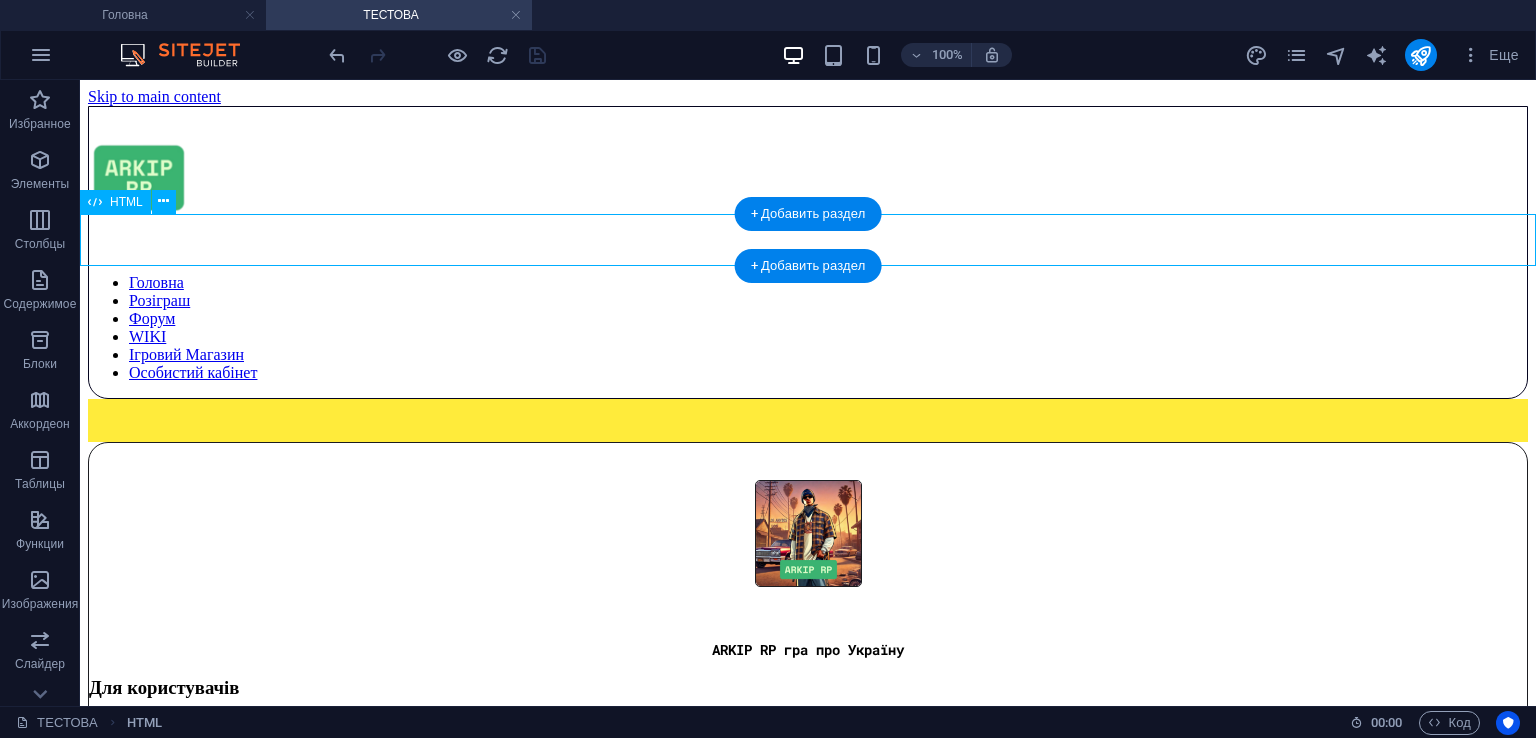 click on "САЙТ НА ТЕХНІЧНИХ РОБОТАХ — САЙТ НА ТЕХНІЧНИХ РОБОТАХ" at bounding box center (808, 420) 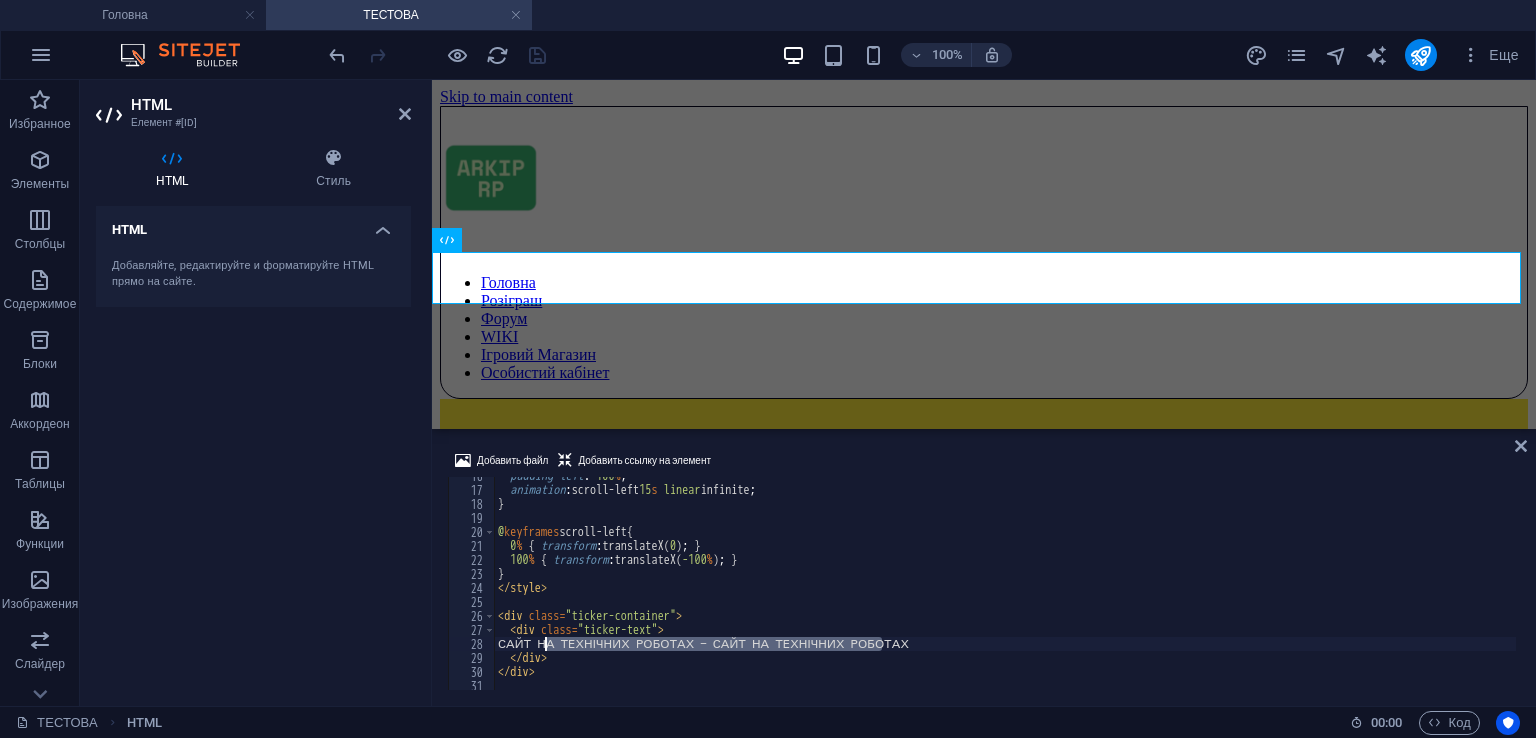 drag, startPoint x: 899, startPoint y: 645, endPoint x: 544, endPoint y: 650, distance: 355.03522 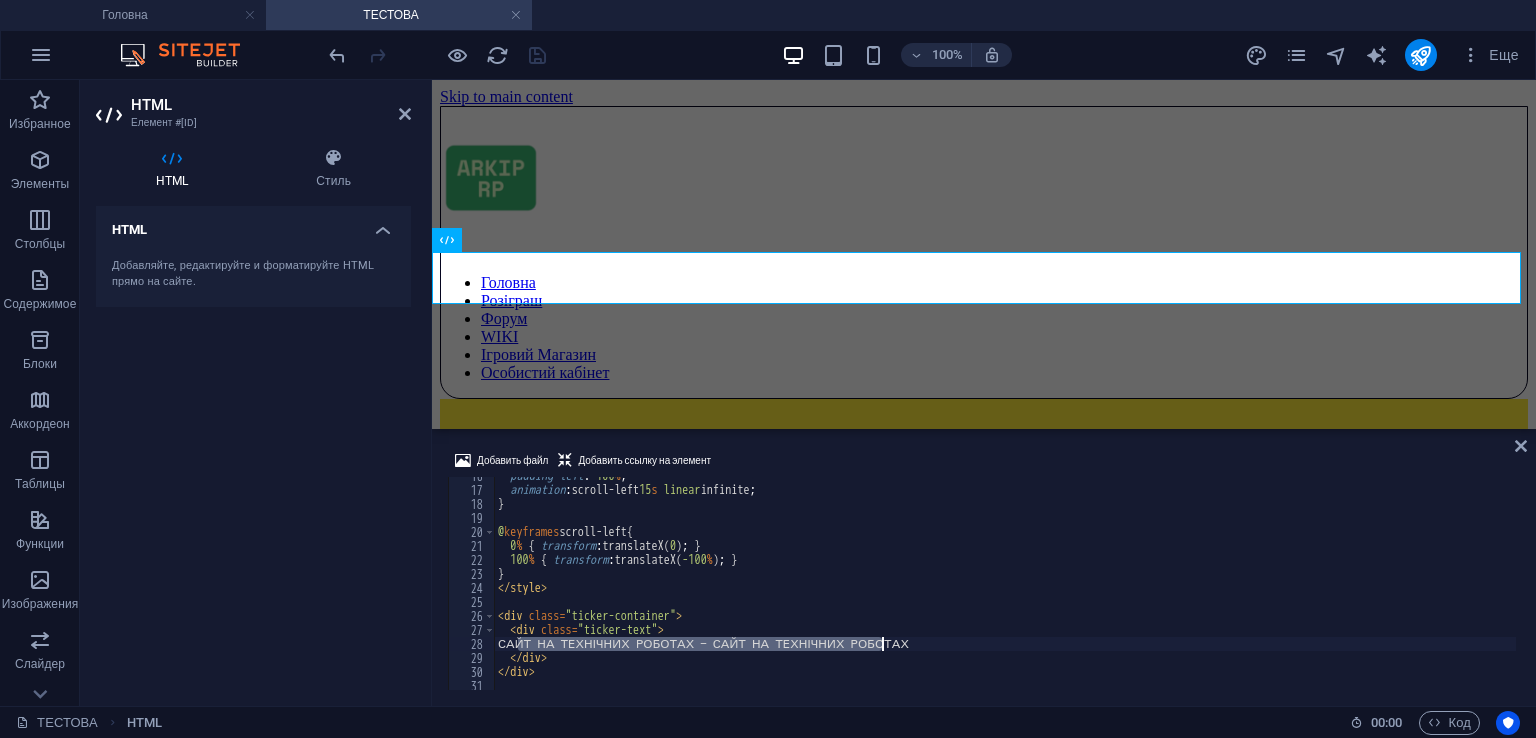 drag, startPoint x: 522, startPoint y: 644, endPoint x: 883, endPoint y: 641, distance: 361.01245 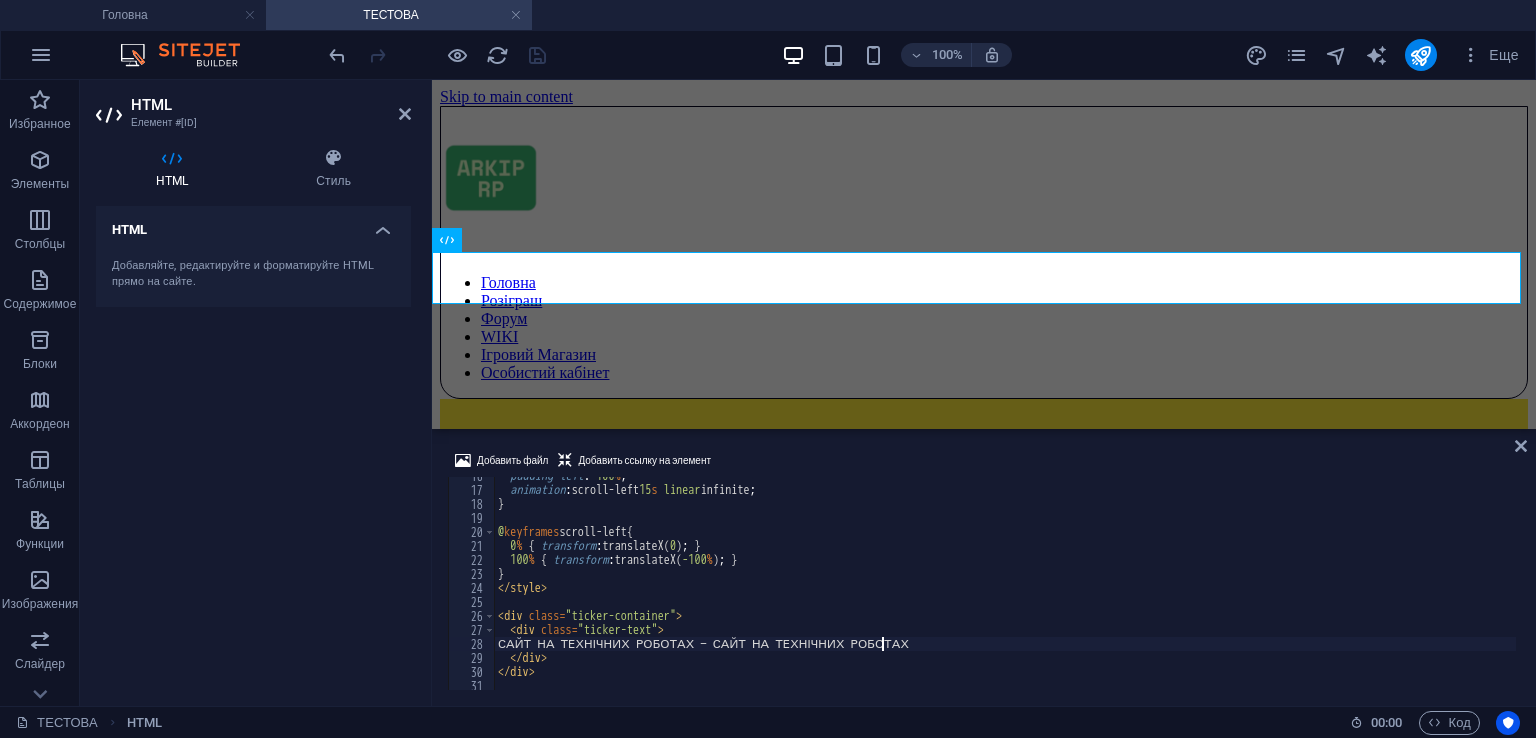 scroll, scrollTop: 0, scrollLeft: 30, axis: horizontal 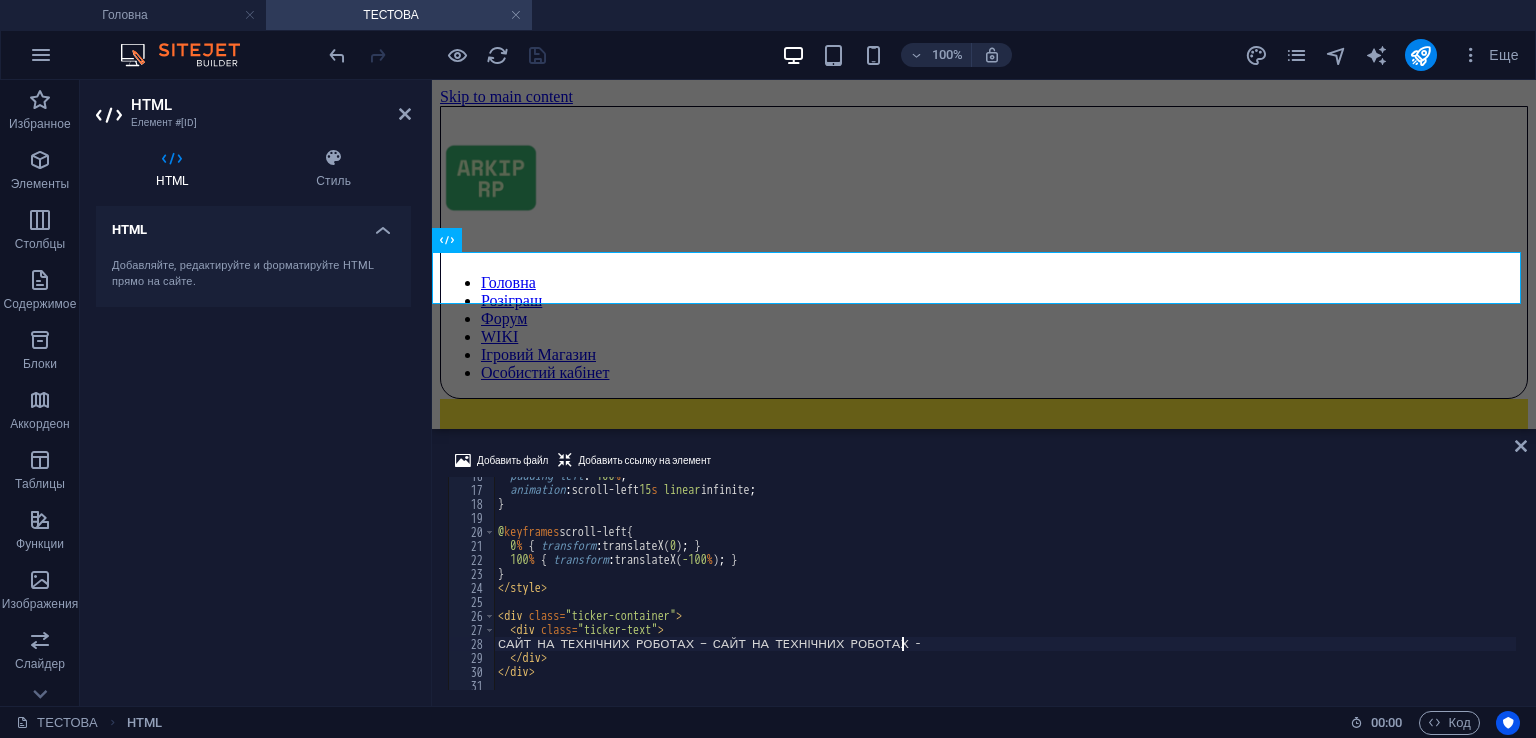 paste on "САЙТ НА ТЕХНІЧНИХ РОБОТАХ — САЙТ НА ТЕХНІЧНИХ РОБОТАХ" 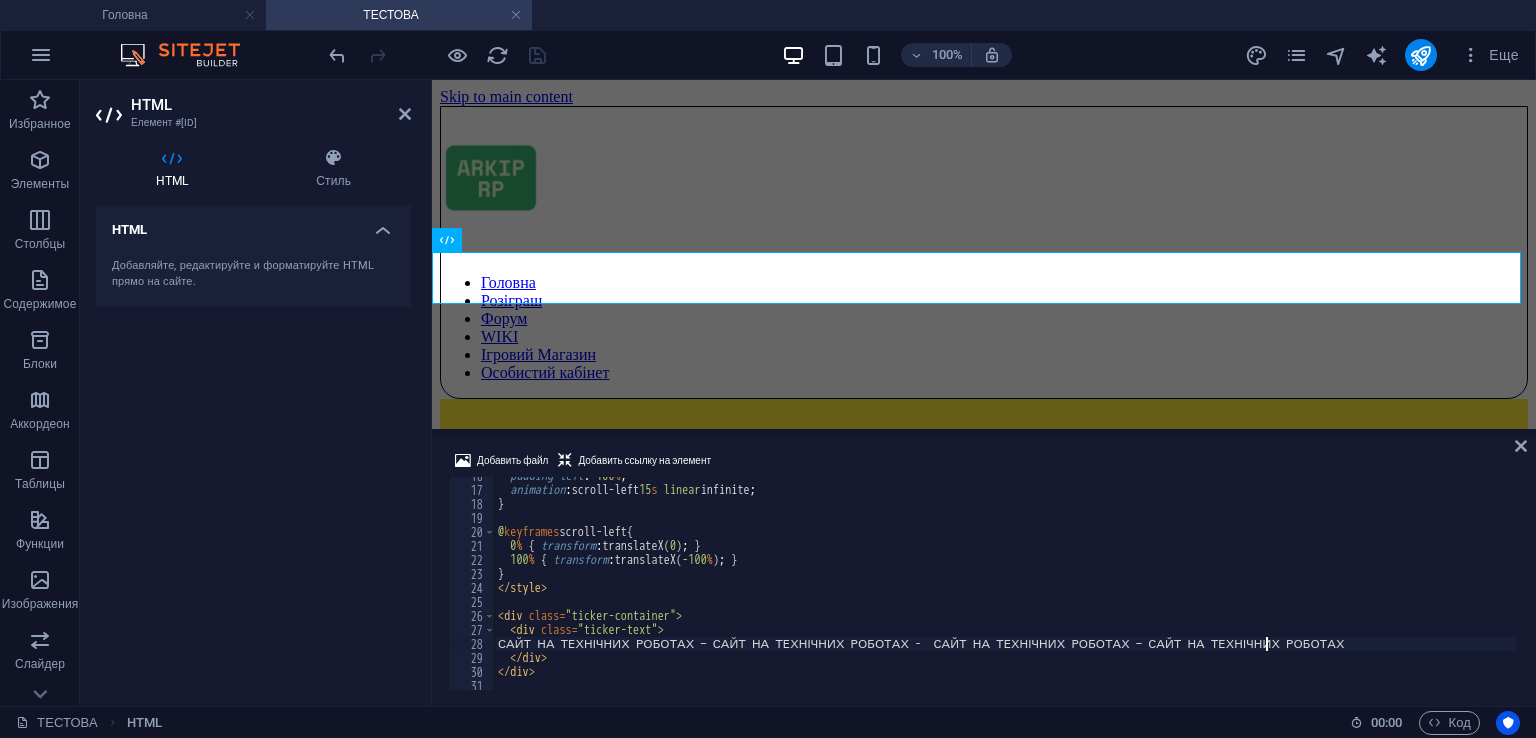 click on "padding-left :   100 % ;    animation :  scroll-left  15 s   linear  infinite ; } @ keyframes  scroll-left  {    0 %   {   transform :  translateX( 0 ) ;   }    100 %   {   transform :  translateX( -100 % ) ;   } } </ style > < div   class = "ticker-container" >    < div   class = "ticker-text" >     САЙТ НА ТЕХНІЧНИХ РОБОТАХ — САЙТ НА ТЕХНІЧНИХ РОБОТАХ -  САЙТ НА ТЕХНІЧНИХ РОБОТАХ — САЙТ НА ТЕХНІЧНИХ РОБОТАХ    </ div > </ div >" at bounding box center [1005, 589] 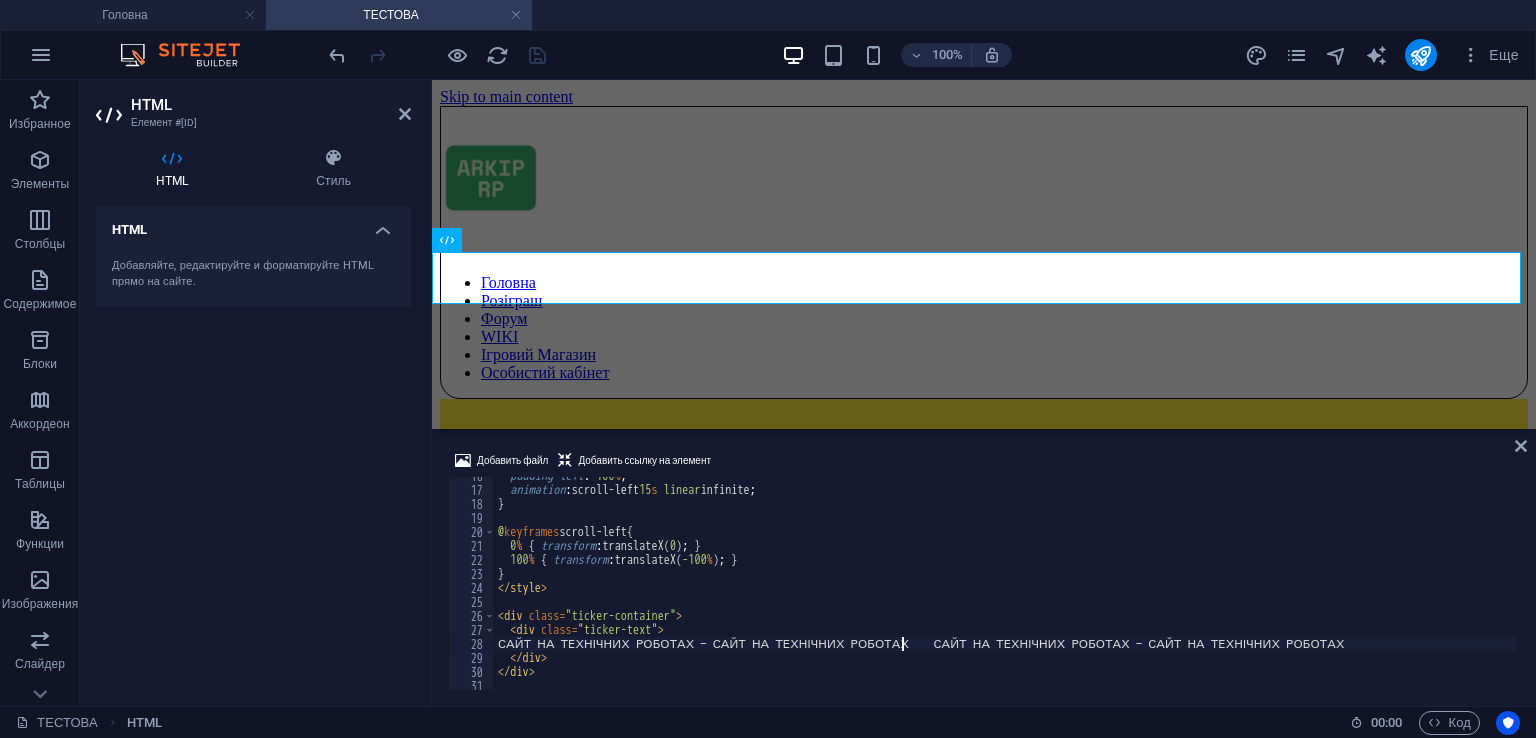 scroll, scrollTop: 0, scrollLeft: 33, axis: horizontal 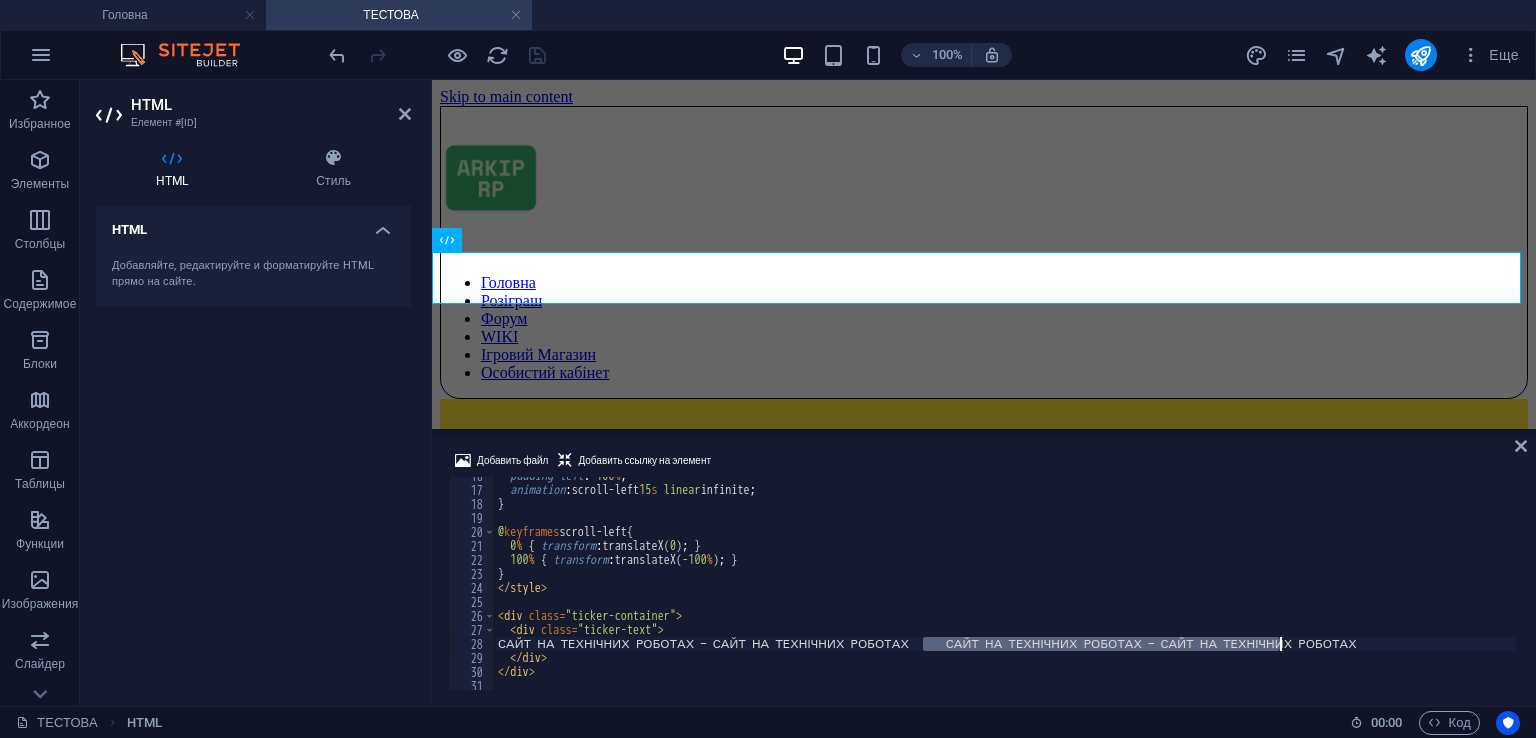 drag, startPoint x: 924, startPoint y: 637, endPoint x: 1308, endPoint y: 639, distance: 384.00522 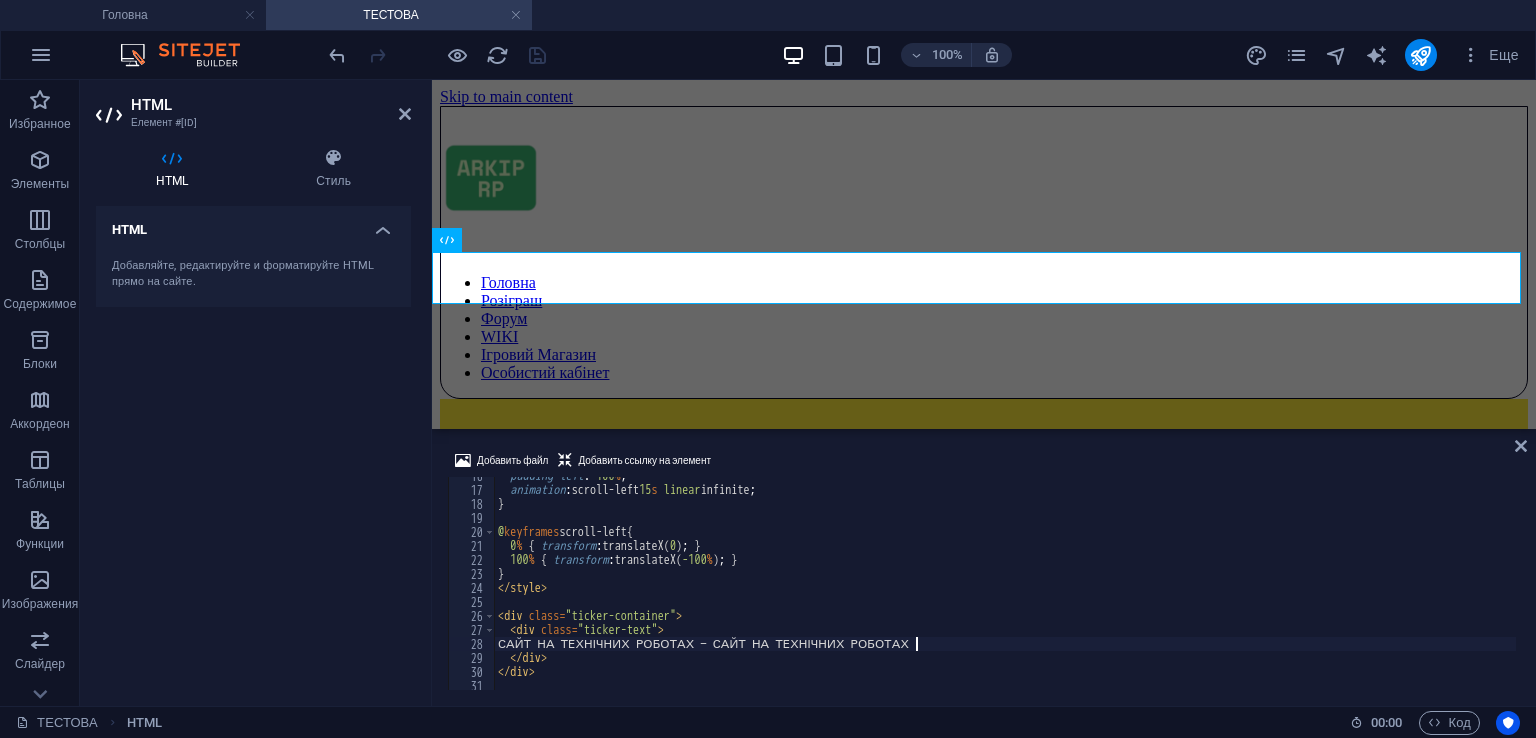 scroll, scrollTop: 0, scrollLeft: 32, axis: horizontal 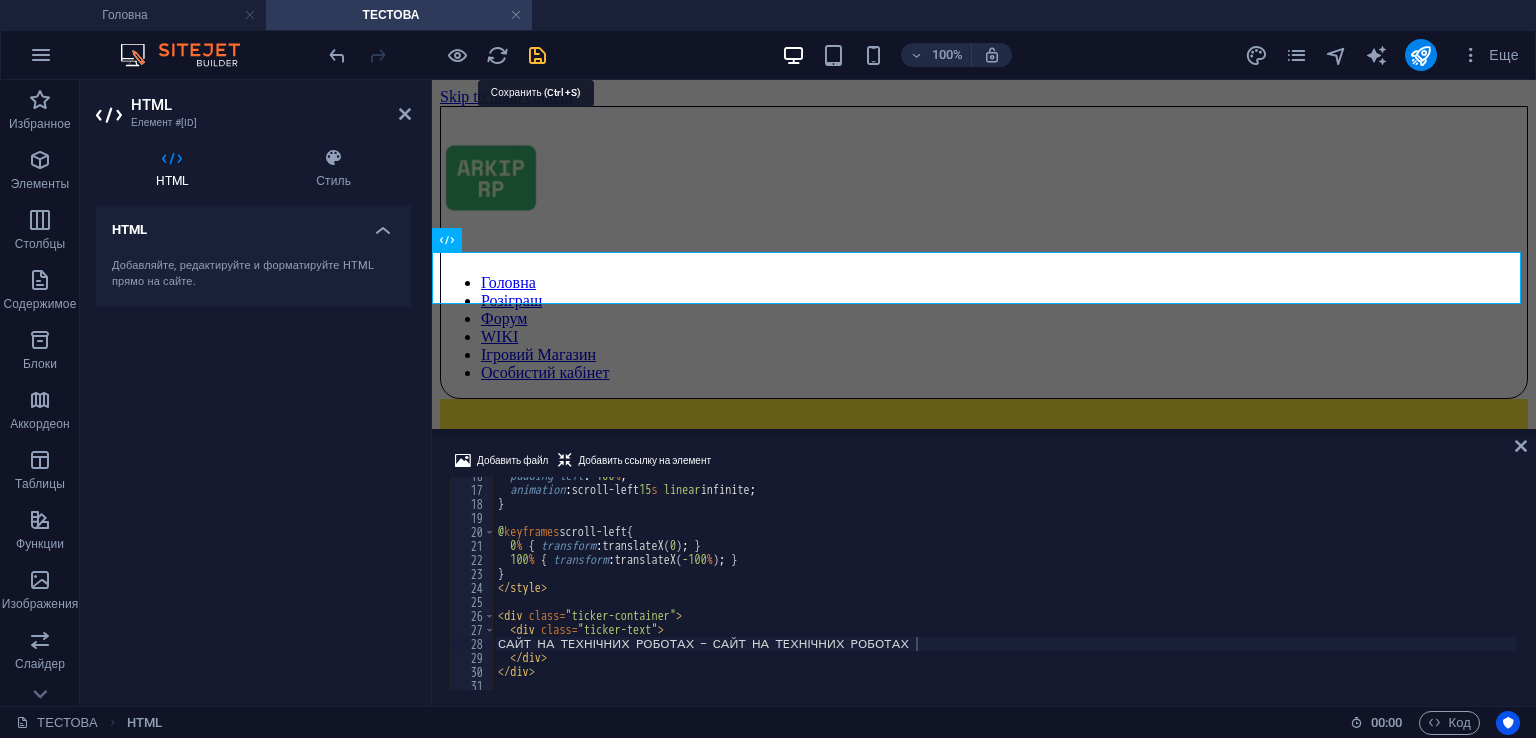 click at bounding box center (537, 55) 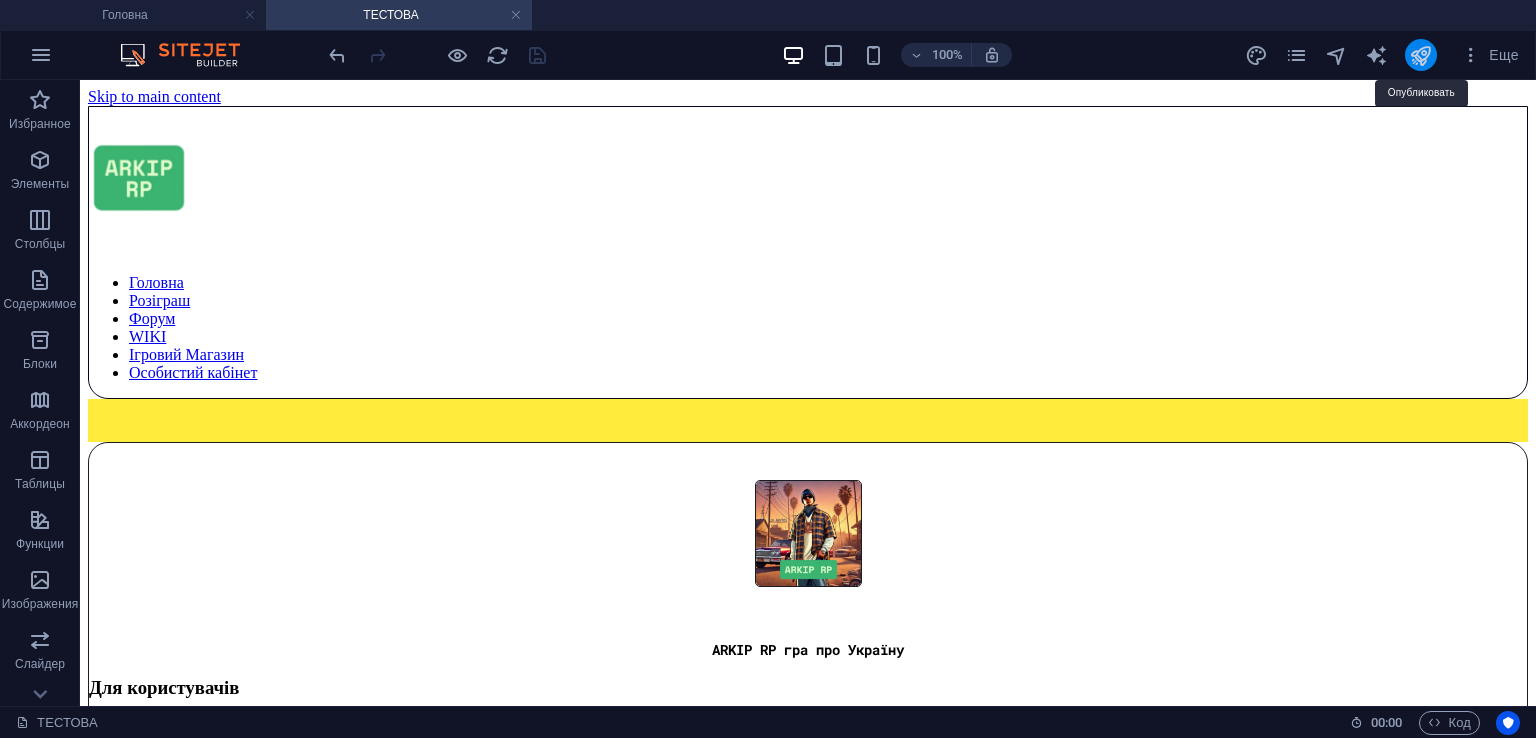 click at bounding box center [1420, 55] 